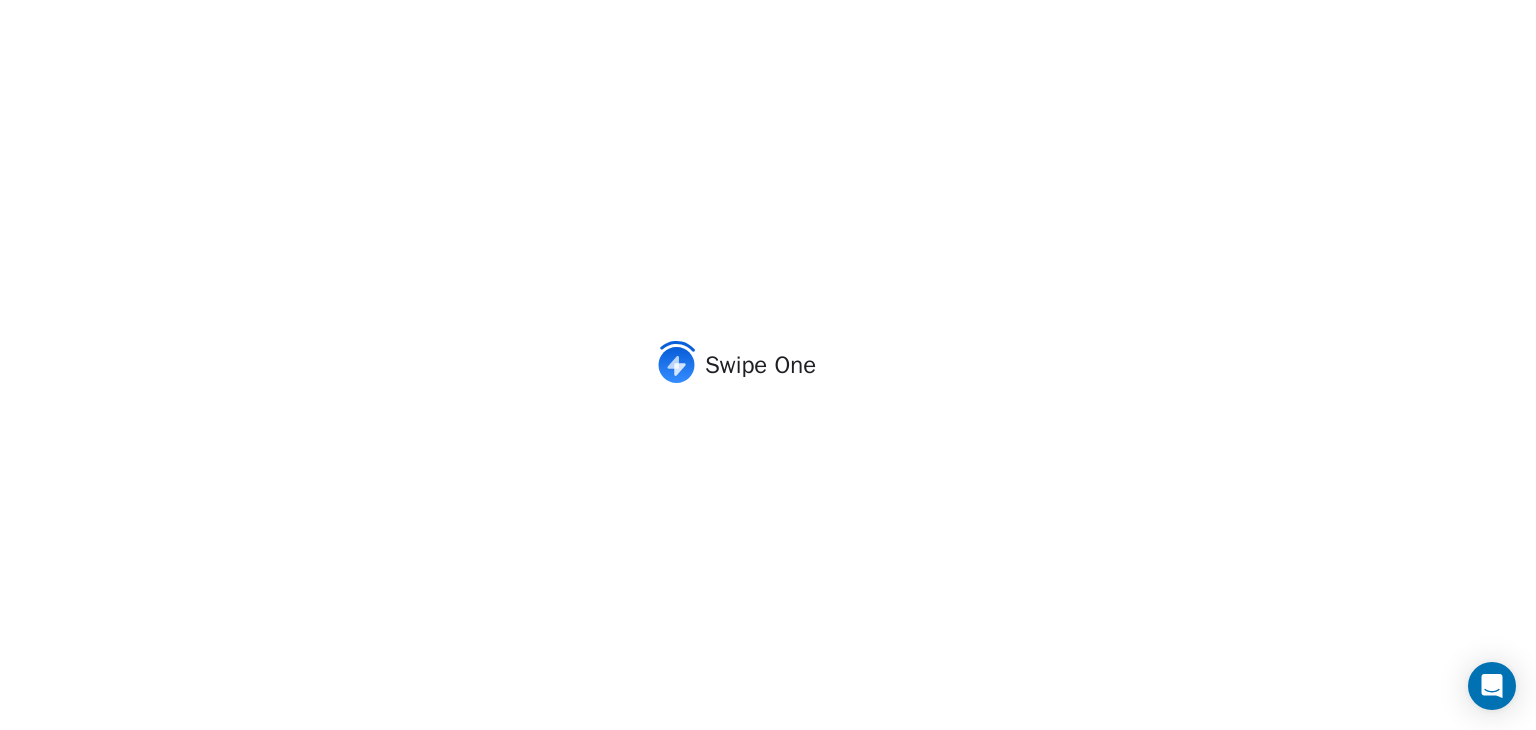 scroll, scrollTop: 0, scrollLeft: 0, axis: both 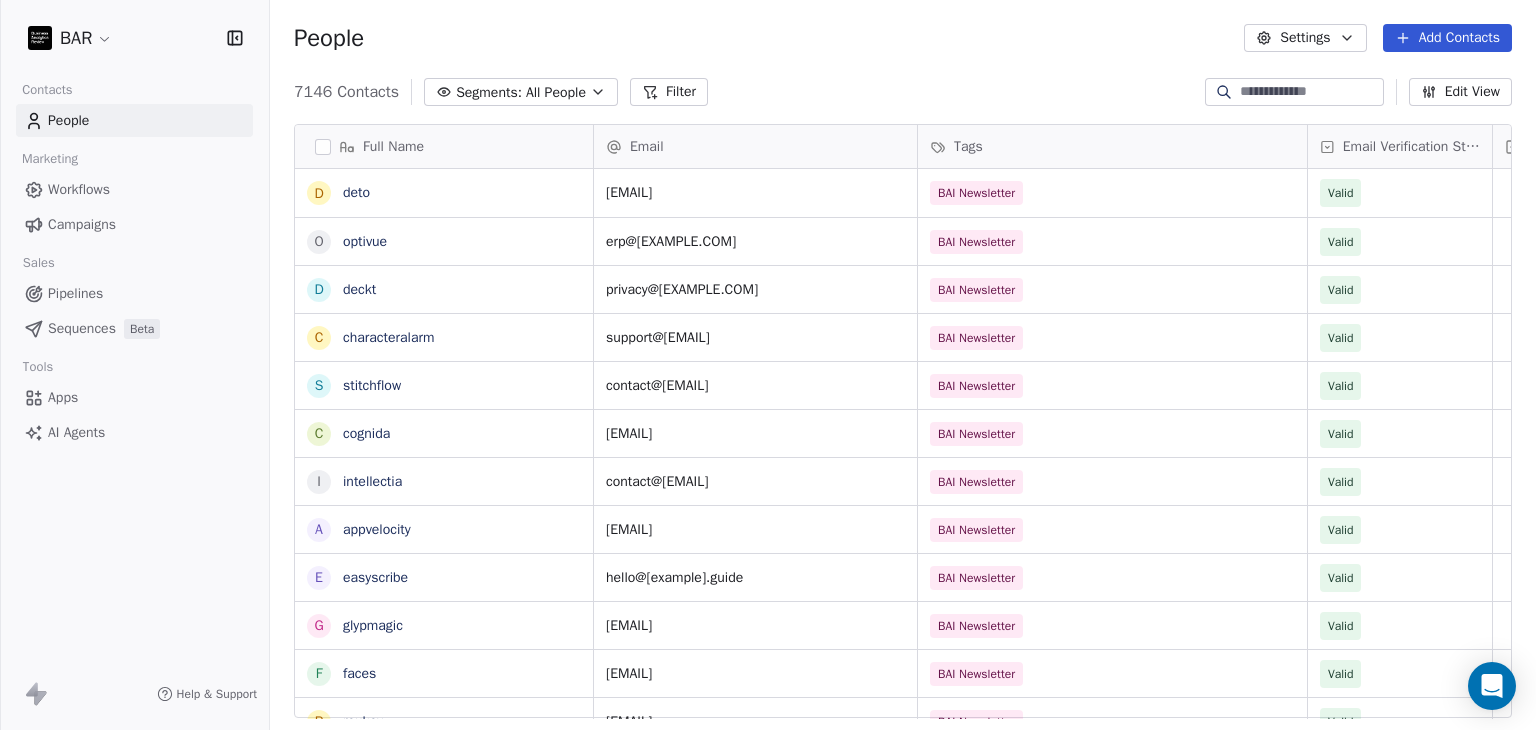 click on "Add Contacts" at bounding box center [1447, 38] 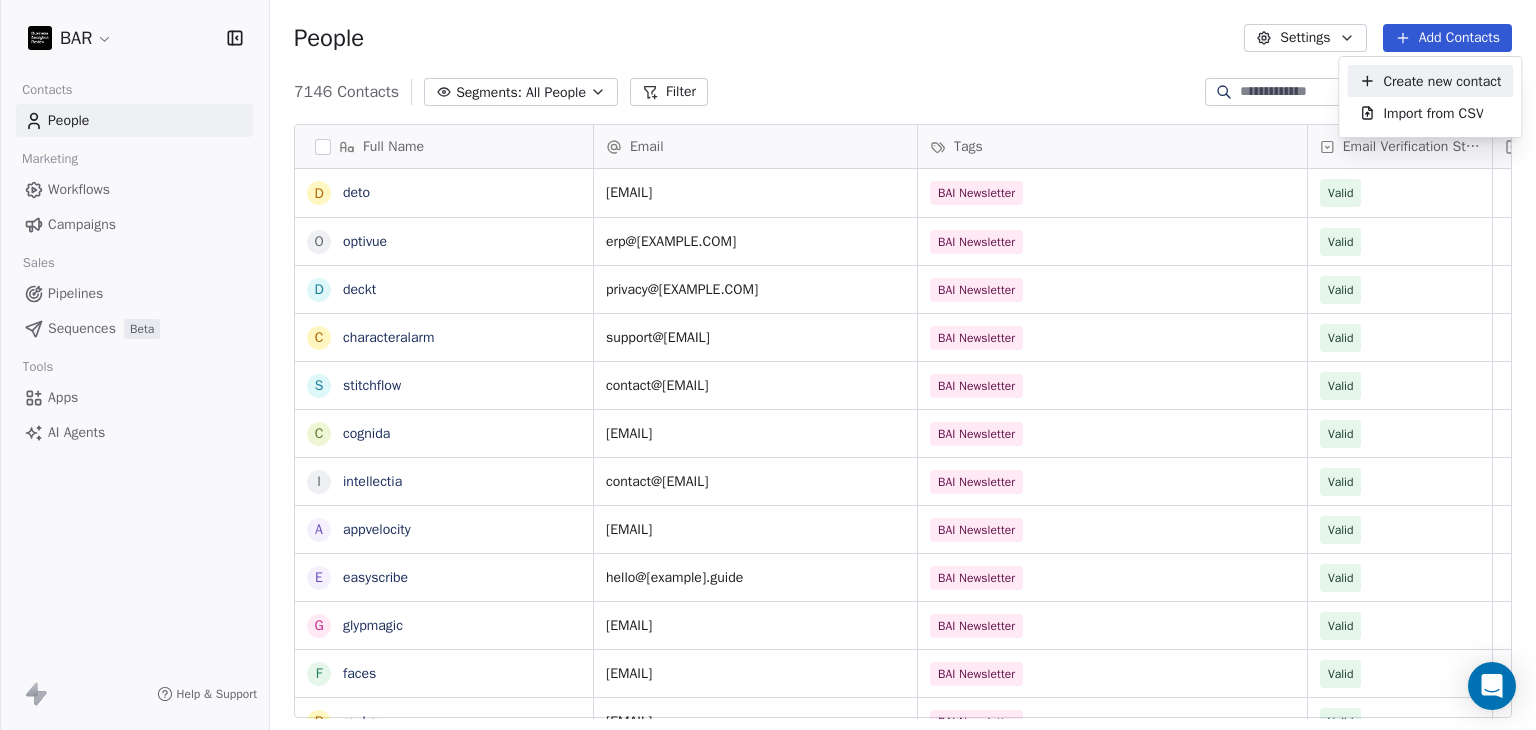 click on "Create new contact" at bounding box center [1442, 81] 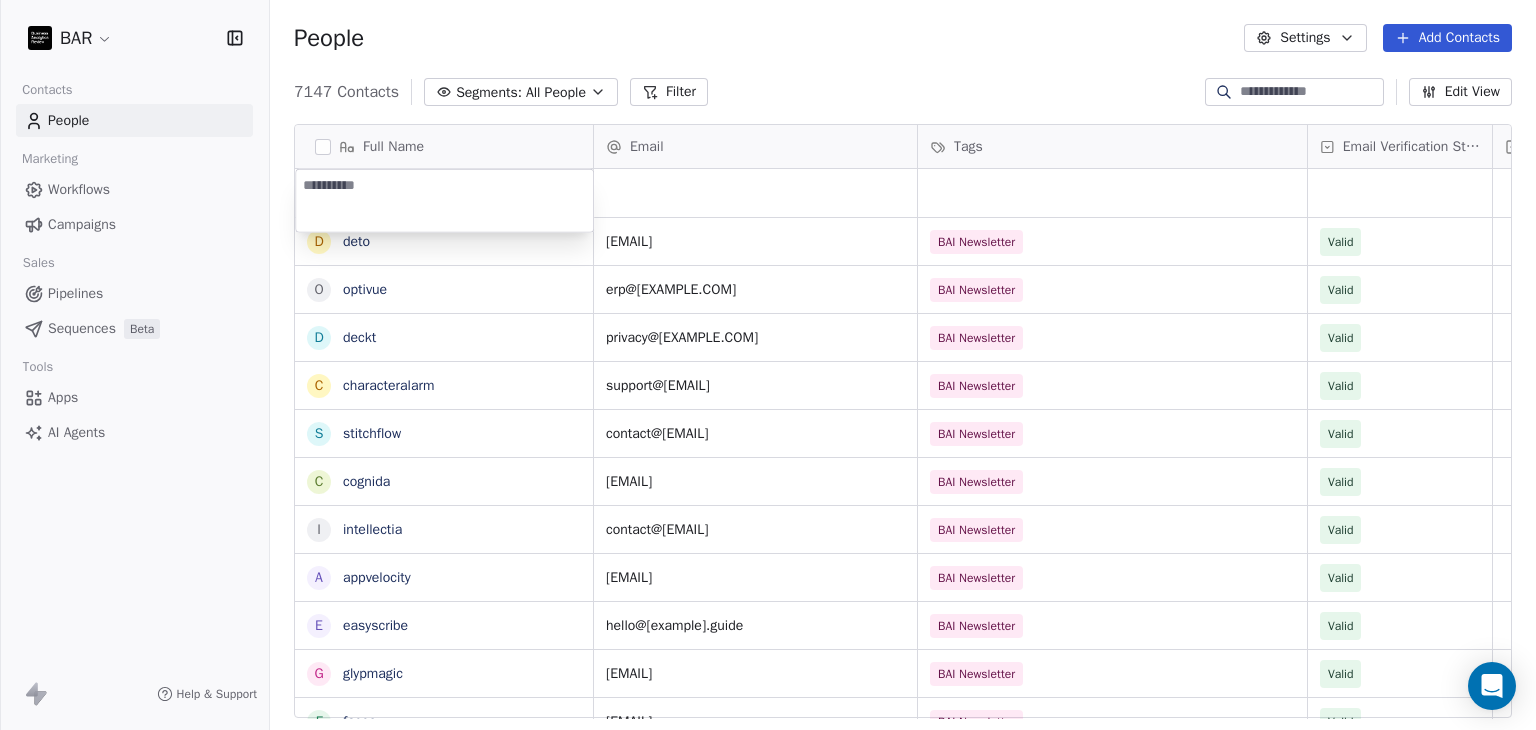 type on "**********" 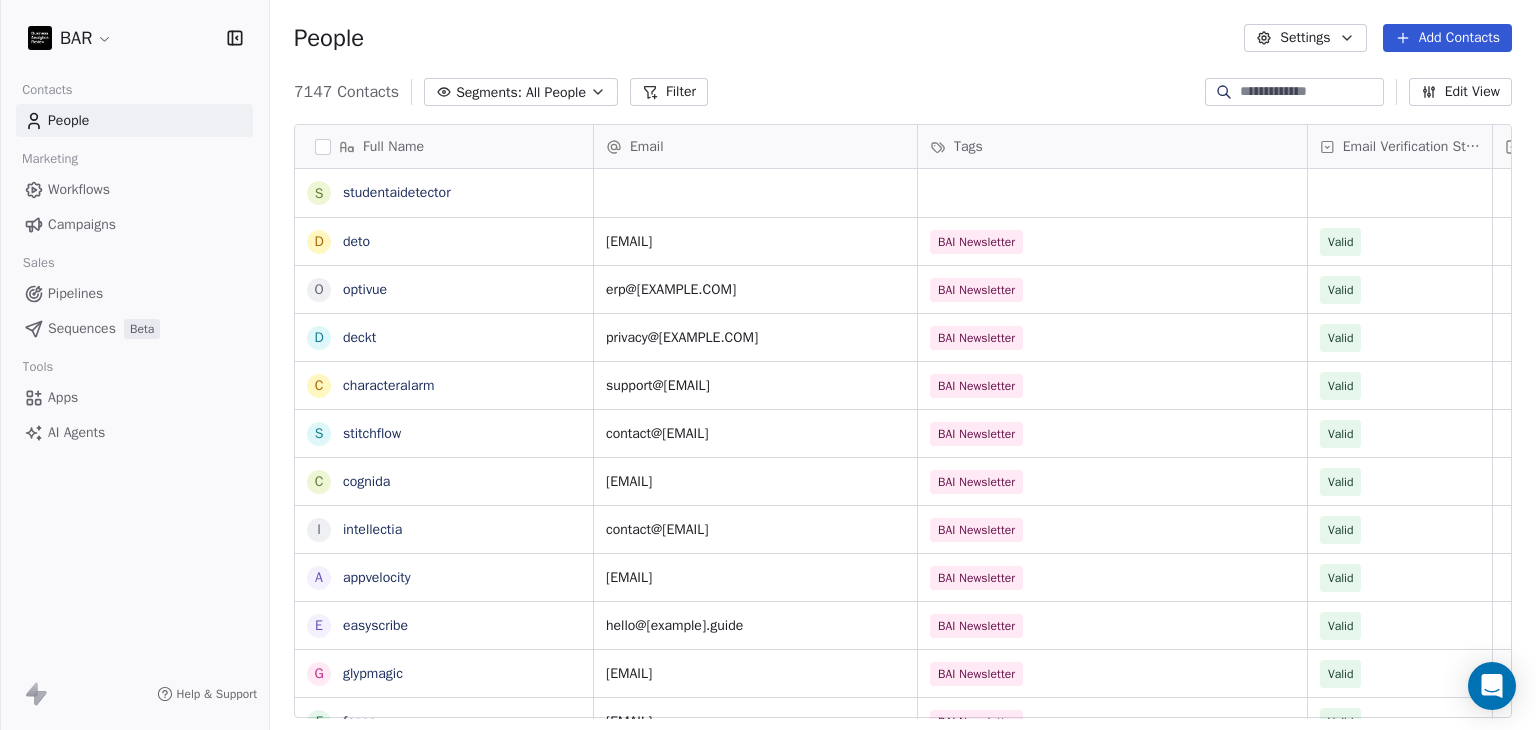 click on "BAR Contacts People Marketing Workflows Campaigns Sales Pipelines Sequences Beta Tools Apps AI Agents Help & Support People Settings Add Contacts 7147 Contacts Segments: All People Filter Edit View Tag Add to Sequence Full Name s [DOMAIN] d [DOMAIN] o [DOMAIN] d [DOMAIN] c [DOMAIN] s [DOMAIN] c [DOMAIN] i [DOMAIN] a [DOMAIN] e [DOMAIN] g [DOMAIN] f [DOMAIN] r [DOMAIN] d [DOMAIN] m [DOMAIN] i [DOMAIN] t [DOMAIN] q [DOMAIN] H HR Team m [DOMAIN] N [PERSON] z D [PERSON] z [PERSON] z [PERSON] N [PERSON] M [PERSON] B [PERSON] M [PERSON] K [PERSON] C [PERSON] C [PERSON] Email Tags Email Verification Status Status [EMAIL] BAI Newsletter Valid [EMAIL] BAI Newsletter Valid [EMAIL] BAI Newsletter Valid [EMAIL] BAI Newsletter Valid [EMAIL] BAI Newsletter Valid [EMAIL] BAI Newsletter Valid [EMAIL] BAI Newsletter Valid [EMAIL] BAI Newsletter Valid" at bounding box center [768, 365] 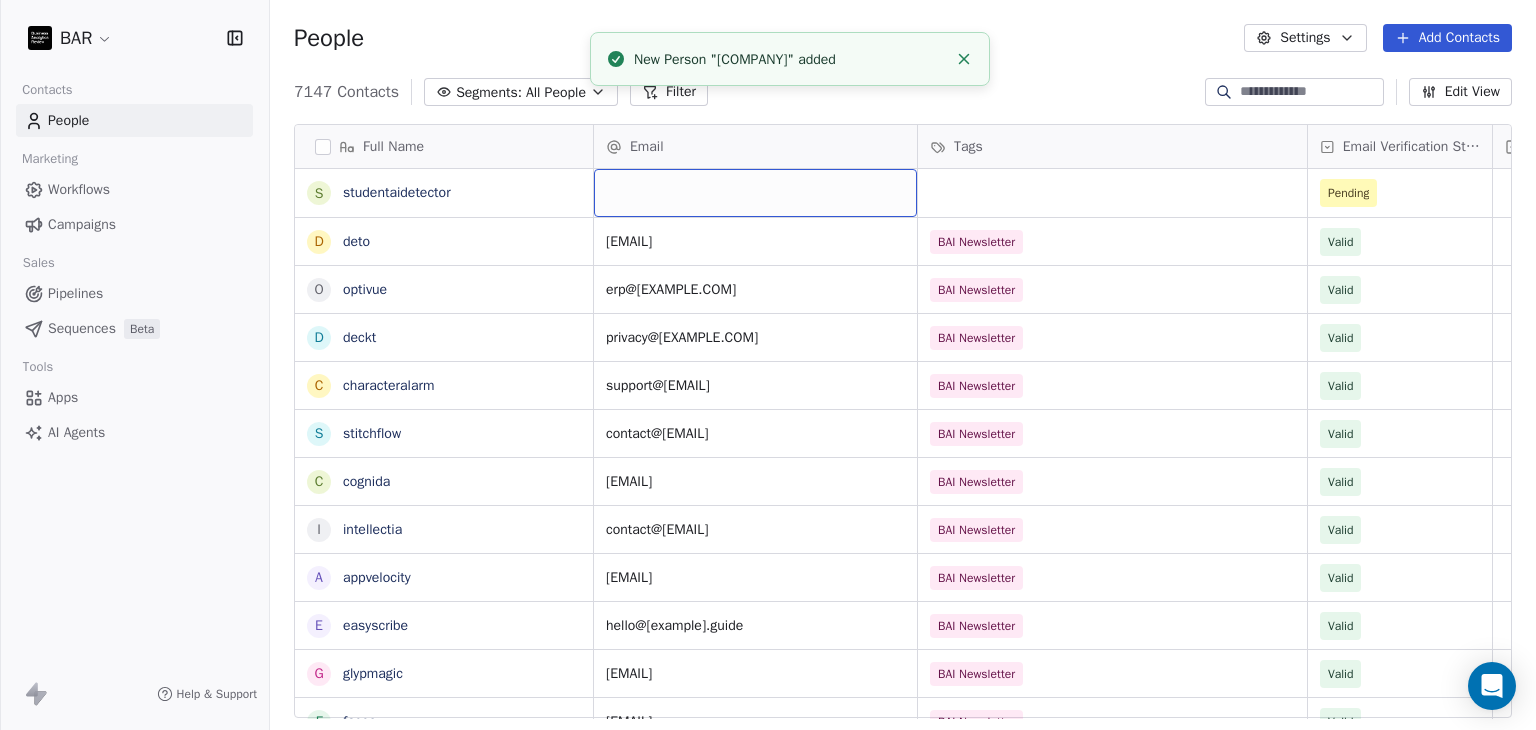 click at bounding box center [755, 193] 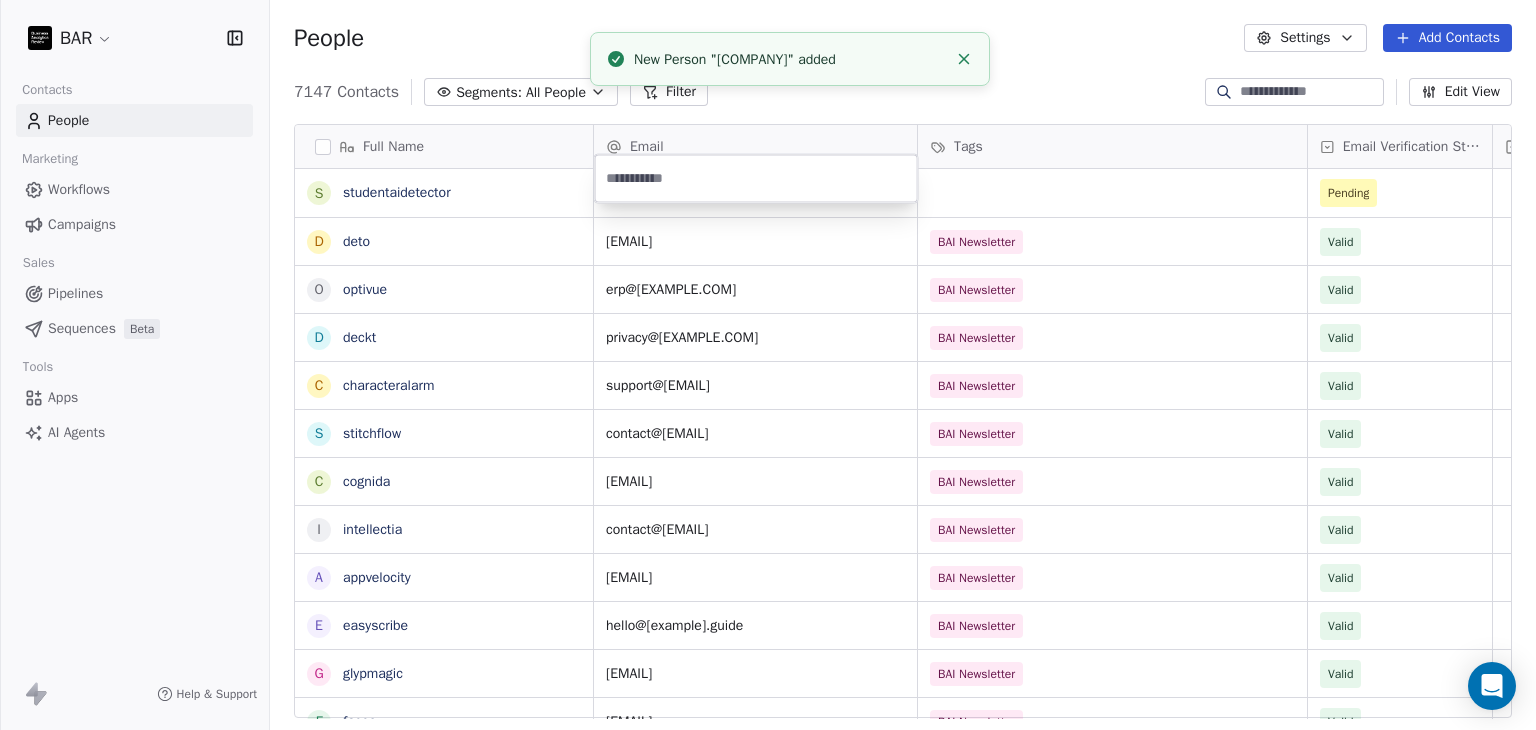 paste on "**********" 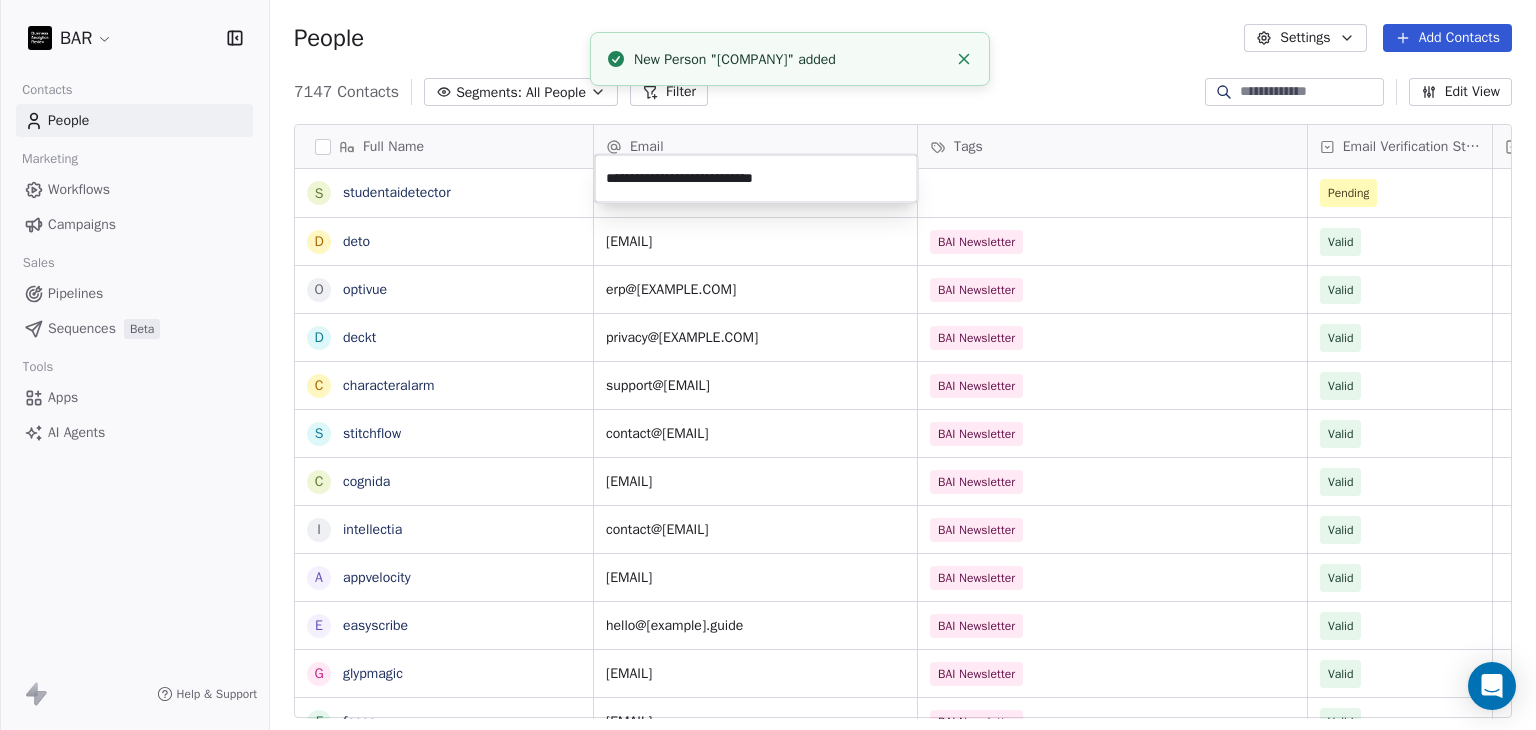 type on "**********" 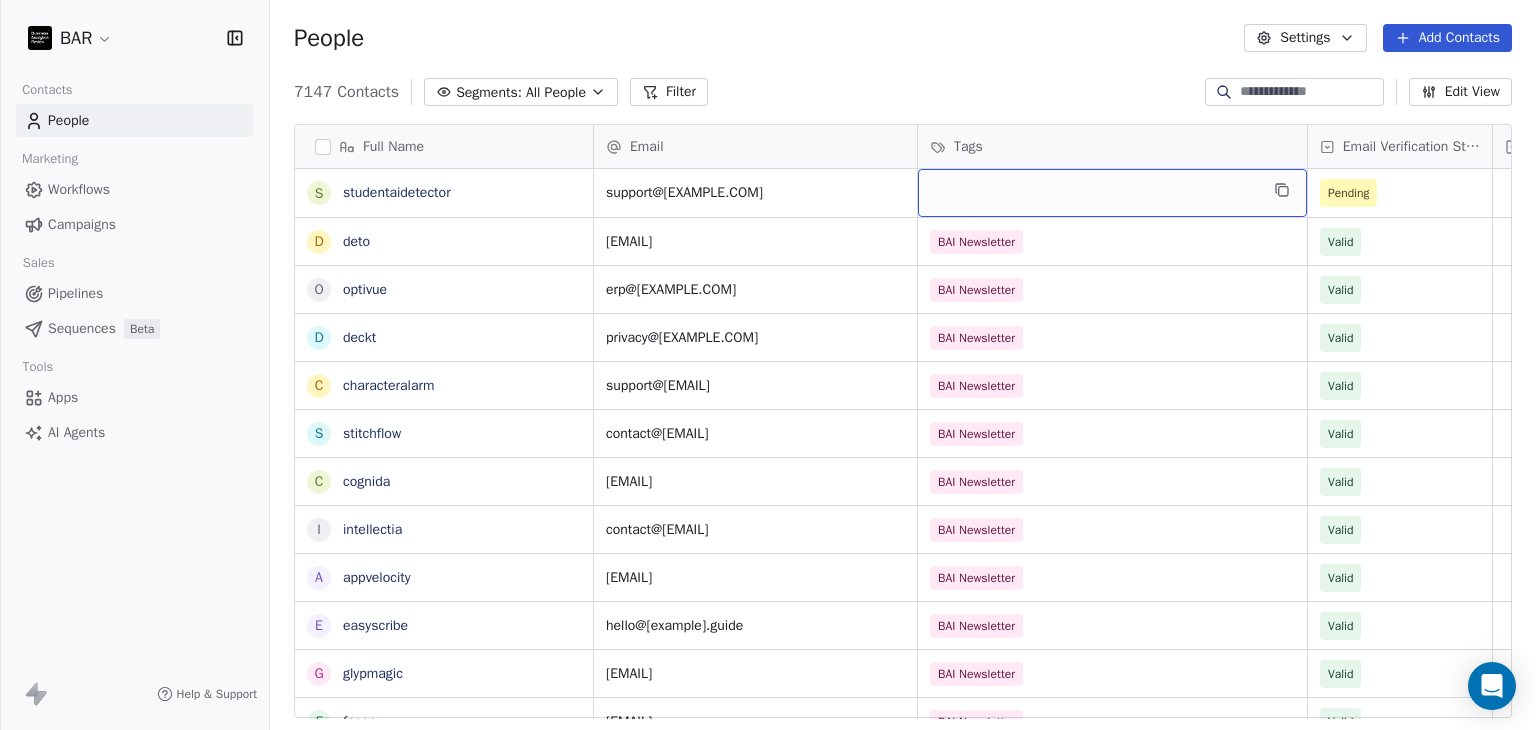 click at bounding box center [1112, 193] 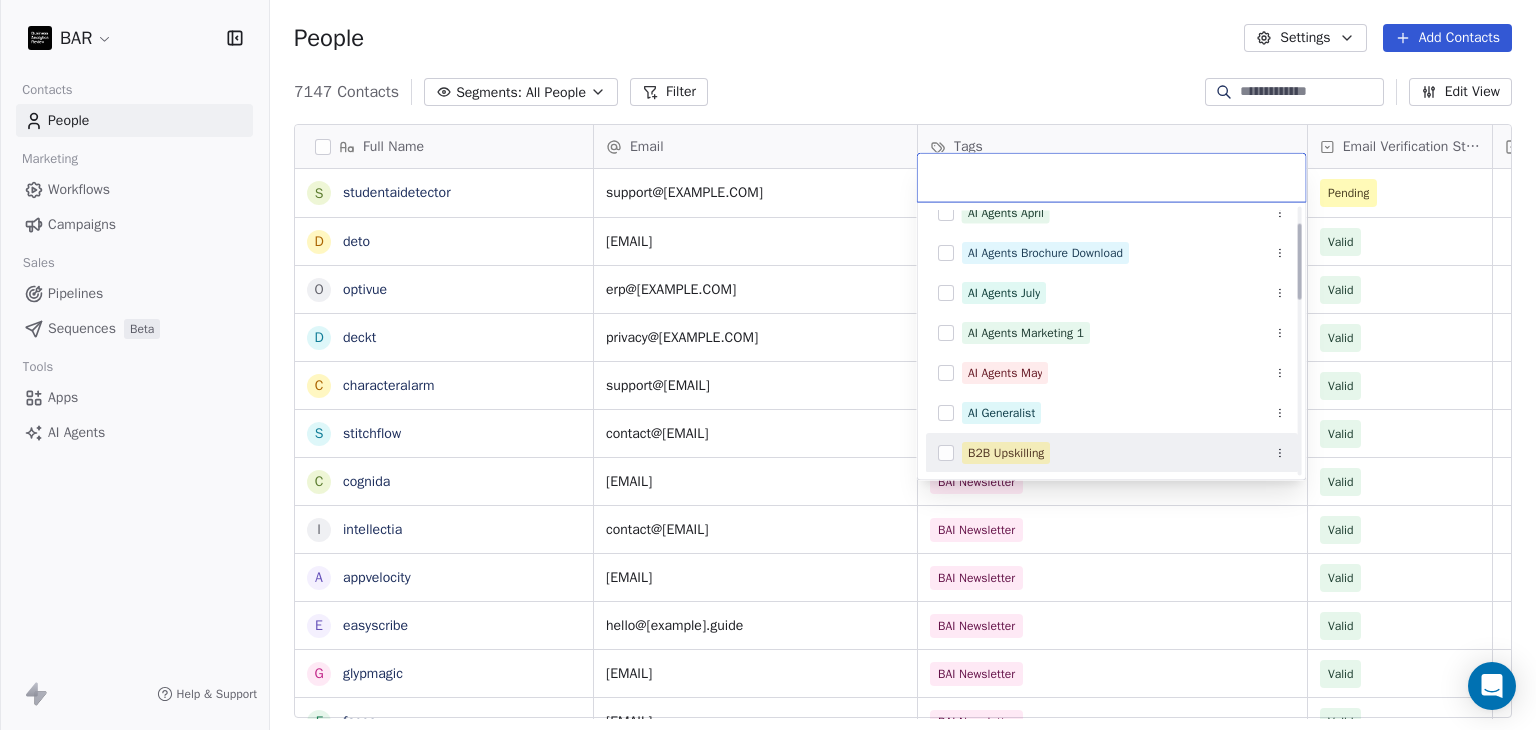 scroll, scrollTop: 98, scrollLeft: 0, axis: vertical 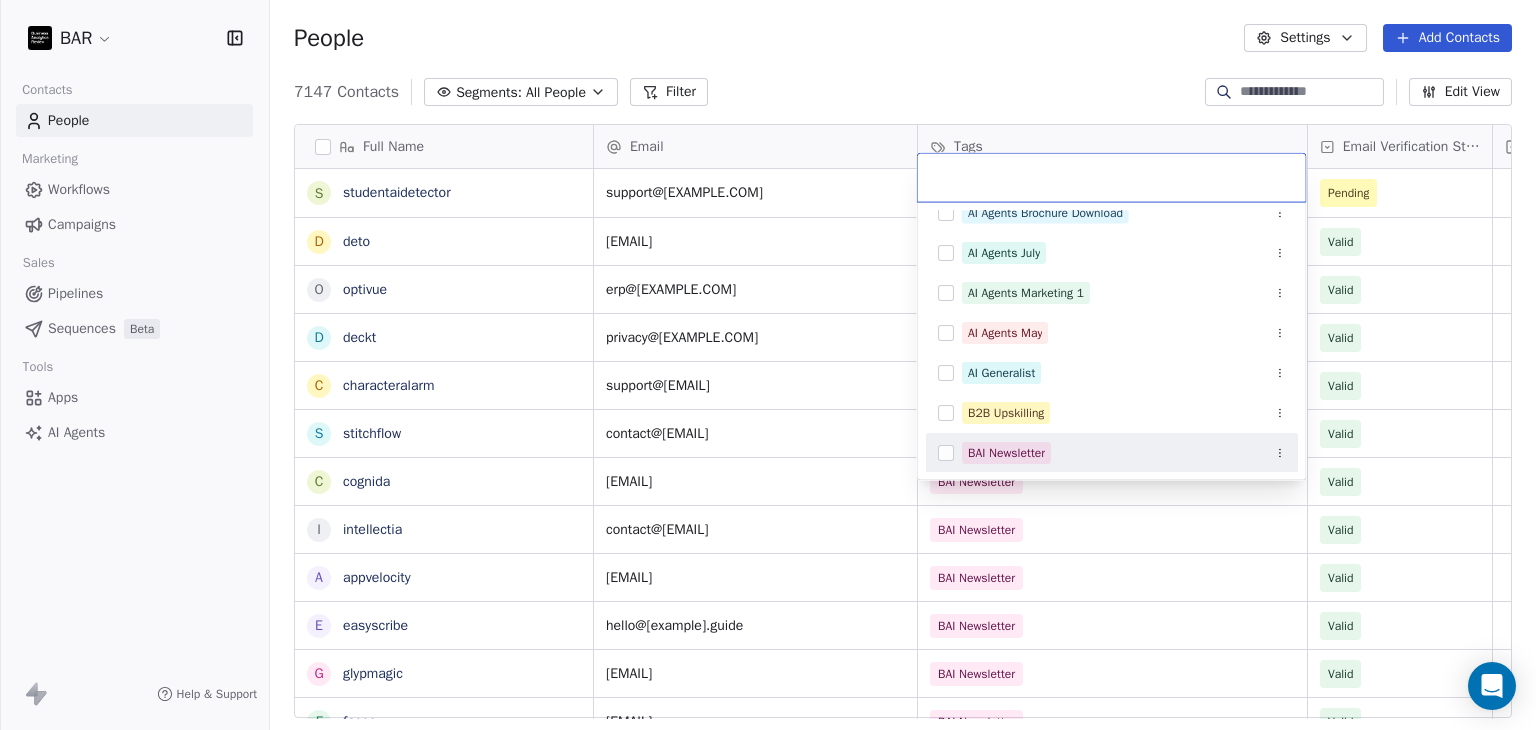 click at bounding box center (946, 453) 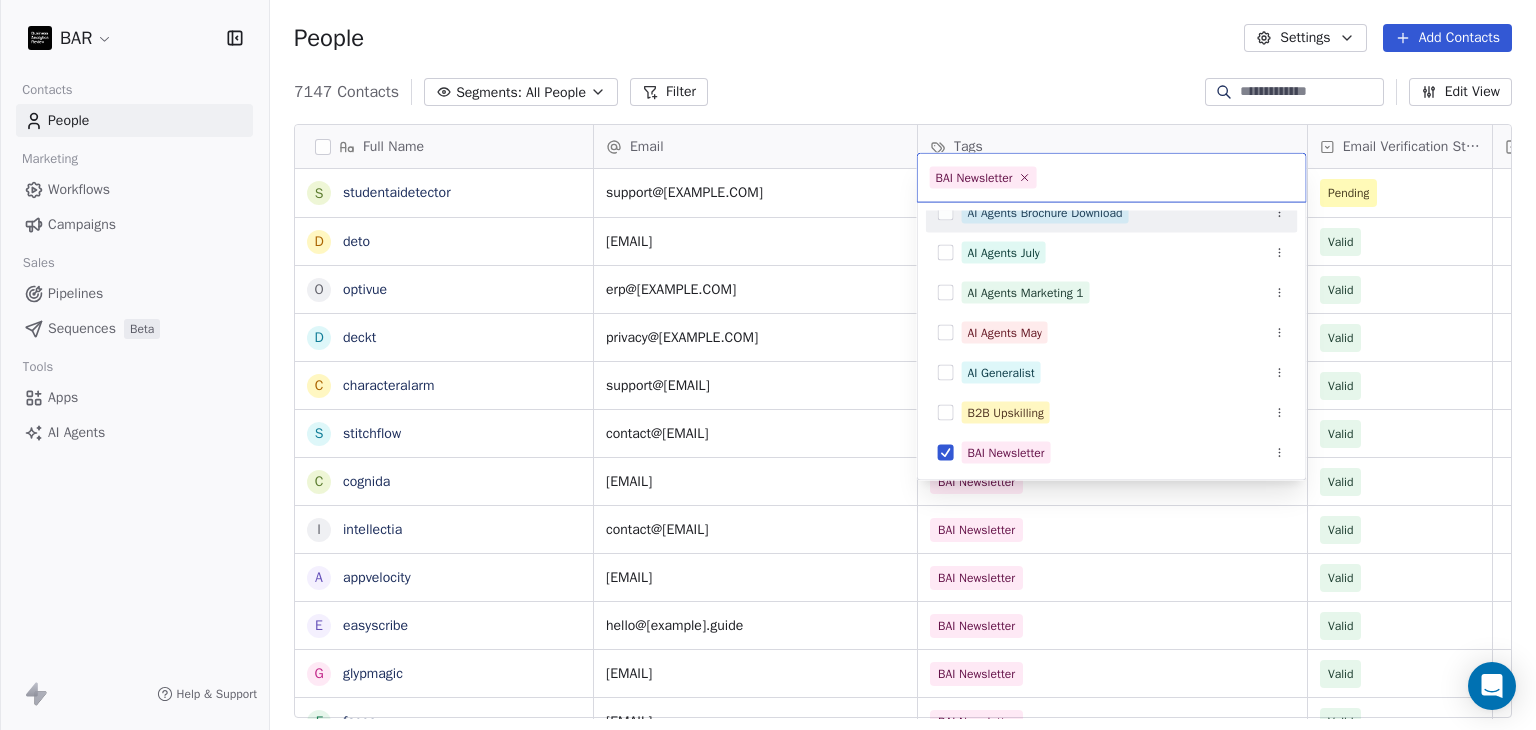 click on "BAR Contacts People Marketing Workflows Campaigns Sales Pipelines Sequences Beta Tools Apps AI Agents Help & Support People Settings Add Contacts 7147 Contacts Segments: All People Filter Edit View Tag Add to Sequence Full Name [NAME] [NAME] [NAME] [NAME] [NAME] [NAME] [NAME] [NAME] [NAME] [NAME] [NAME] [NAME] [NAME] [NAME] [NAME] [NAME] [NAME] [NAME] [NAME] [NAME] [NAME] Email Tags Email Verification Status Status [EMAIL] Pending [EMAIL] BAI Newsletter Valid [EMAIL] BAI Newsletter Valid [EMAIL] BAI Newsletter Valid [EMAIL] BAI Newsletter Valid [EMAIL] BAI Newsletter Valid [EMAIL] BAI Newsletter Valid [EMAIL] BAI Newsletter Valid" at bounding box center (768, 365) 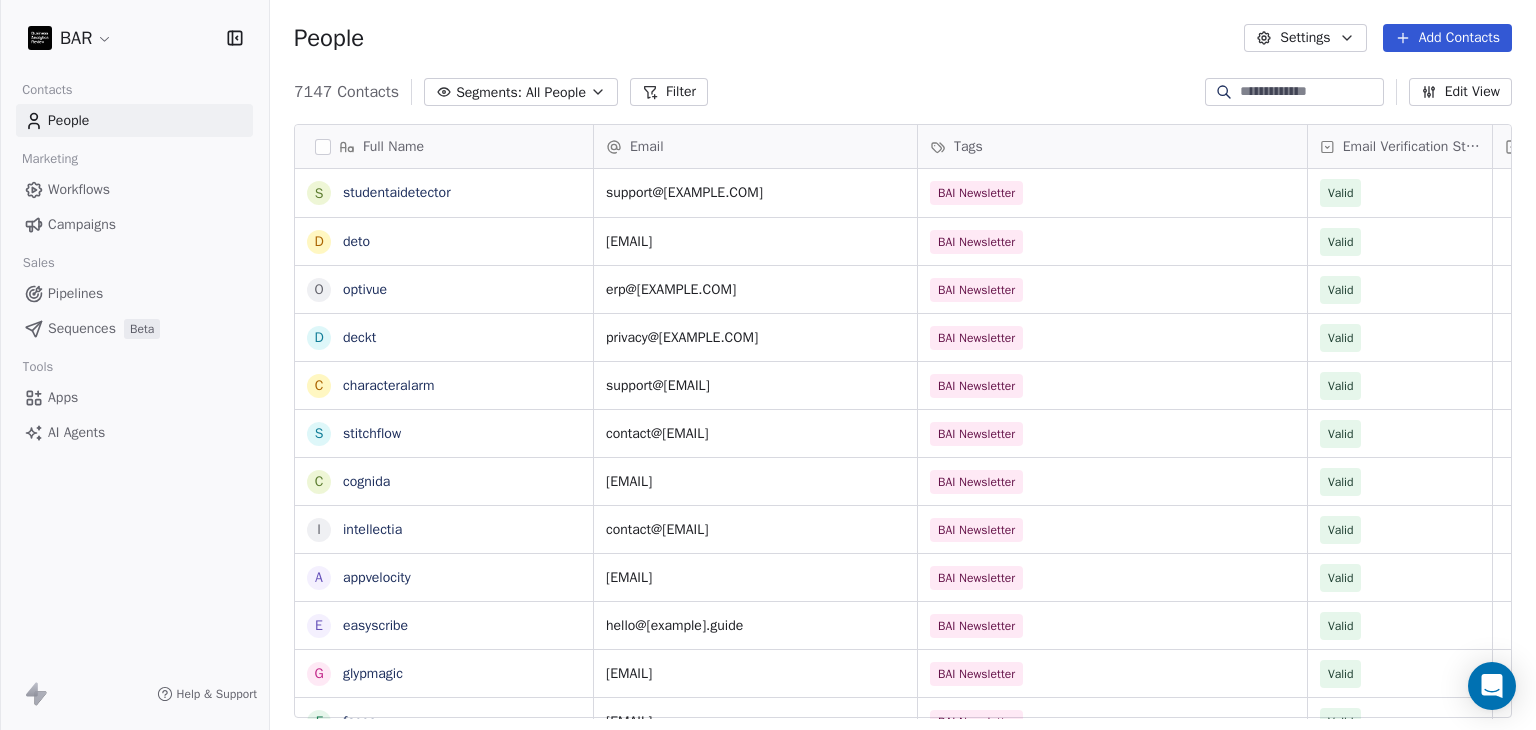 click on "People Settings  Add Contacts" at bounding box center (903, 38) 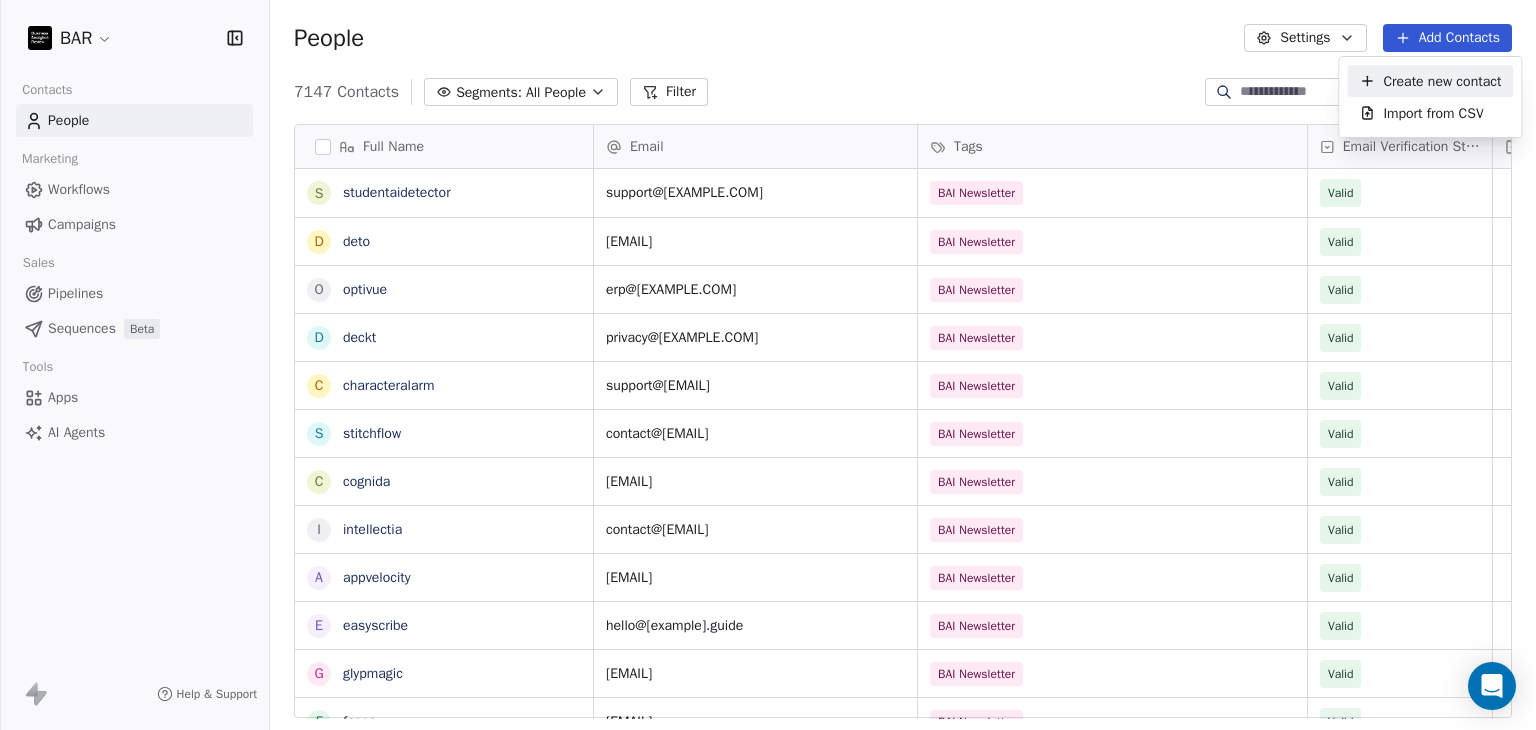 click on "Create new contact" at bounding box center (1442, 81) 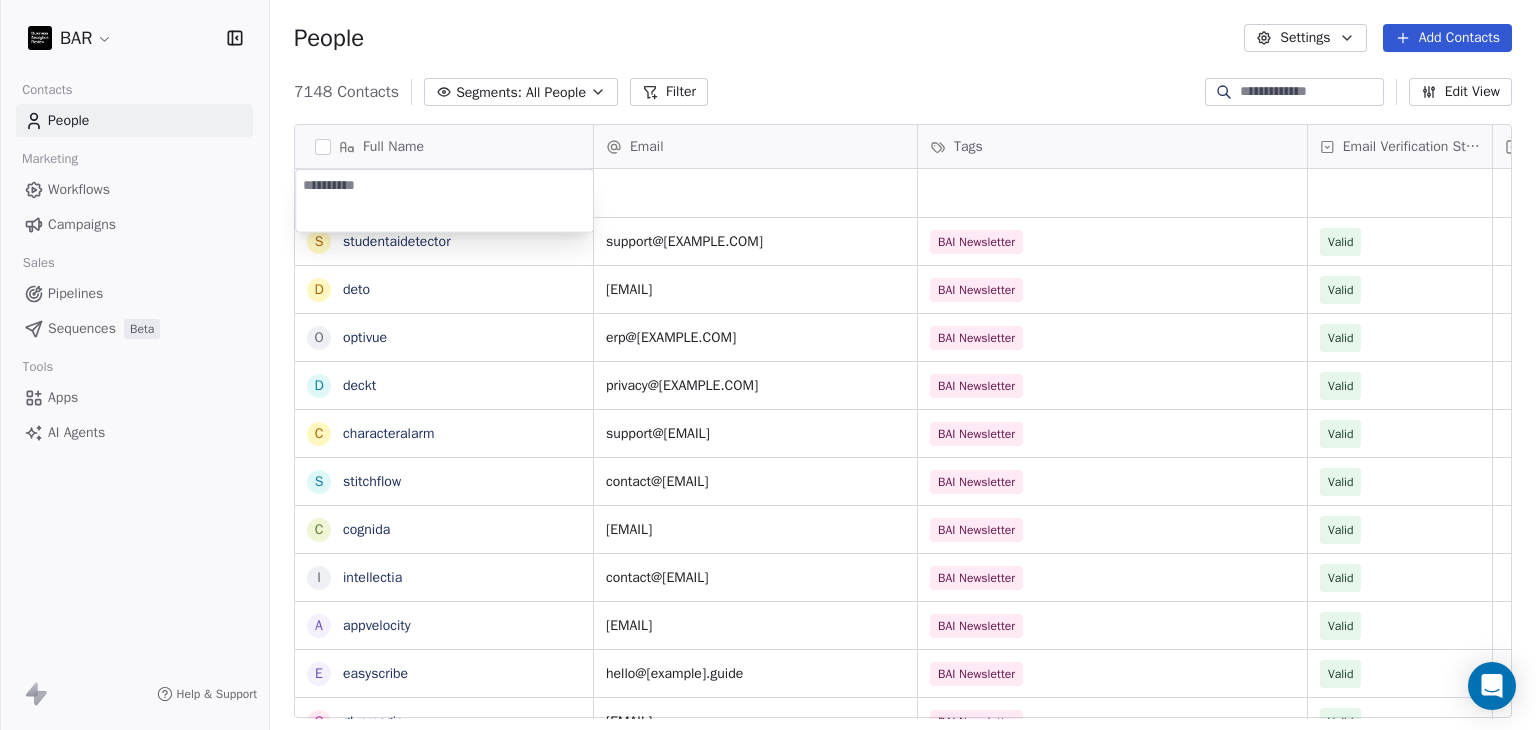 type on "******" 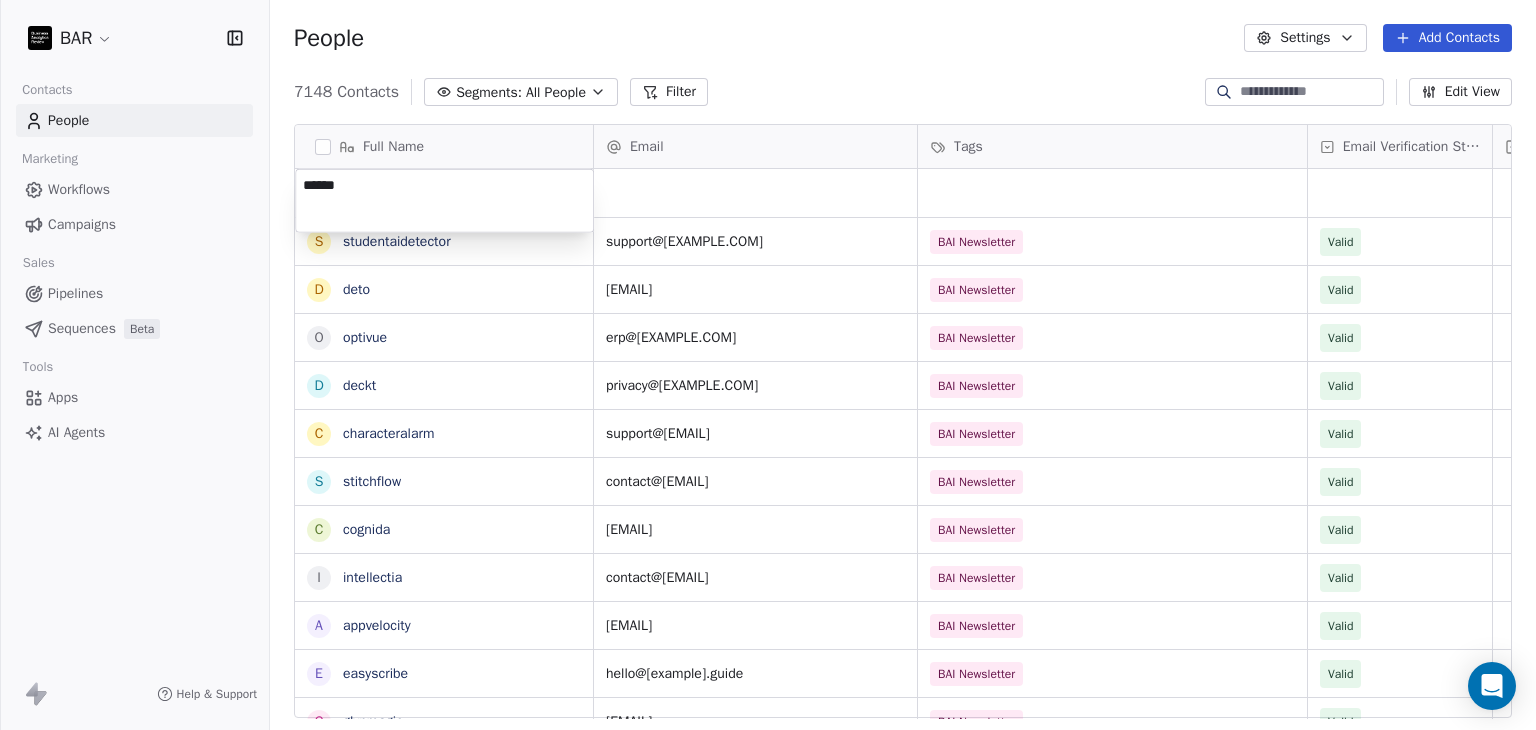click on "BAR Contacts People Marketing Workflows Campaigns Sales Pipelines Sequences Beta Tools Apps AI Agents Help & Support People Settings Add Contacts 7148 Contacts Segments: All People Filter Edit View Tag Add to Sequence Full Name s [COMPANY] d [COMPANY] o [COMPANY] d [COMPANY] c [COMPANY] s [COMPANY] c [COMPANY] i [COMPANY] a [COMPANY] e [COMPANY] g [COMPANY] f [COMPANY] r [COMPANY] d [COMPANY] m [COMPANY] i [COMPANY] t [COMPANY] q [COMPANY] H HR Team m [COMPANY] N [LAST] D [LAST] z [LAST] z [LAST] N [FIRST] [LAST] M [FIRST] [LAST] B [FIRST] [LAST] M [FIRST] [LAST] K [FIRST] [LAST] C [FIRST] [LAST] C [FIRST] [LAST] K [FIRST] [LAST] Email Tags Email Verification Status Status [EMAIL] BAI Newsletter Valid [EMAIL] BAI Newsletter Valid [EMAIL] BAI Newsletter Valid [EMAIL] BAI Newsletter Valid [EMAIL] BAI Newsletter Valid [EMAIL] BAI Newsletter Valid [EMAIL] BAI Newsletter Valid [EMAIL] BAI Newsletter Valid Valid" at bounding box center (768, 365) 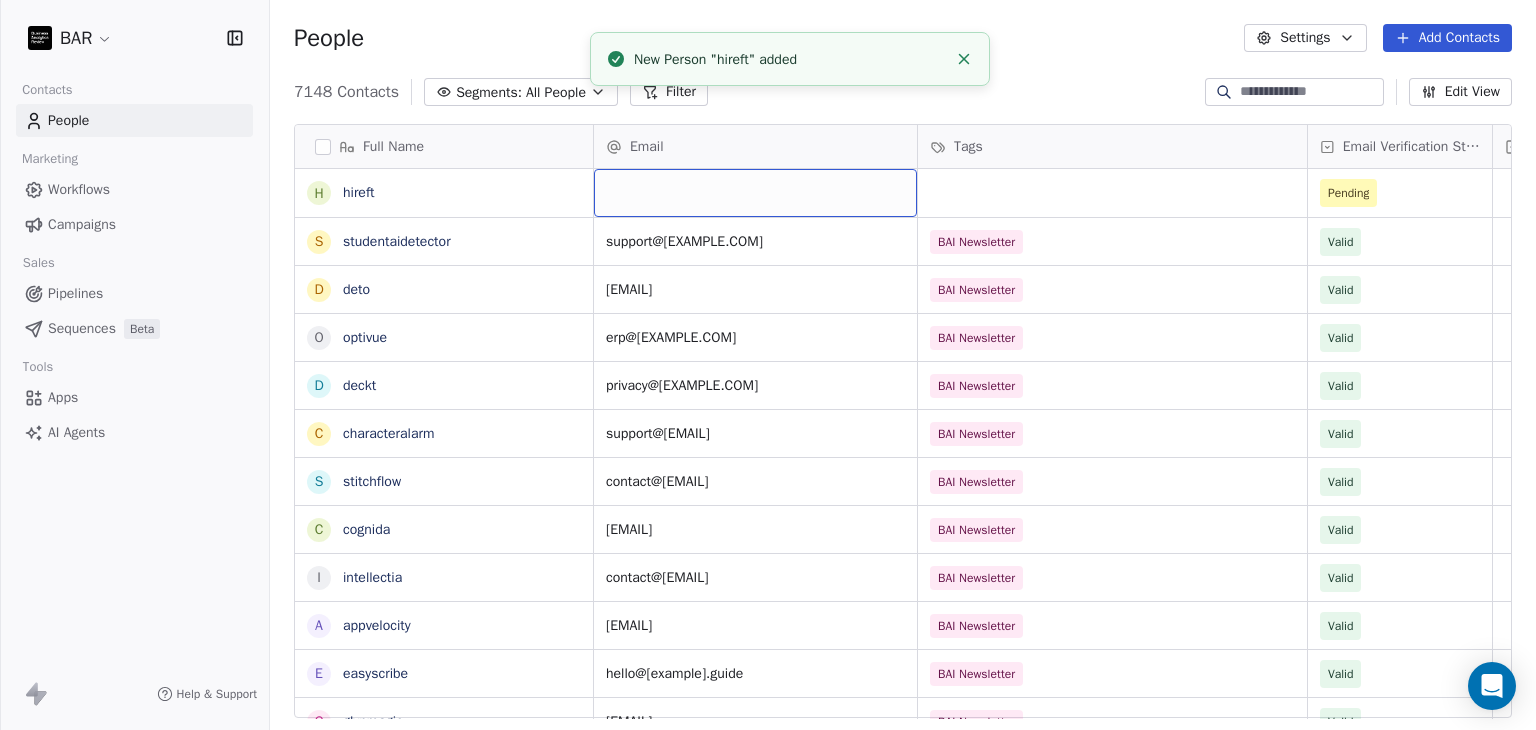 click at bounding box center [755, 193] 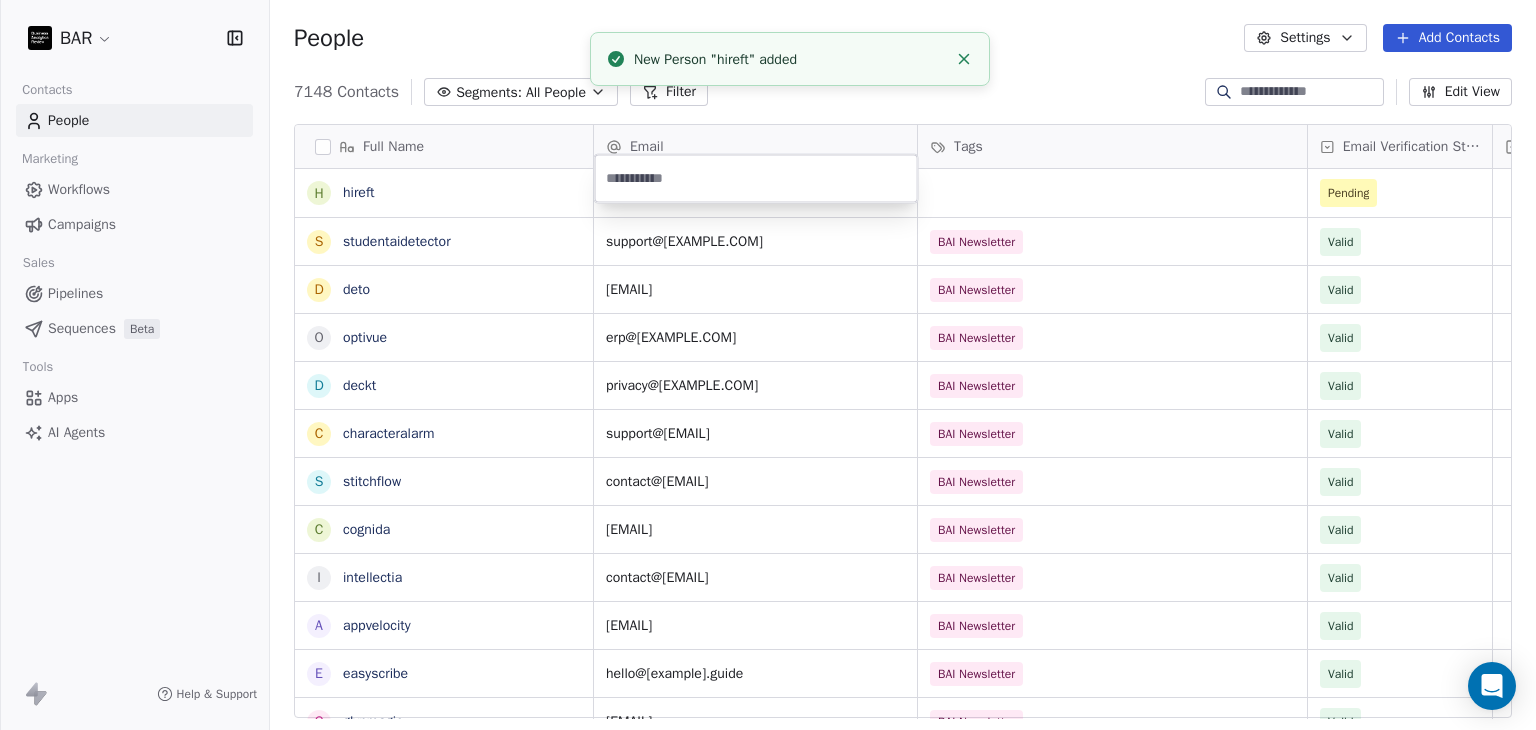 type on "******" 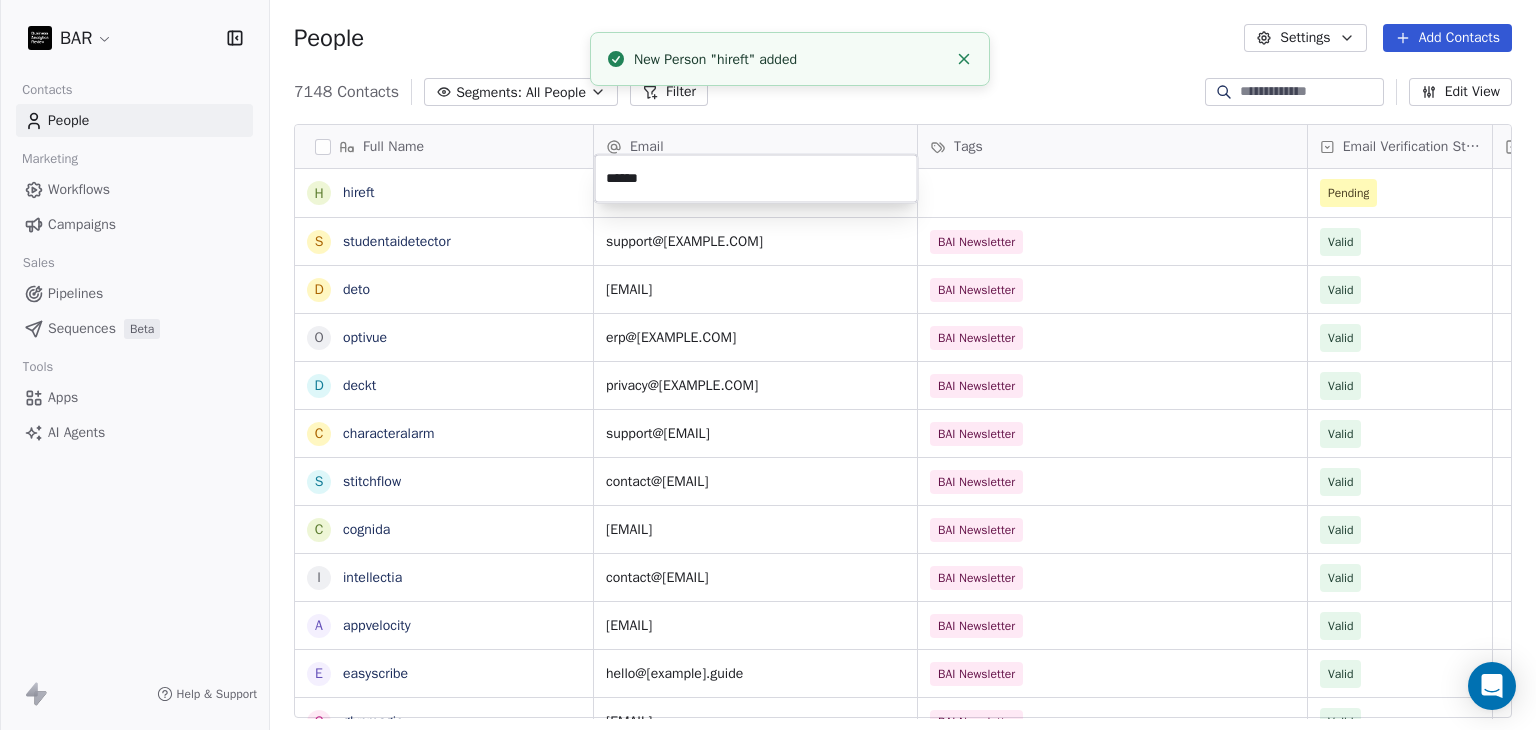click on "******" at bounding box center (756, 179) 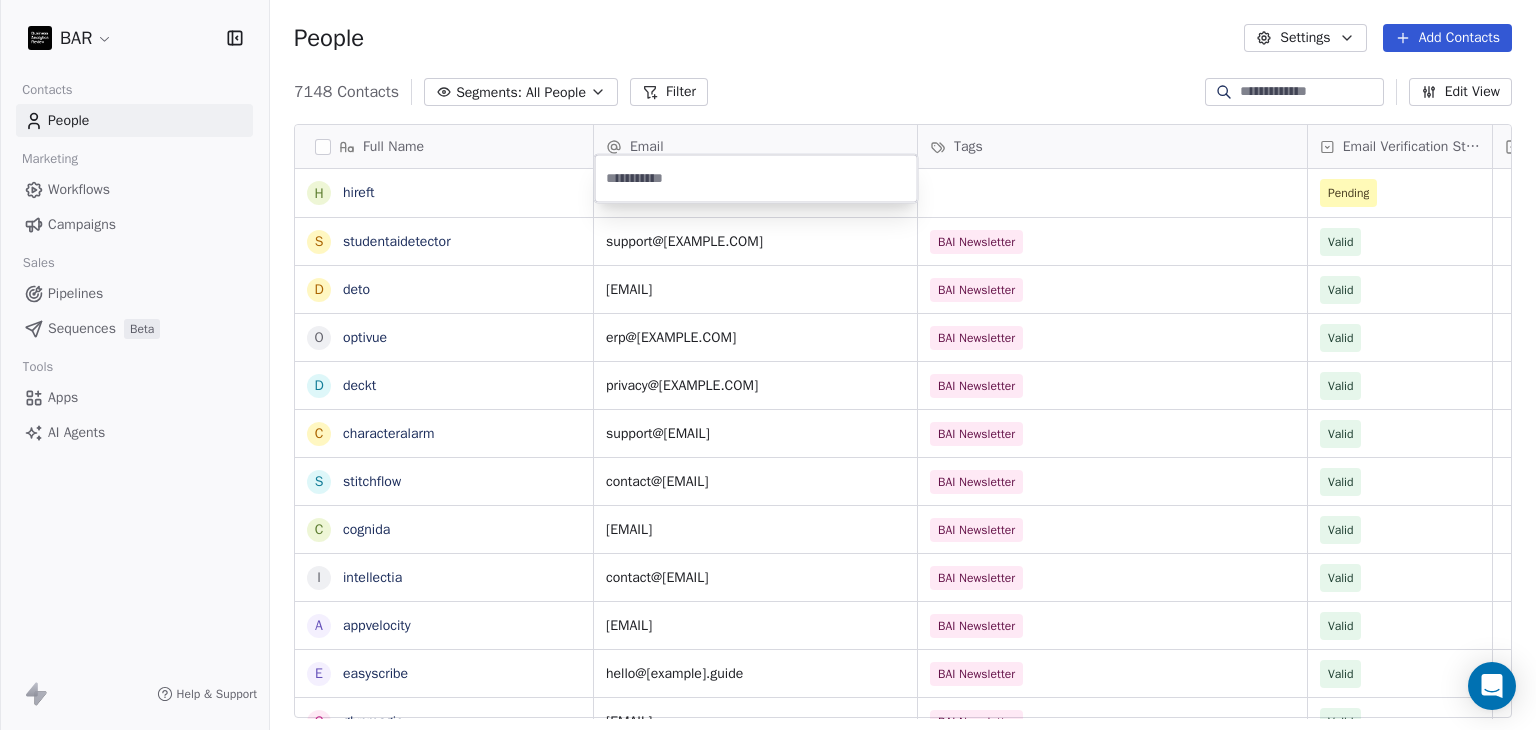 click at bounding box center (756, 179) 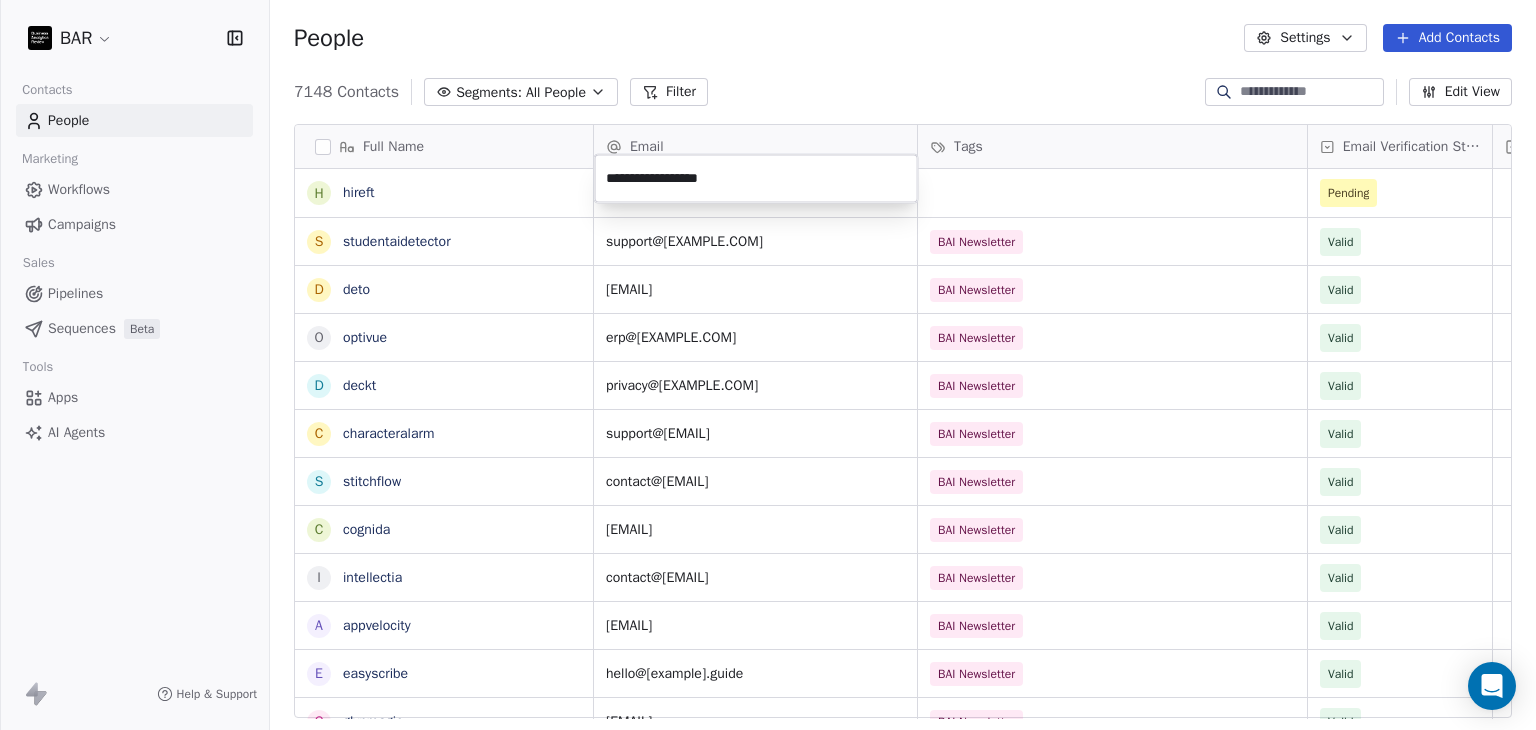 click on "BAR Contacts People Marketing Workflows Campaigns Sales Pipelines Sequences Beta Tools Apps AI Agents Help & Support People Settings Add Contacts 7148 Contacts Segments: All People Filter Edit View Tag Add to Sequence Full Name h [EMAIL] s [EMAIL] d [EMAIL] o [EMAIL] d [EMAIL] c [EMAIL] s [EMAIL] c [EMAIL] i [EMAIL] a [EMAIL] e [EMAIL] g [EMAIL] f [EMAIL] r [EMAIL] d [EMAIL] m [EMAIL] i [EMAIL] t [EMAIL] q [EMAIL] H HR Team m [EMAIL] N [EMAIL] D [EMAIL] z [EMAIL] N [EMAIL] M [EMAIL] B [EMAIL] M [EMAIL] K [EMAIL] C [EMAIL] C [EMAIL] K [EMAIL] Email Tags Email Verification Status Status Pending support@[EXAMPLE.COM] BAI Newsletter Valid cotterell@[EXAMPLE.COM] BAI Newsletter Valid erp@[EXAMPLE.COM] BAI Newsletter Valid privacy@[EXAMPLE.COM] BAI Newsletter Valid support@[EXAMPLE.COM] BAI Newsletter Valid contact@[EXAMPLE.COM] BAI Newsletter Valid codien@[EXAMPLE.COM] BAI Newsletter Valid contact@[EXAMPLE.COM] Valid Valid" at bounding box center [768, 365] 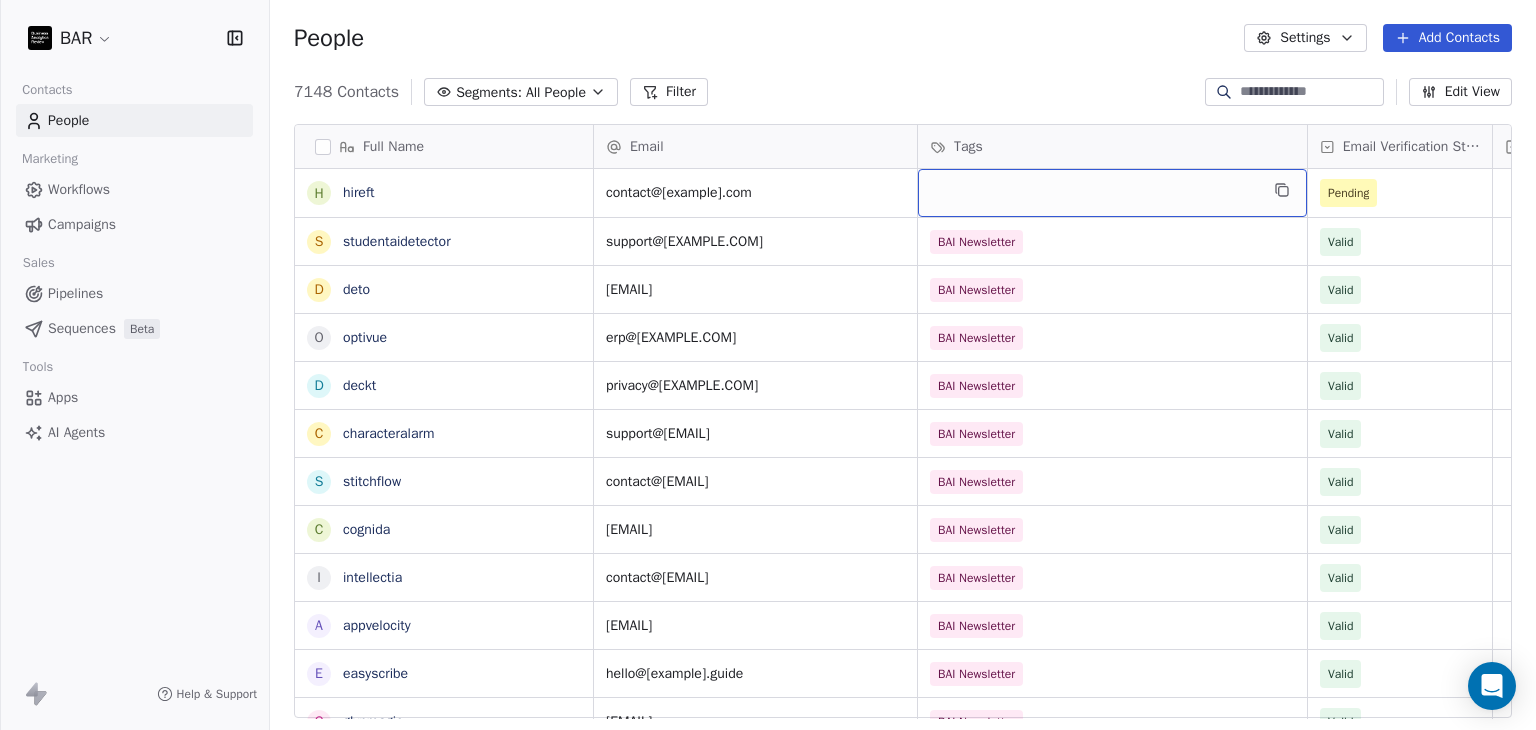 click at bounding box center [1112, 193] 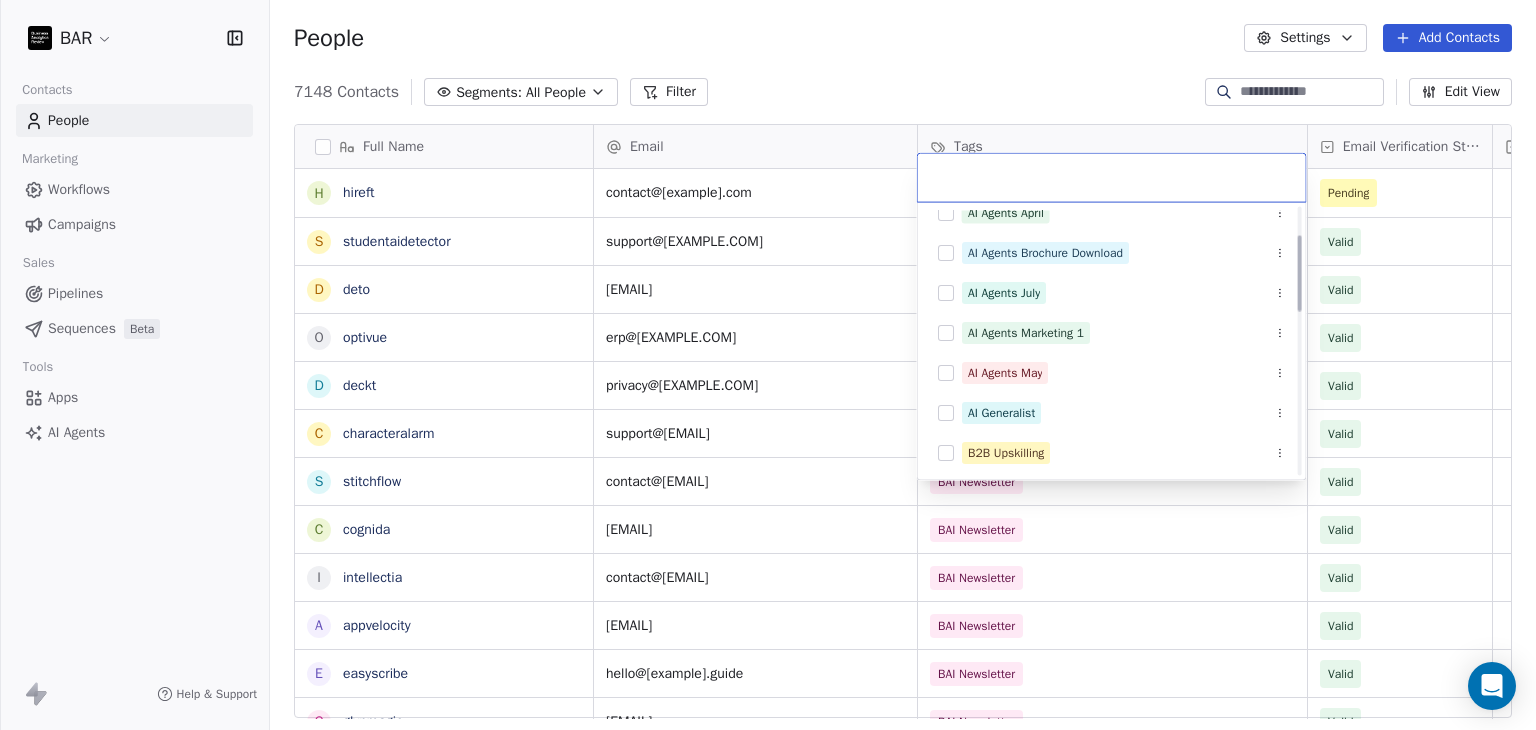 scroll, scrollTop: 98, scrollLeft: 0, axis: vertical 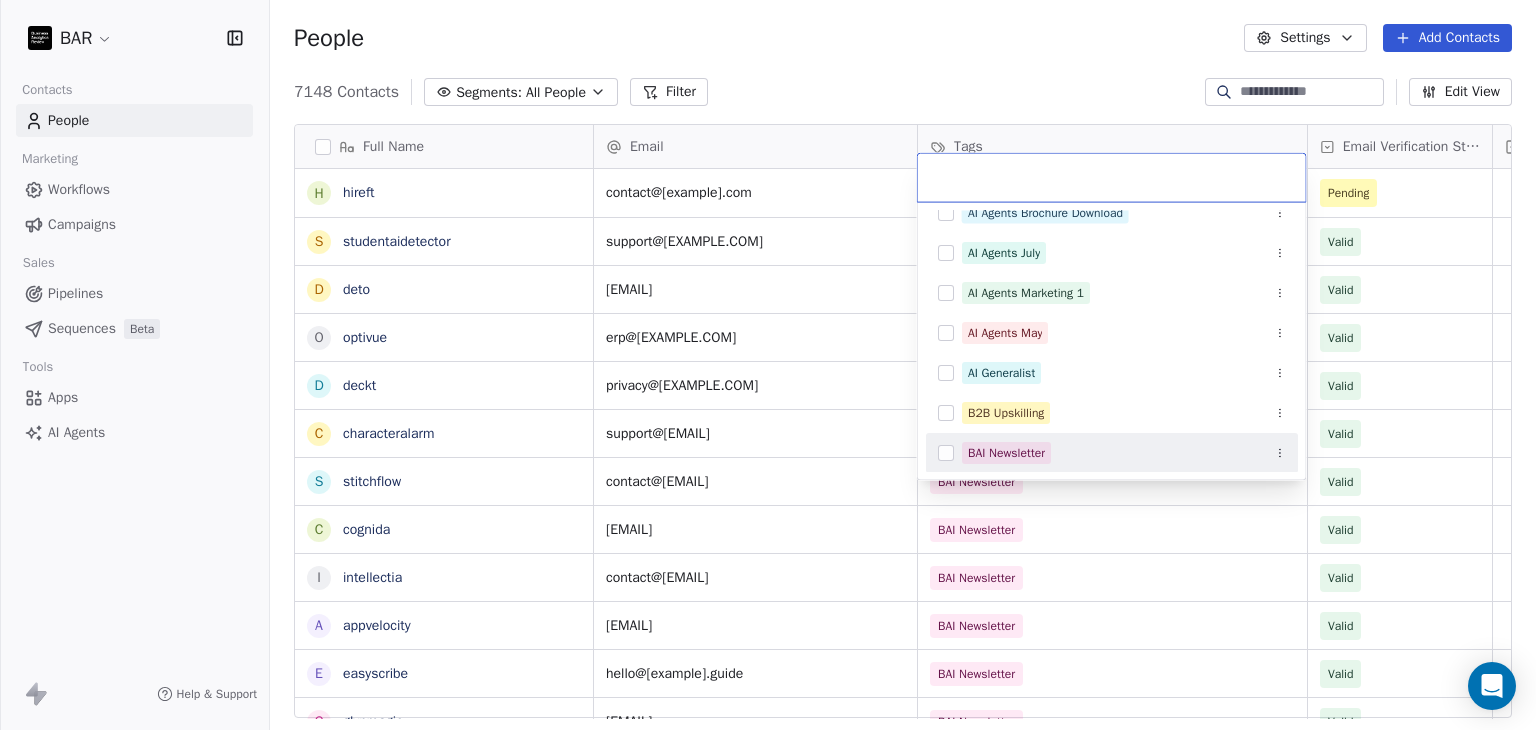 click on "BAI Newsletter" at bounding box center [1006, 453] 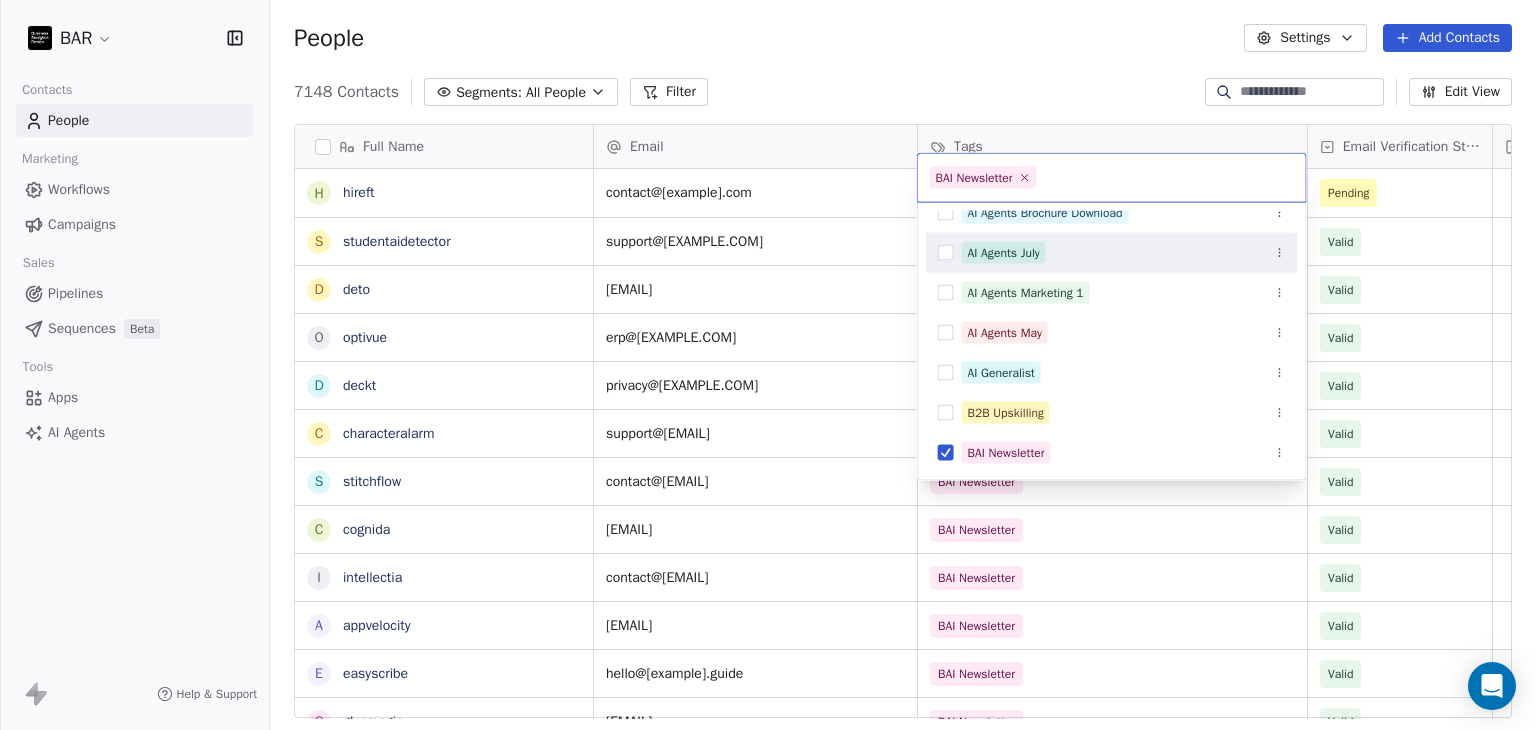 click on "BAR Contacts People Marketing Workflows Campaigns Sales Pipelines Sequences Beta Tools Apps AI Agents Help & Support People Settings Add Contacts 7148 Contacts Segments: All People Filter Edit View Tag Add to Sequence Full Name h hireft s studentaidetector d deto o optivue d deckt c characteralarm s stitchflow c cognida i intellectia a appvelocity e easyscribe g glypmagic f faces r roukey d david m memno i infinidesk t trygleam q quiltformac H HR Team m modernbanc N Nebahat ztrk D Derya zyel z zge zer N Nadezhda Zhurbina M Mayada Zouhair B Bora Yalcn M Meriem ZAYANE K Kristin Zeitler C Carrie Wright C Camille Wright K Kelly Wright Email Tags Email Verification Status Status contact@[EXAMPLE.COM] Pending support@[EXAMPLE.COM] BAI Newsletter Valid cotterell@[EXAMPLE.COM] BAI Newsletter Valid erp@[EXAMPLE.COM] BAI Newsletter Valid privacy@[EXAMPLE.COM] BAI Newsletter Valid support@[EXAMPLE.COM] BAI Newsletter Valid contact@[EXAMPLE.COM] BAI Newsletter Valid codien@[EXAMPLE.COM] BAI Newsletter Valid BAI Newsletter" at bounding box center [768, 365] 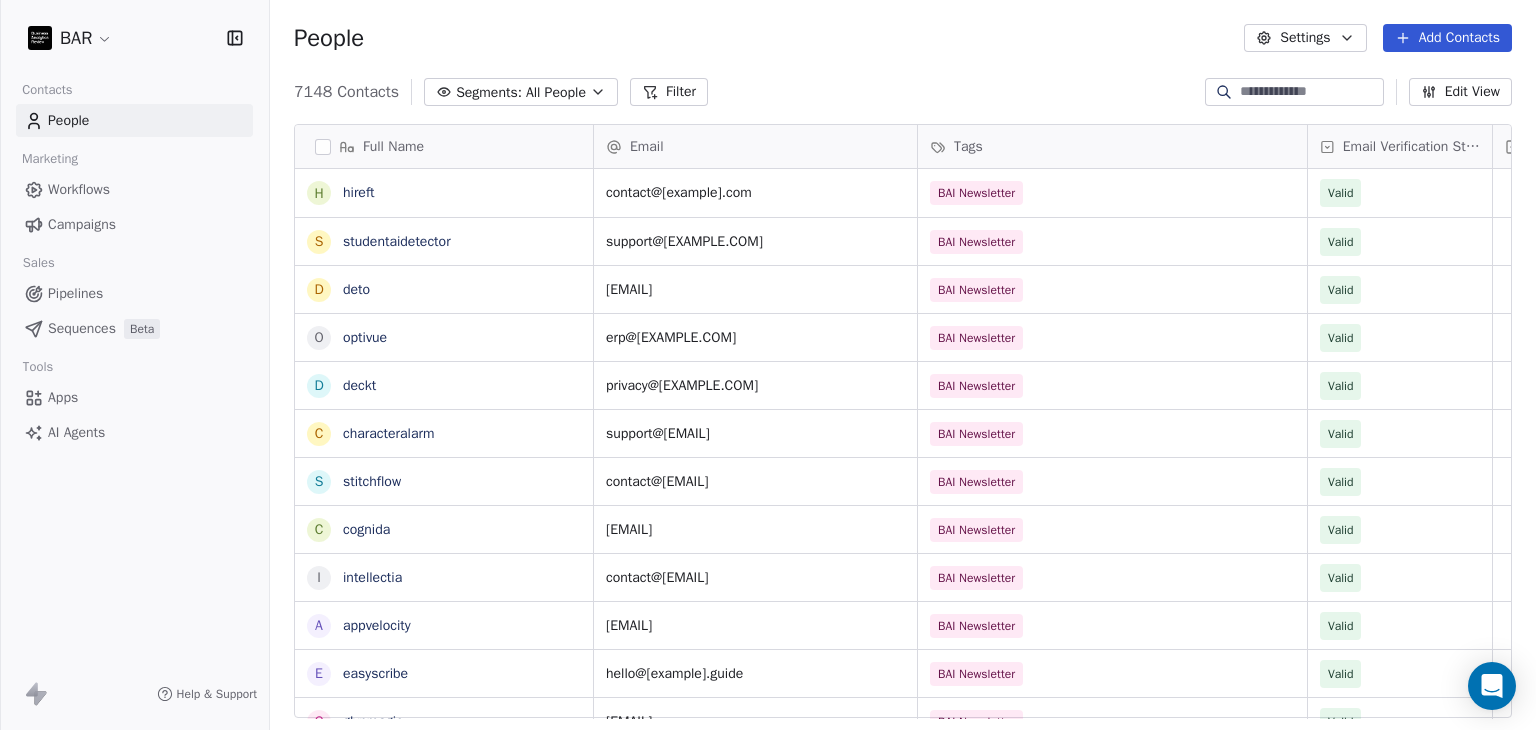 click on "Add Contacts" at bounding box center (1447, 38) 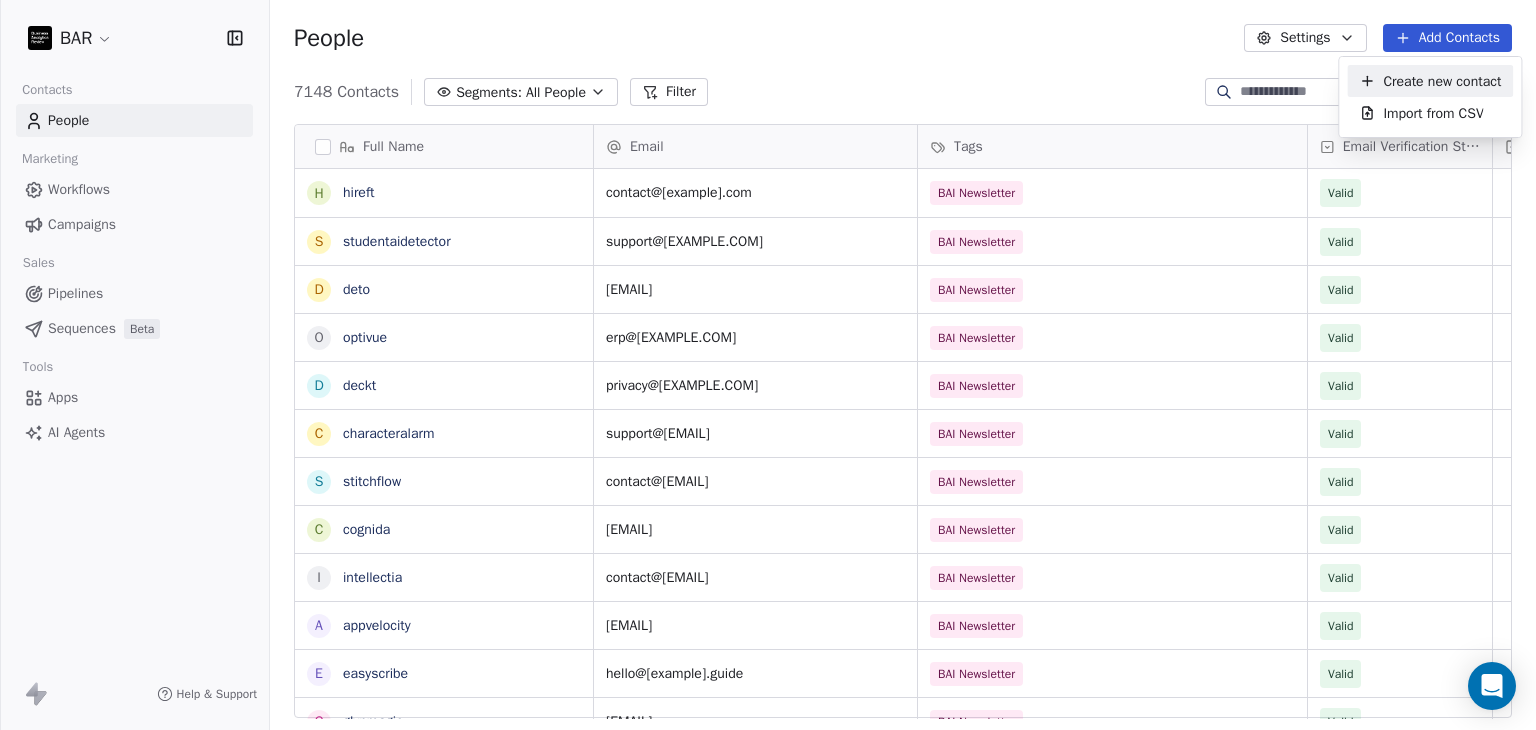 click on "Create new contact" at bounding box center (1442, 81) 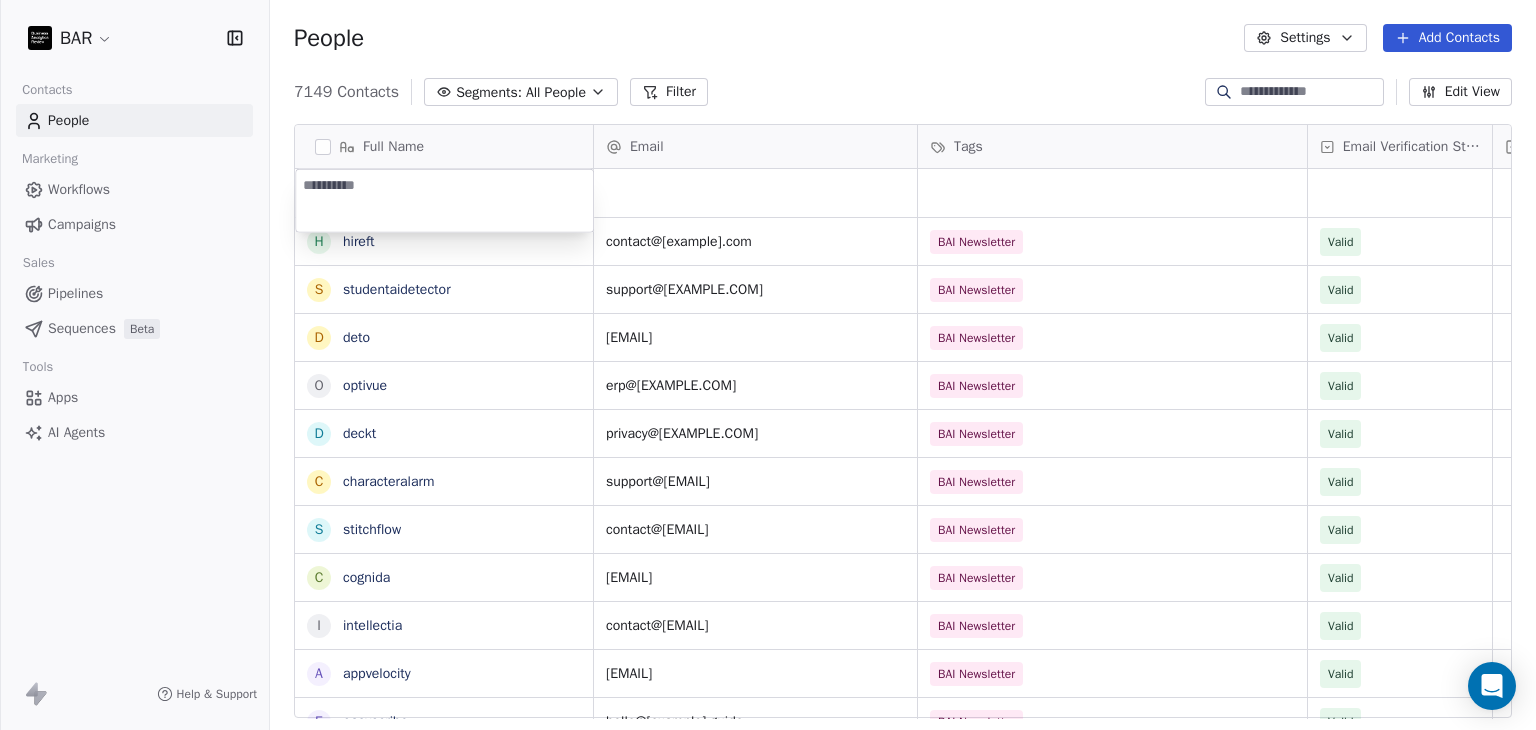 type on "********" 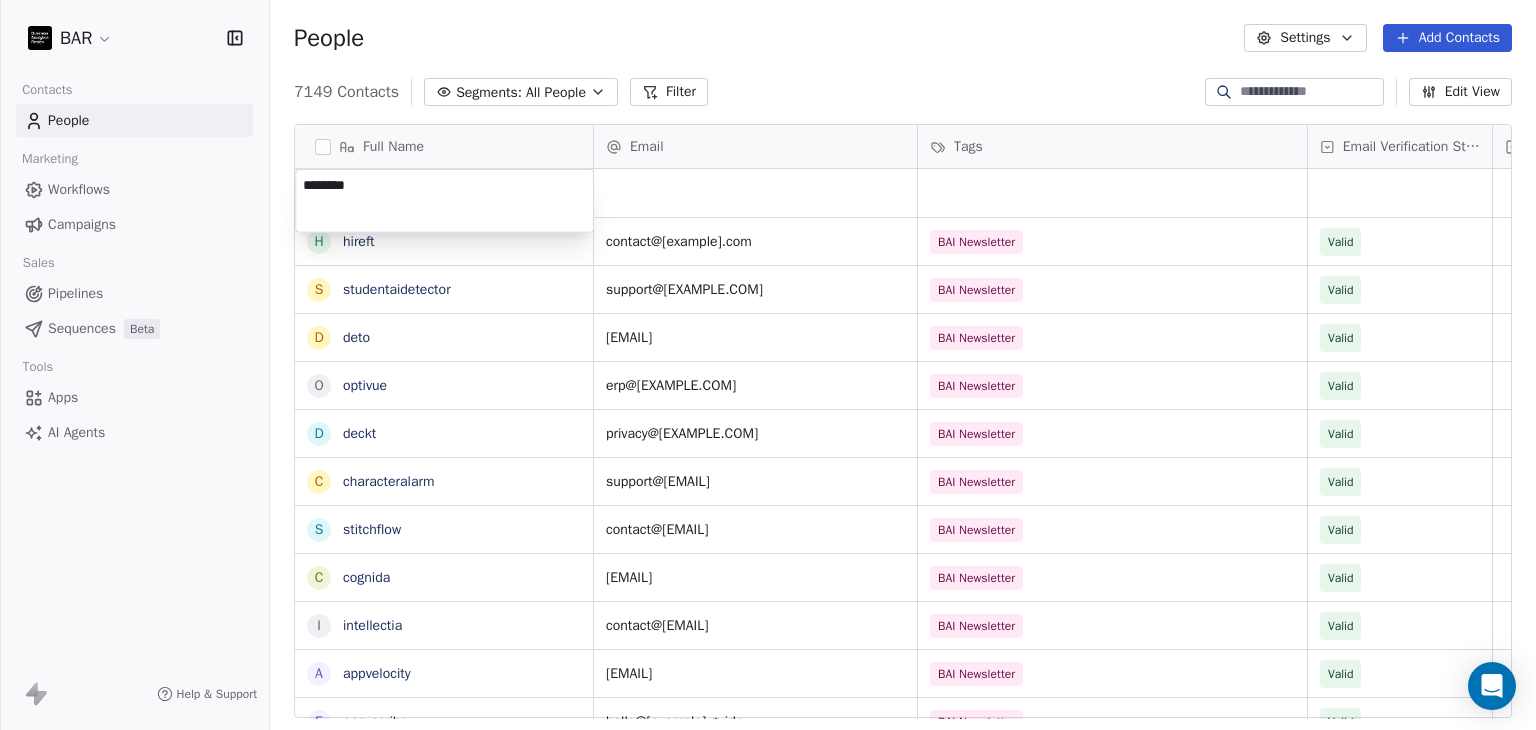 click on "BAR Contacts People Marketing Workflows Campaigns Sales Pipelines Sequences Beta Tools Apps AI Agents Help & Support People Settings Add Contacts 7149 Contacts Segments: All People Filter Edit View Tag Add to Sequence Full Name h [EMAIL] s [EMAIL] d [EMAIL] o [EMAIL] d [EMAIL] c [EMAIL] s [EMAIL] c [EMAIL] i [EMAIL] a [EMAIL] e [EMAIL] g [EMAIL] f [EMAIL] r [EMAIL] d [EMAIL] m [EMAIL] i [EMAIL] t [EMAIL] q [EMAIL] H HR Team m [EMAIL] N [EMAIL] D [EMAIL] z [EMAIL] N [EMAIL] M [EMAIL] B [EMAIL] M [EMAIL] K [EMAIL] C [EMAIL] C [EMAIL] Email Tags Email Verification Status Status contact@[EXAMPLE.COM] BAI Newsletter Valid support@[EXAMPLE.COM] BAI Newsletter Valid cotterell@[EXAMPLE.COM] BAI Newsletter Valid erp@[EXAMPLE.COM] BAI Newsletter Valid privacy@[EXAMPLE.COM] BAI Newsletter Valid support@[EXAMPLE.COM] BAI Newsletter Valid contact@[EXAMPLE.COM] BAI Newsletter Valid codien@[EXAMPLE.COM] BAI Newsletter Valid BAI Newsletter" at bounding box center [768, 365] 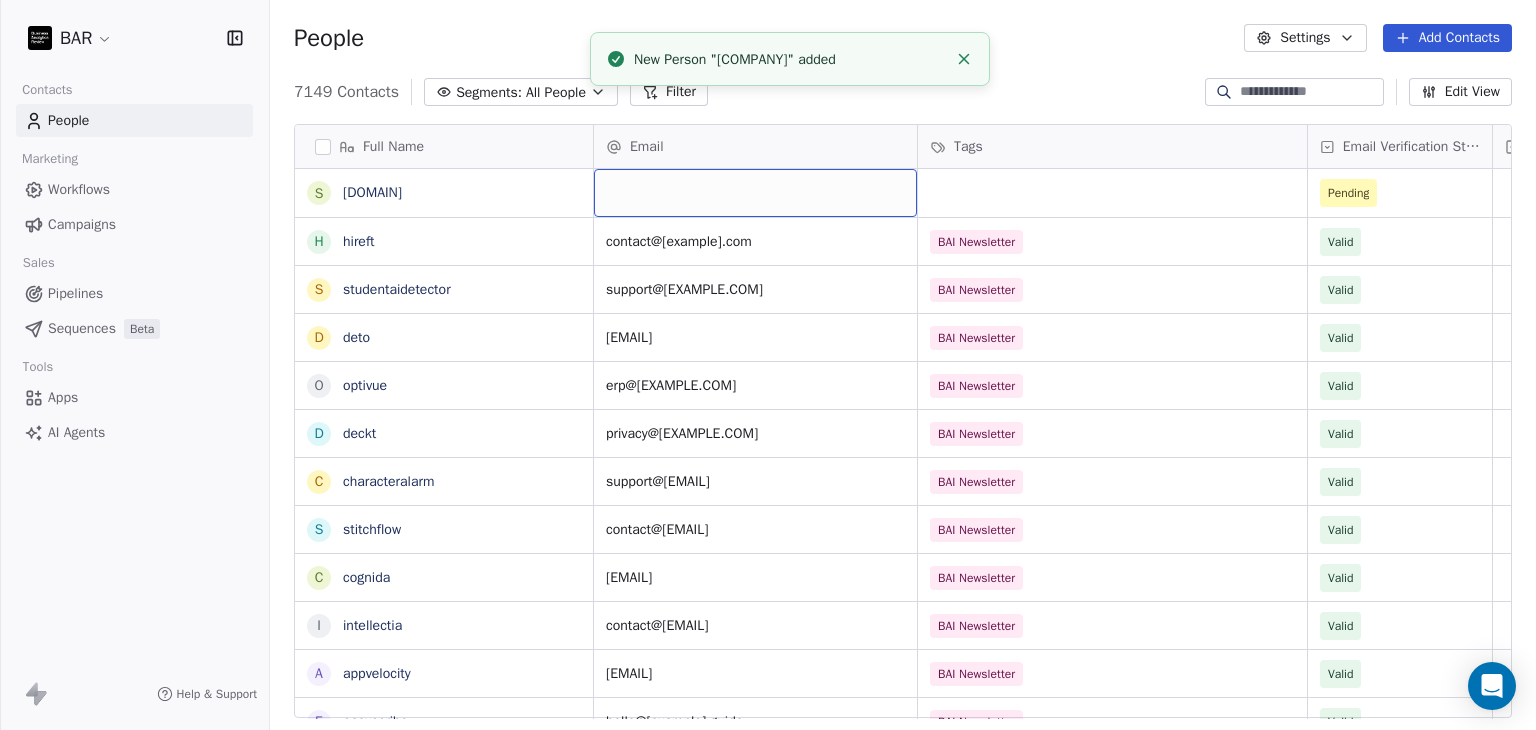 click at bounding box center [755, 193] 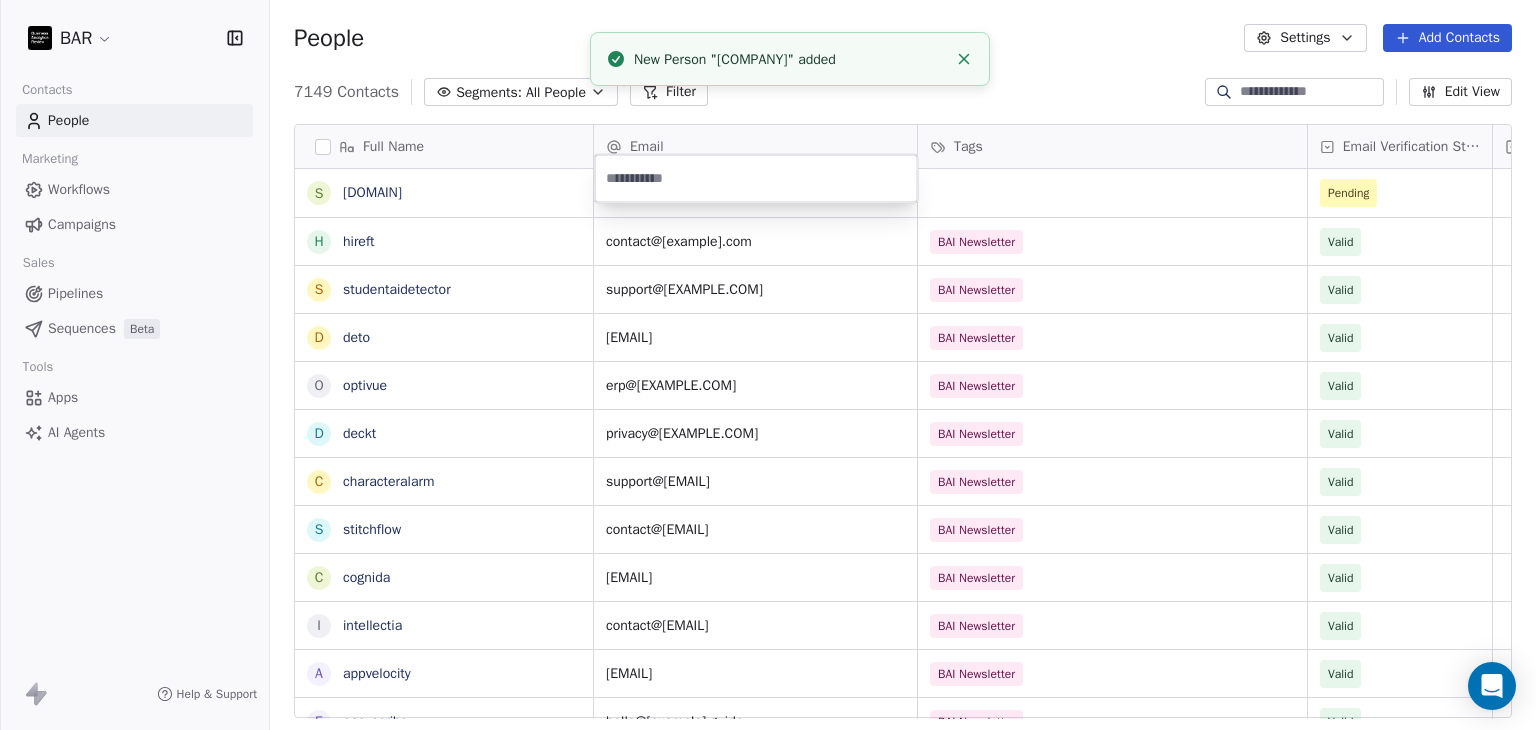 paste on "**********" 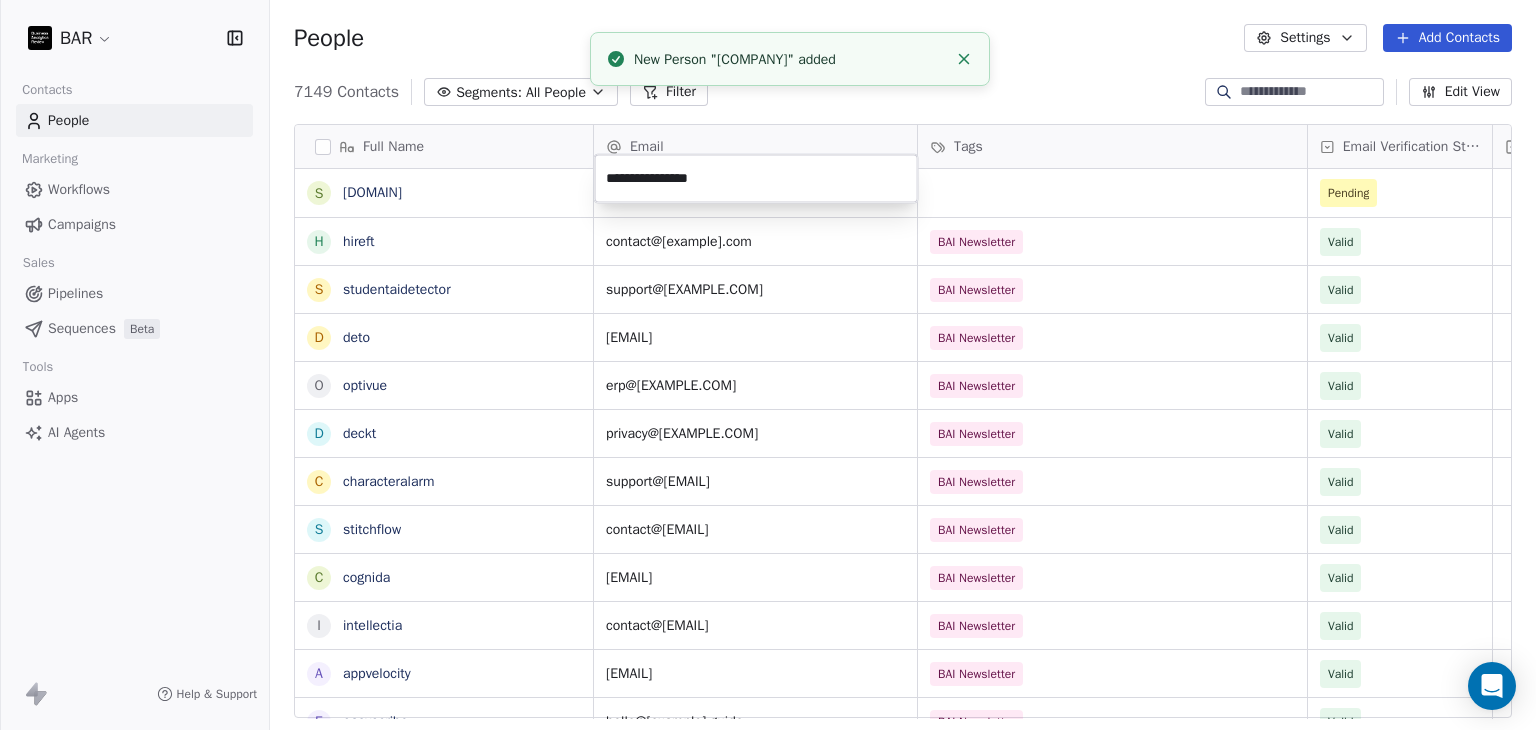 click on "BAR Contacts People Marketing Workflows Campaigns Sales Pipelines Sequences Beta Tools Apps AI Agents Help & Support People Settings Add Contacts 7149 Contacts Segments: All People Filter Edit View Tag Add to Sequence Full Name s [COMPANY] h [COMPANY] s [COMPANY] d [COMPANY] o [COMPANY] d [COMPANY] c [COMPANY] s [COMPANY] c [COMPANY] i [COMPANY] a [COMPANY] e [COMPANY] g [COMPANY] f [COMPANY] r [COMPANY] d [COMPANY] m [COMPANY] i [COMPANY] t [COMPANY] q [COMPANY] H HR Team m [COMPANY] N [LAST] D [LAST] z [LAST] z [LAST] N [FIRST] [LAST] M [FIRST] [LAST] B [FIRST] [LAST] M [FIRST] [LAST] K [FIRST] [LAST] C [FIRST] [LAST] C [FIRST] [LAST] Email Tags Email Verification Status Status Pending [EMAIL] BAI Newsletter Valid [EMAIL] BAI Newsletter Valid [EMAIL] BAI Newsletter Valid [EMAIL] BAI Newsletter Valid [EMAIL] BAI Newsletter Valid [EMAIL] BAI Newsletter Valid [EMAIL] BAI Newsletter Valid [EMAIL] BAI Newsletter Valid [EMAIL] BAI Newsletter Valid" at bounding box center [768, 365] 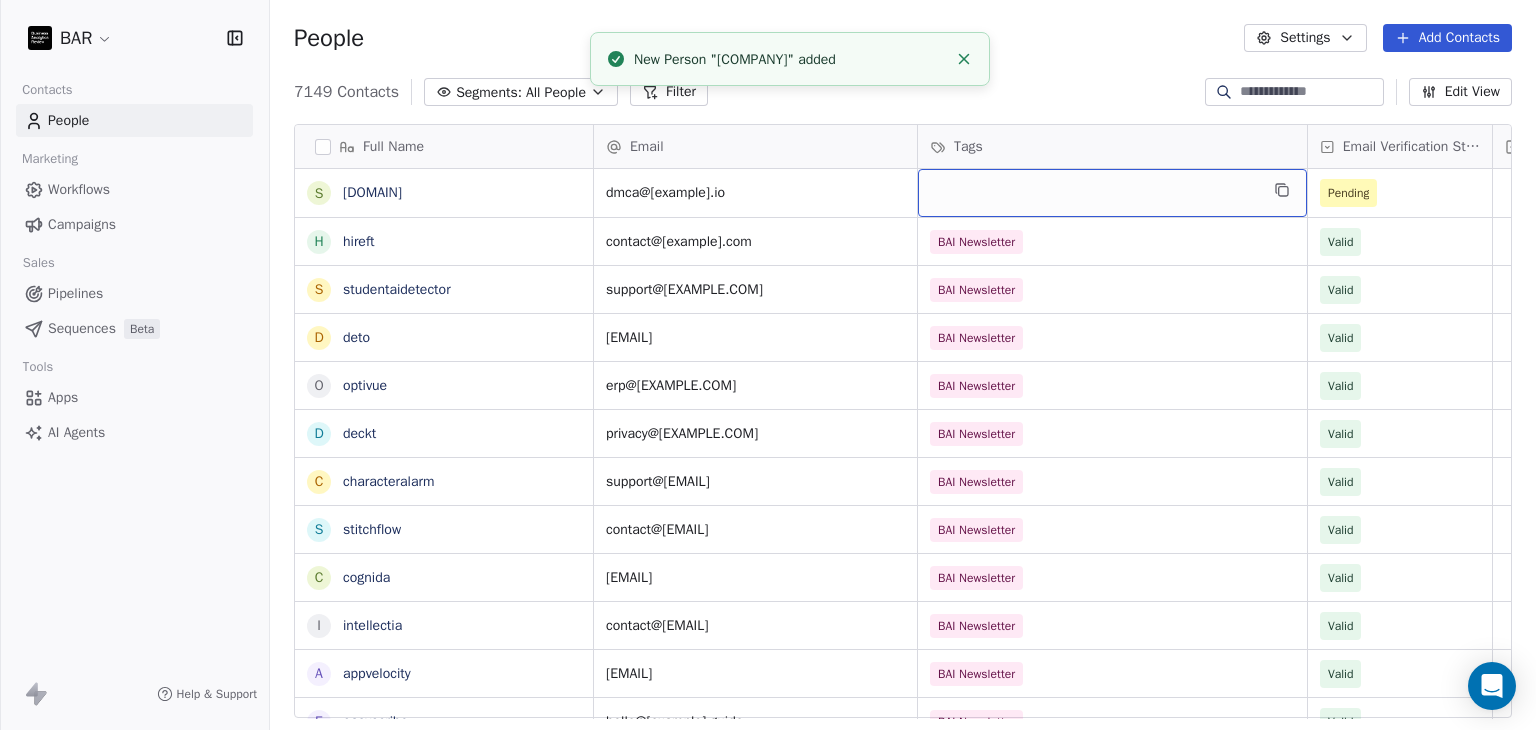 click at bounding box center (1112, 193) 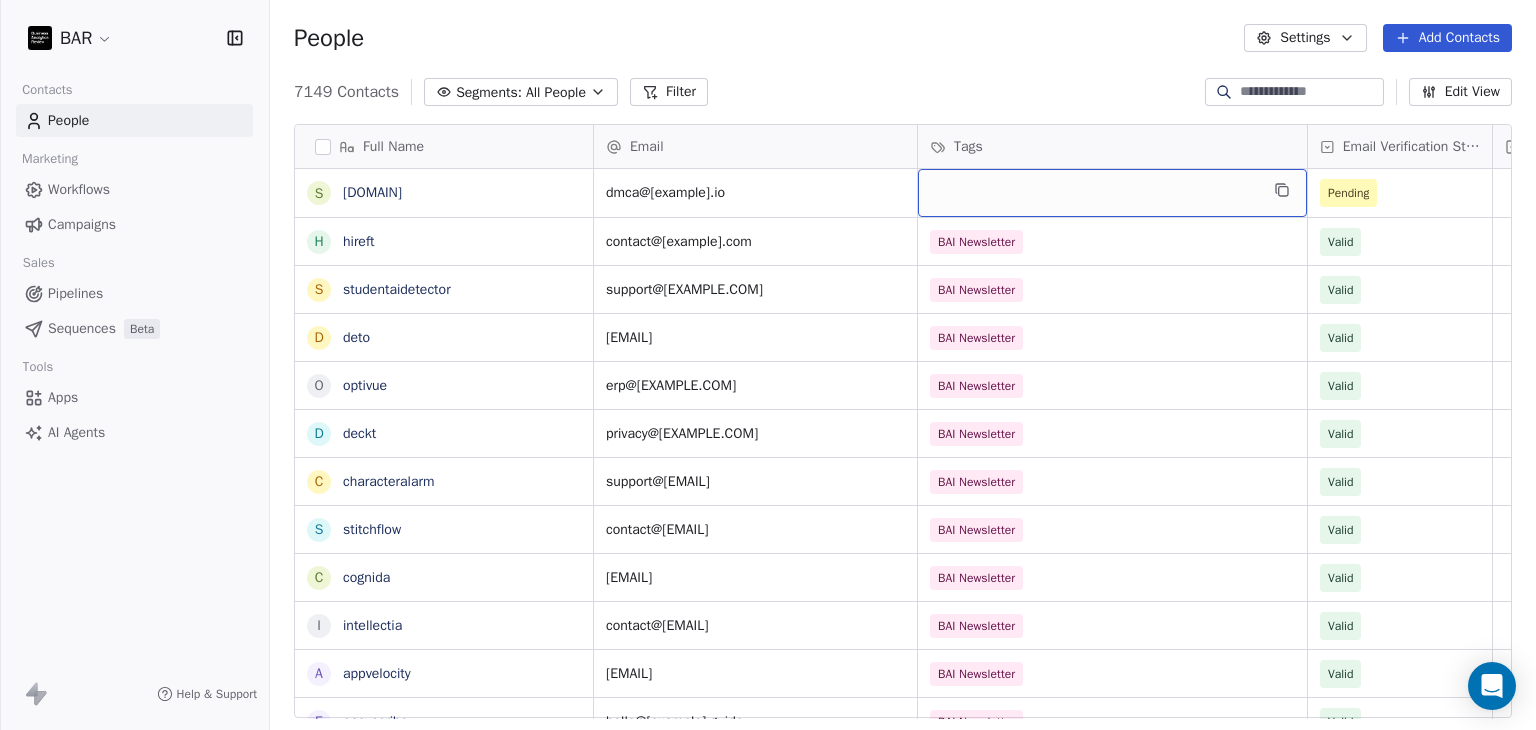 click at bounding box center (1112, 193) 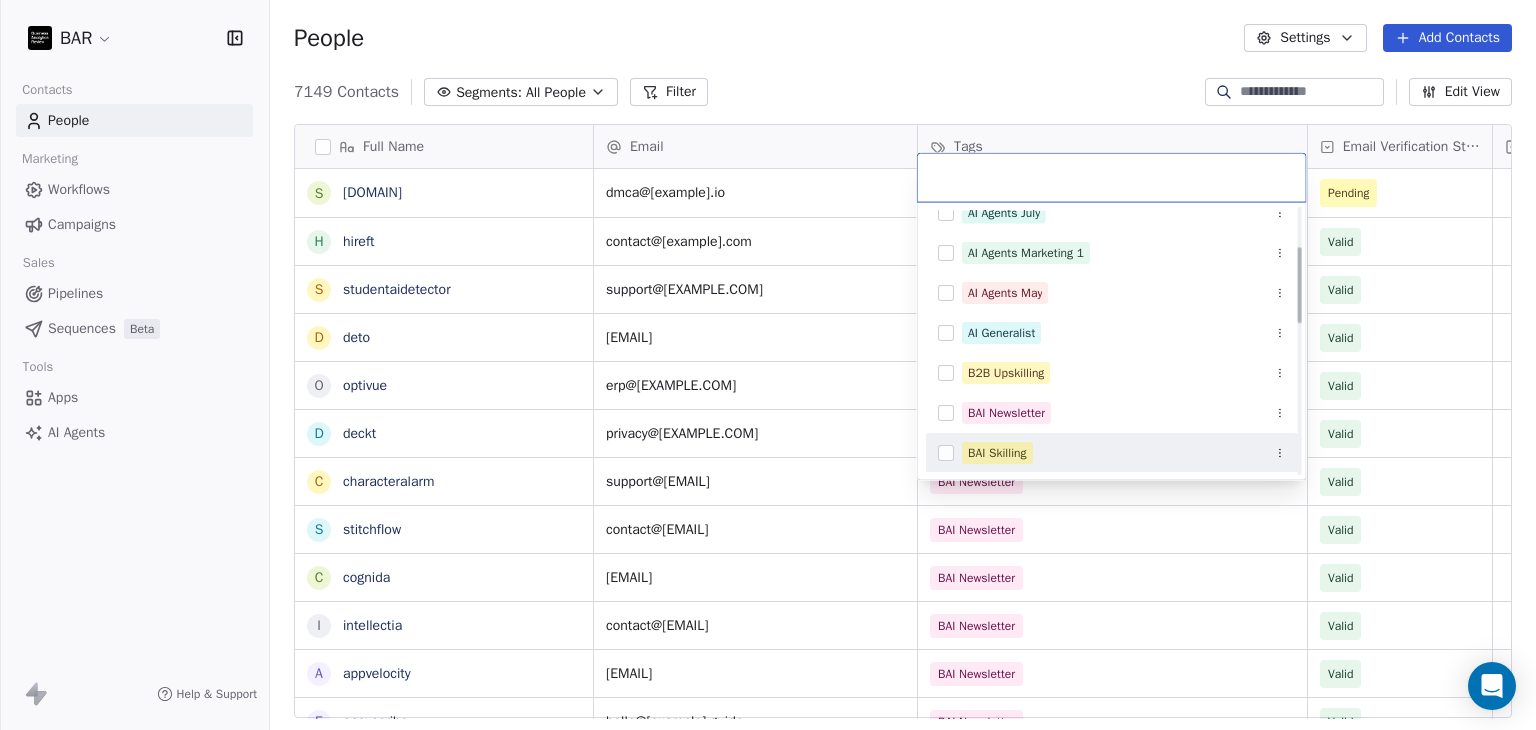 scroll, scrollTop: 178, scrollLeft: 0, axis: vertical 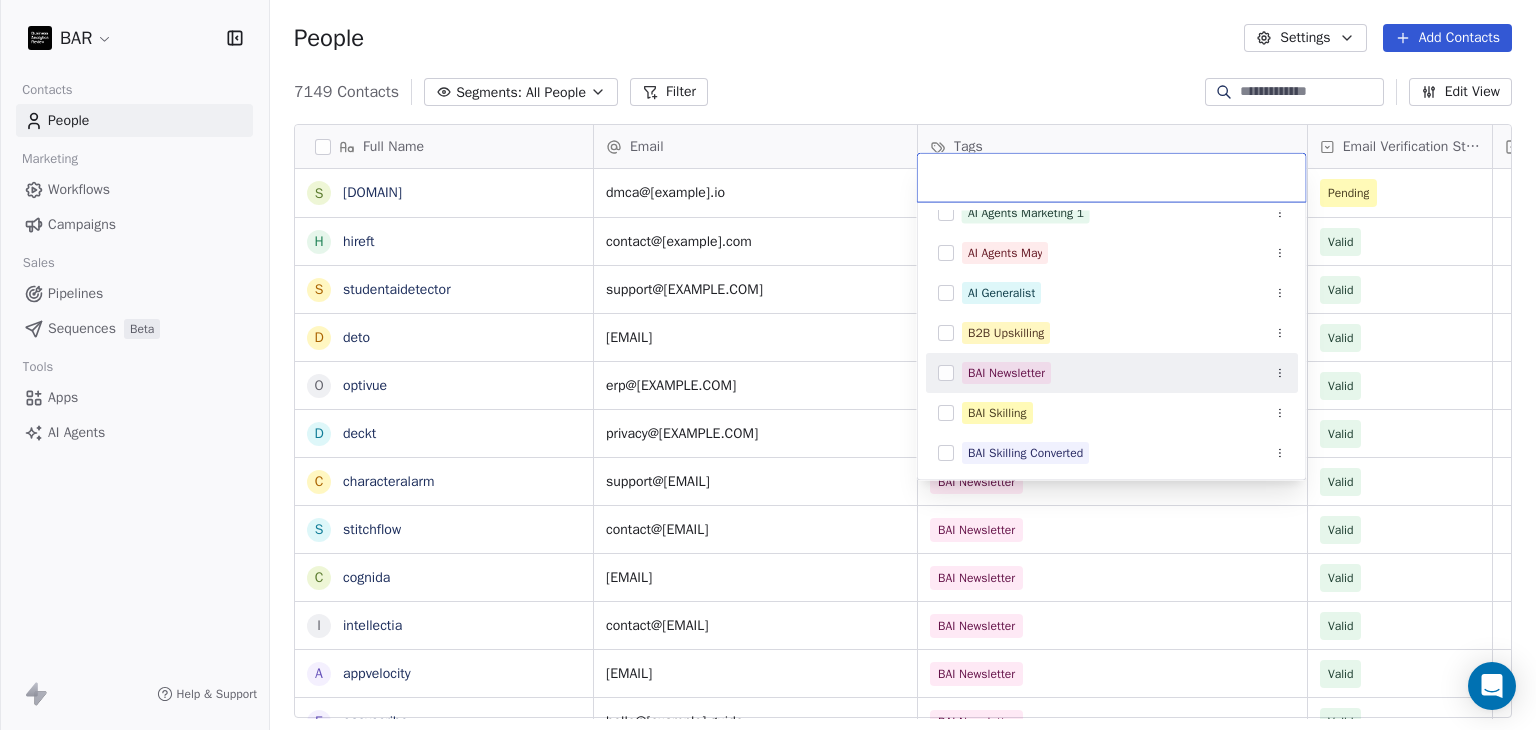 click on "BAI Newsletter" at bounding box center [1006, 373] 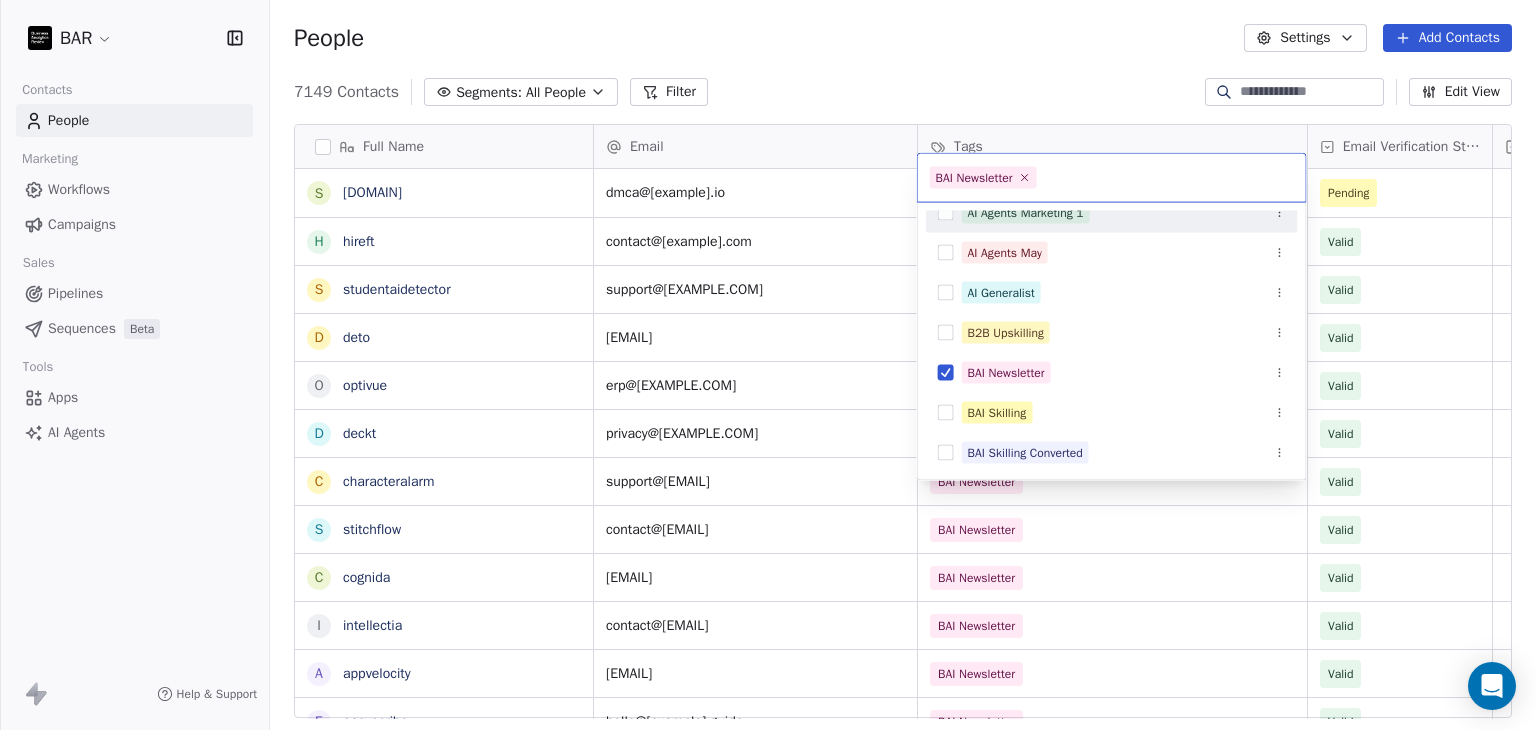 click on "BAR Contacts People Marketing Workflows Campaigns Sales Pipelines Sequences Beta Tools Apps AI Agents Help & Support People Settings  Add Contacts 7149 Contacts Segments: All People Filter  Edit View Tag Add to Sequence Full Name s shrinkme h hireft s studentaidetector d deto o optivue d deckt c characteralarm s stitchflow c cognida i intellectia a appvelocity e easyscribe g glypmagic f faces r roukey d david m memno i infinidesk t trygleam q quiltformac H HR Team m modernbanc N Nebahat ztrk D Derya zyel z zge zer Nadehda Zhurbina M Mayada Zouhair B Bora Yalcn M Meriem ZAYANE K Kristin Zeitler C Carrie Wright C Camille Wright Email Tags Email Verification Status Status dmca@[example].io Pending contact@[example].com BAI Newsletter Valid support@[example].com BAI Newsletter Valid cotterell@[example].app BAI Newsletter Valid erp@[example].in BAI Newsletter Valid privacy@[example].ai BAI Newsletter Valid support@[example].app BAI Newsletter Valid contact@[example].io BAI Newsletter Valid codien@[example].ai" at bounding box center (768, 365) 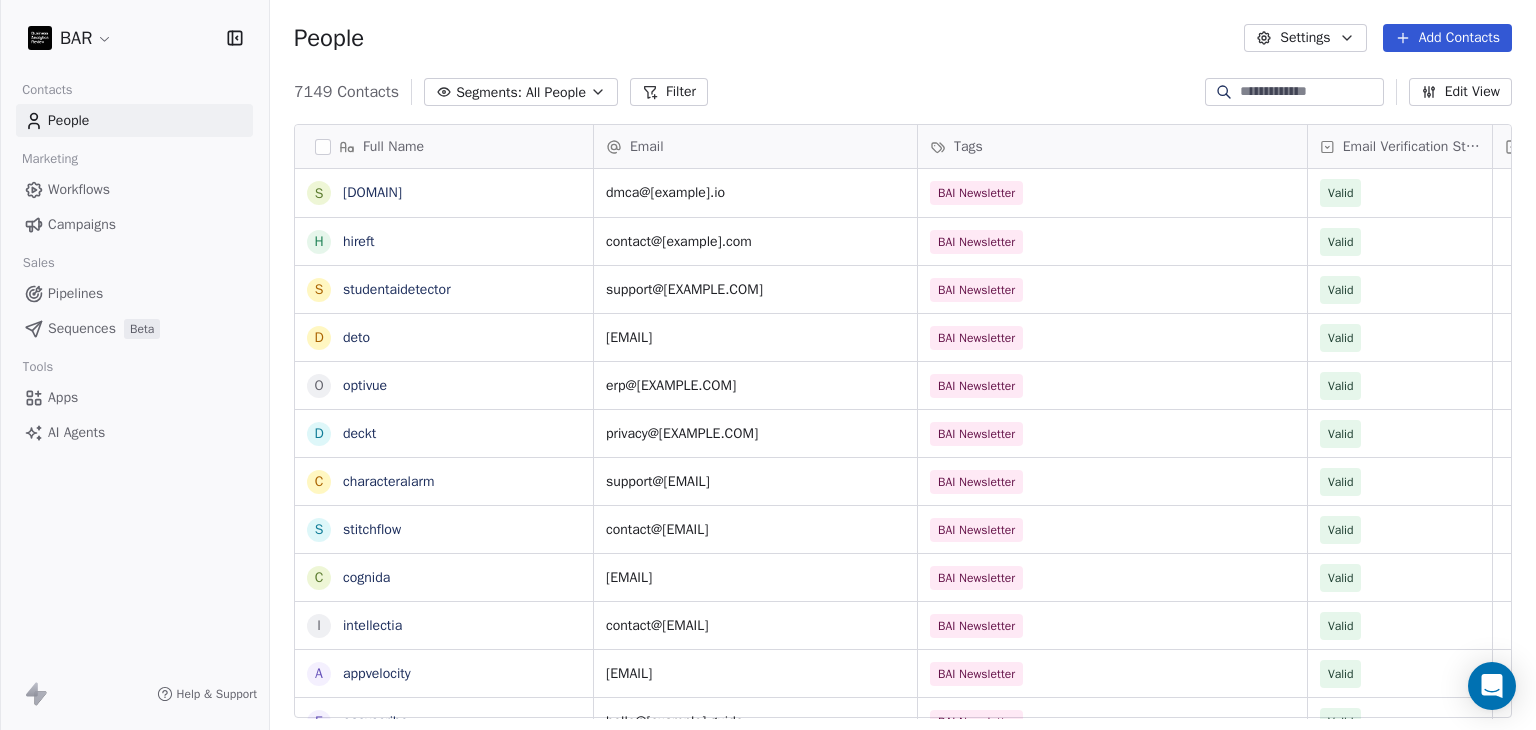 click on "Add Contacts" at bounding box center [1447, 38] 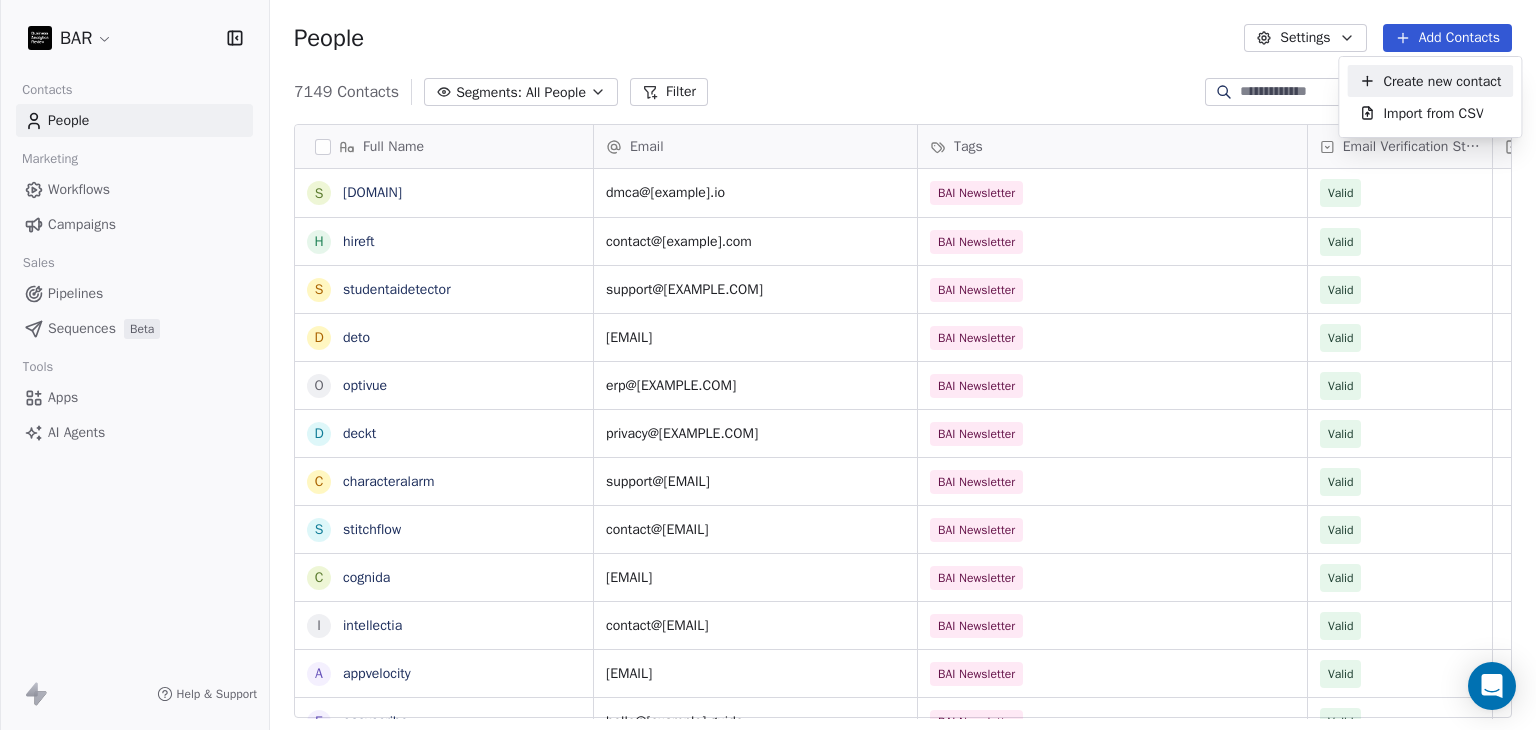 click on "Create new contact" at bounding box center [1442, 81] 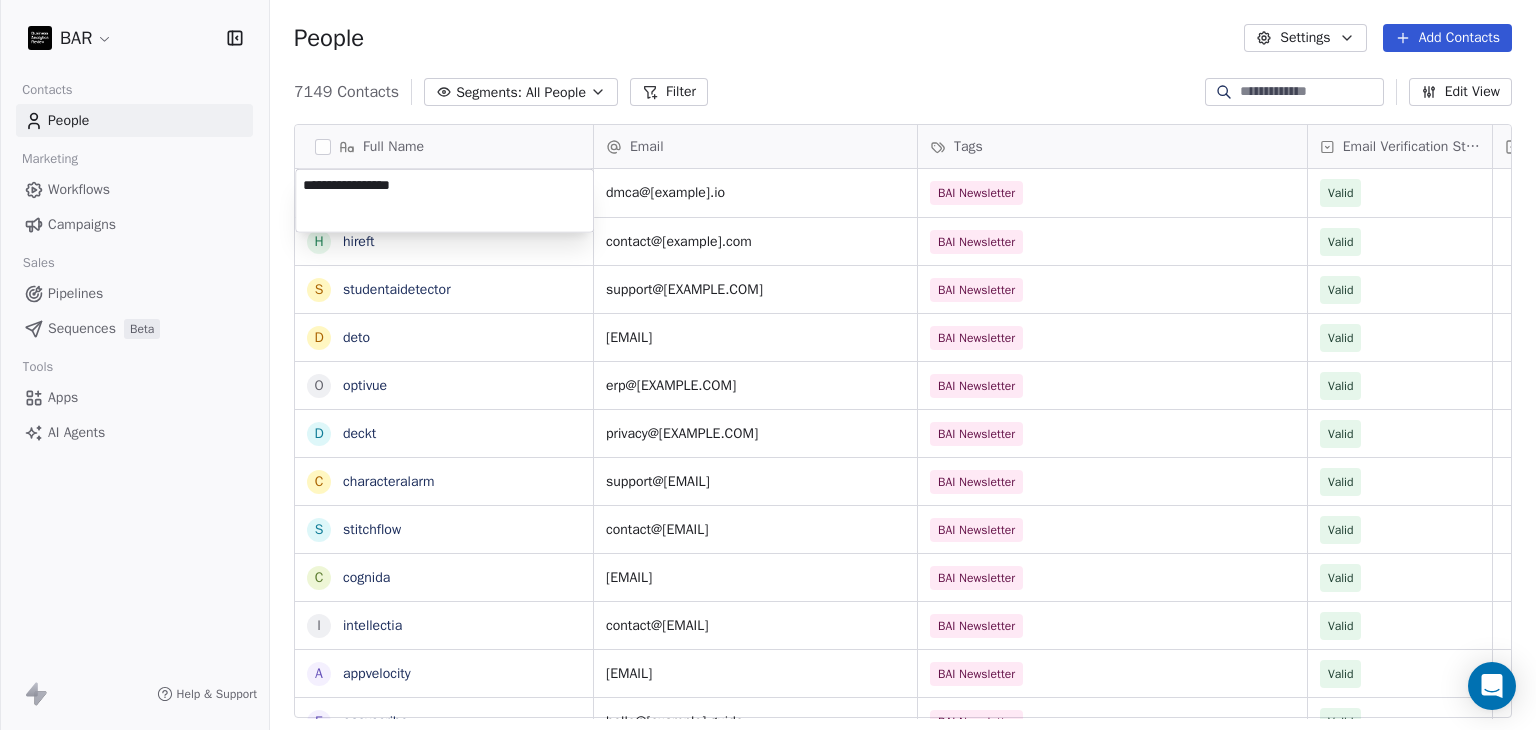 type on "********" 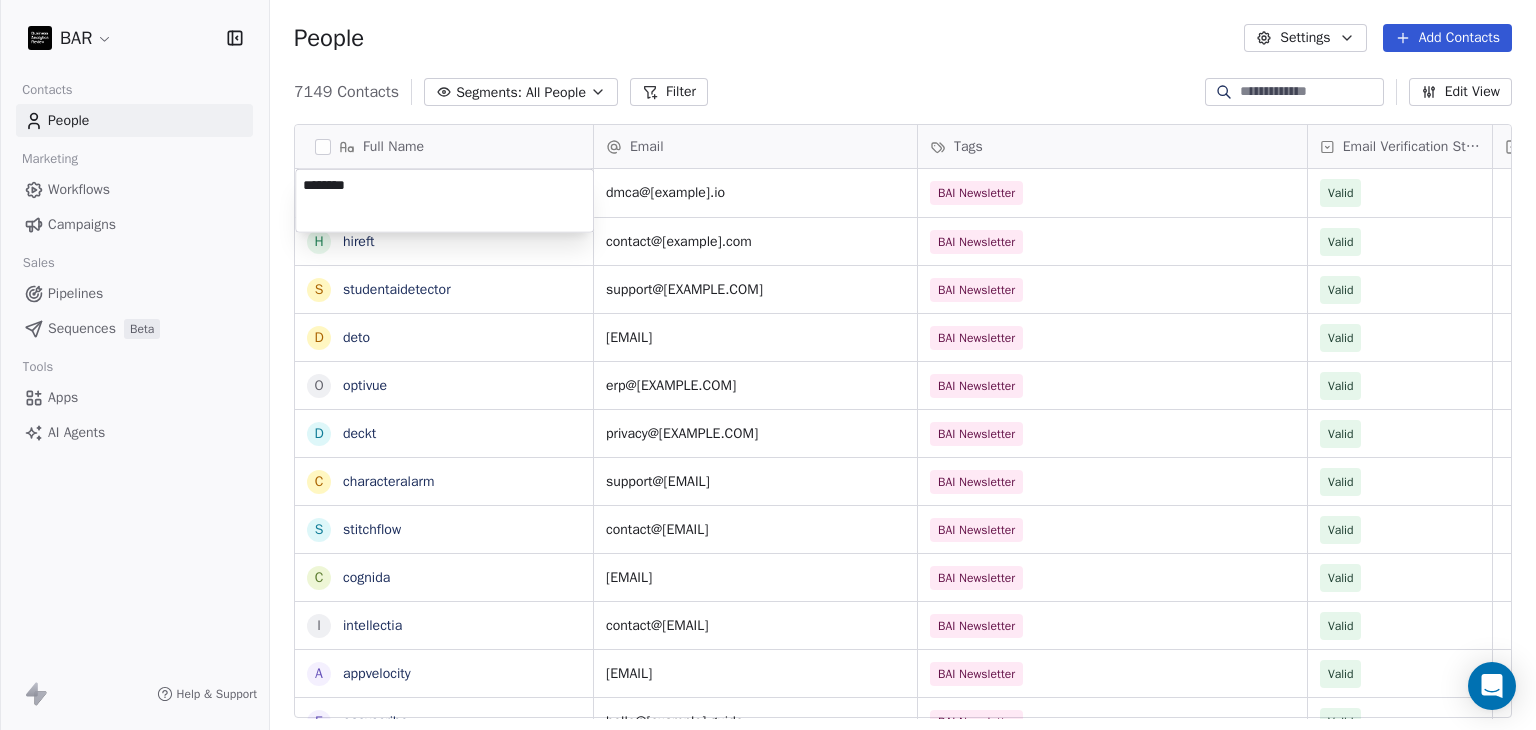 click on "BAR Contacts People Marketing Workflows Campaigns Sales Pipelines Sequences Beta Tools Apps AI Agents Help & Support People Settings Add Contacts 7149 Contacts Segments: All People Filter Edit View Tag Add to Sequence Full Name s [DOMAIN] h [DOMAIN] s [DOMAIN] d [DOMAIN] o [DOMAIN] d [DOMAIN] c [DOMAIN] s [DOMAIN] c [DOMAIN] i [DOMAIN] a [DOMAIN] e [DOMAIN] g [DOMAIN] f [DOMAIN] r [DOMAIN] d [DOMAIN] m [DOMAIN] i [DOMAIN] t [DOMAIN] q [DOMAIN] H HR Team m [DOMAIN] N [PERSON] z D [PERSON] z [PERSON] z [PERSON] N [PERSON] M [PERSON] C [PERSON] Email Tags Email Verification Status Status [DOMAIN] BAI Newsletter Valid [EMAIL] BAI Newsletter Valid [EMAIL] BAI Newsletter Valid [EMAIL] BAI Newsletter Valid [EMAIL] BAI Newsletter Valid [EMAIL] BAI Newsletter Valid [EMAIL] BAI Newsletter Valid [EMAIL] BAI Newsletter Valid Valid" at bounding box center (768, 365) 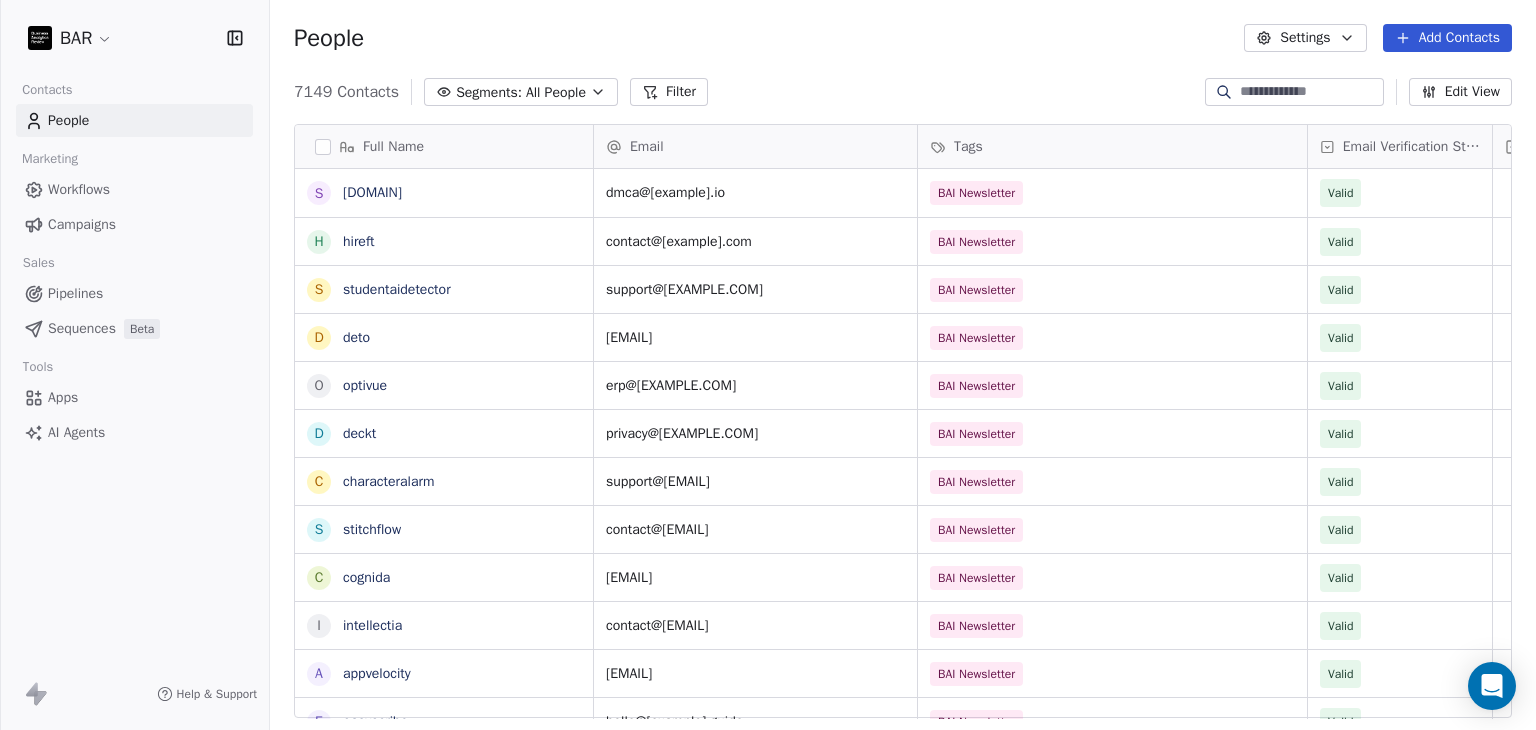 click on "Add Contacts" at bounding box center (1447, 38) 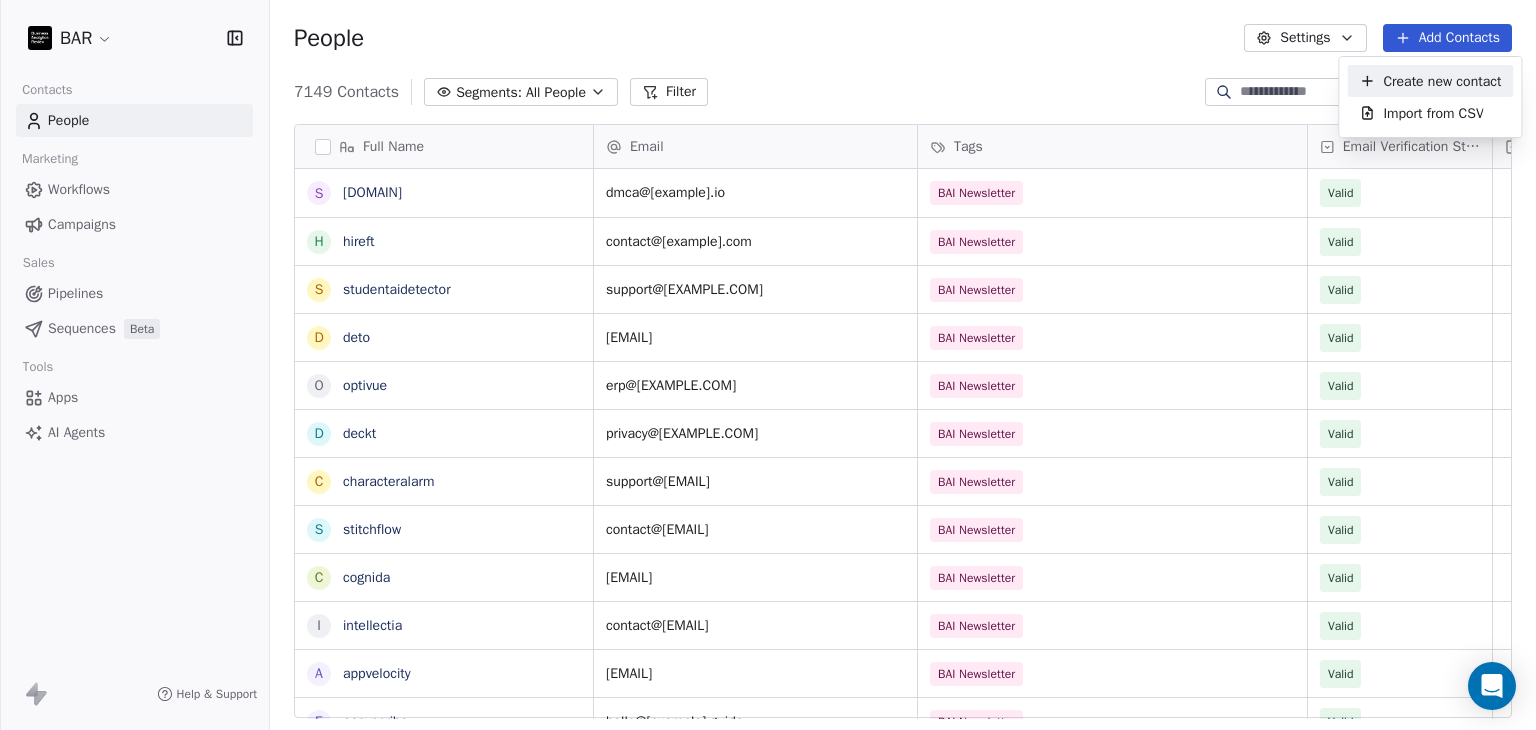 click on "Create new contact" at bounding box center [1442, 81] 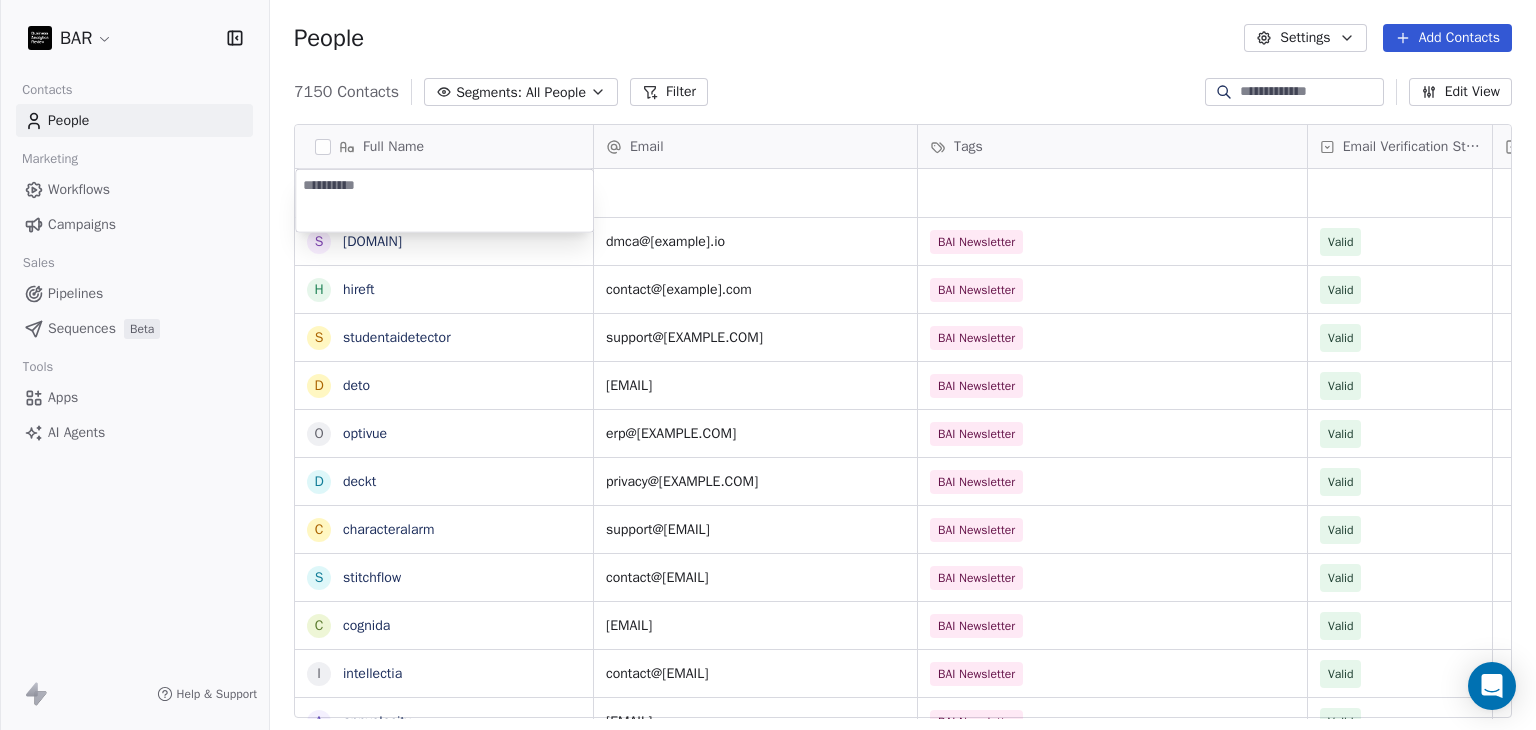 type on "*********" 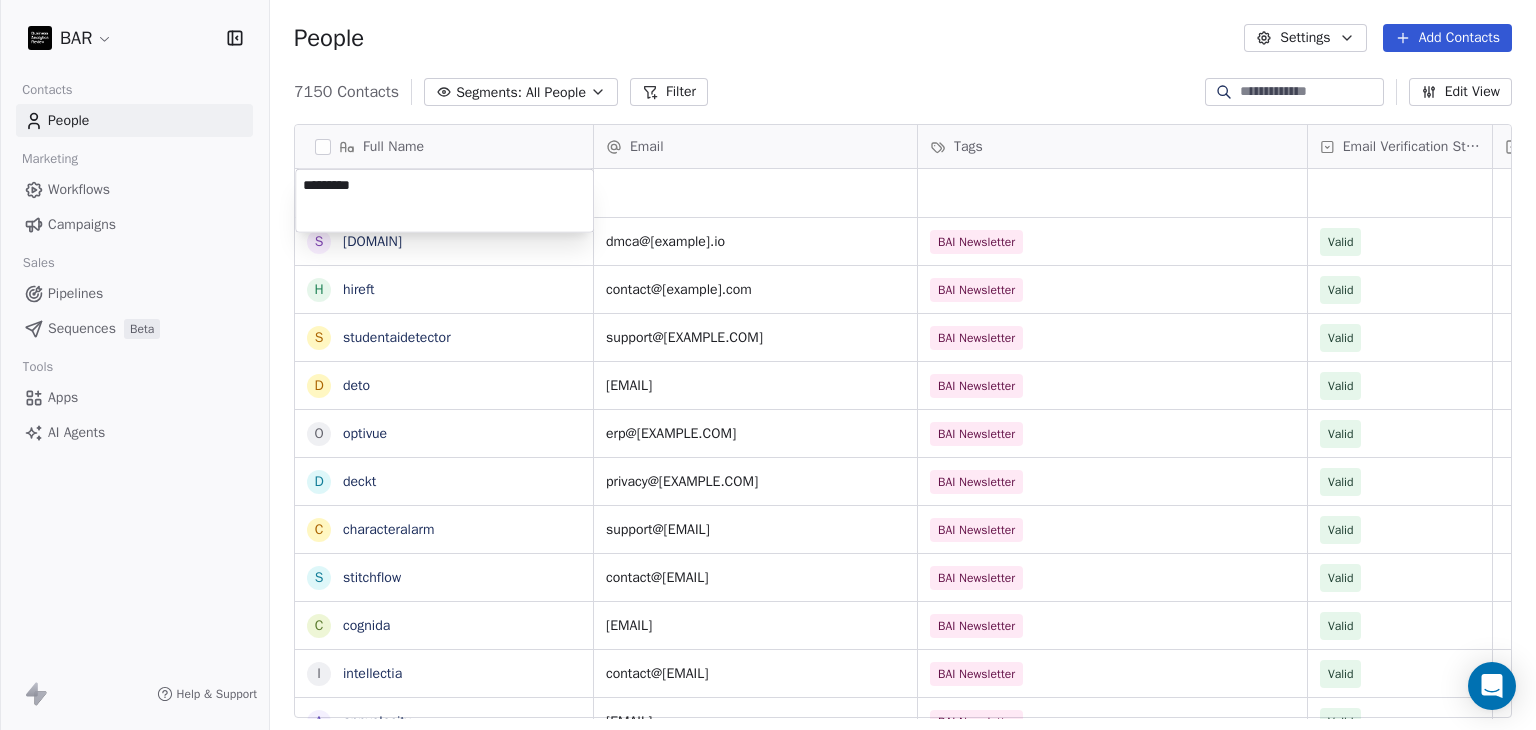 click on "BAR Contacts People Marketing Workflows Campaigns Sales Pipelines Sequences Beta Tools Apps AI Agents Help & Support People Settings Add Contacts 7150 Contacts Segments: All People Filter Edit View Tag Add to Sequence Full Name s [DOMAIN] h [DOMAIN] s [DOMAIN] d [DOMAIN] o [DOMAIN] d [DOMAIN] c [DOMAIN] s [DOMAIN] c [DOMAIN] i [DOMAIN] a [DOMAIN] e [DOMAIN] g [DOMAIN] f [DOMAIN] r [DOMAIN] d [DOMAIN] m [DOMAIN] i [DOMAIN] t [DOMAIN] q [DOMAIN] H HR Team m [DOMAIN] N [PERSON] z D [PERSON] z [PERSON] z [PERSON] N [PERSON] M [PERSON] K [PERSON] C [PERSON] Email Tags Email Verification Status Status [DOMAIN] BAI Newsletter Valid [EMAIL] BAI Newsletter Valid [EMAIL] BAI Newsletter Valid [EMAIL] BAI Newsletter Valid [EMAIL] BAI Newsletter Valid [EMAIL] BAI Newsletter Valid [EMAIL] BAI Newsletter Valid [EMAIL] BAI Newsletter Valid [EMAIL] BAI Newsletter Valid" at bounding box center [768, 365] 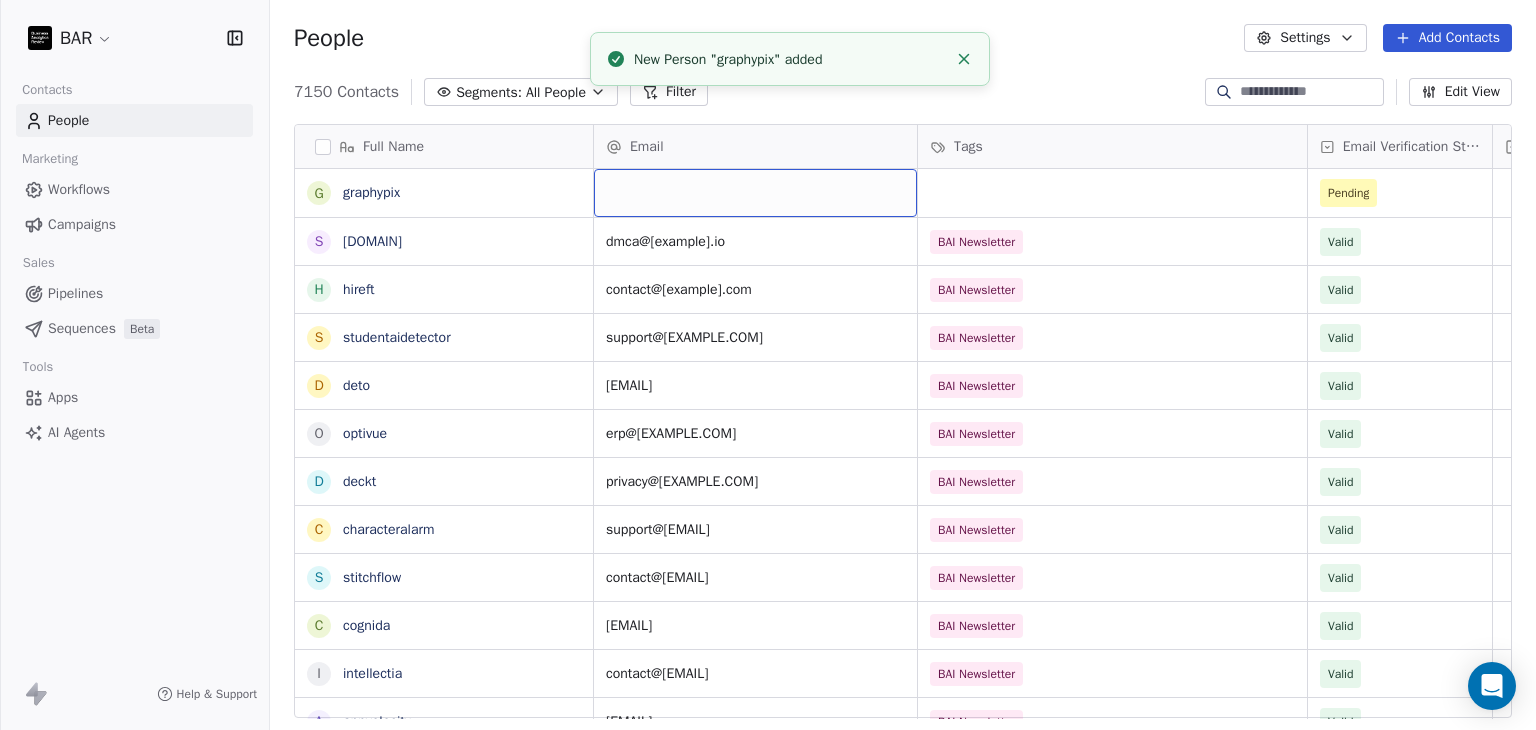 click at bounding box center [755, 193] 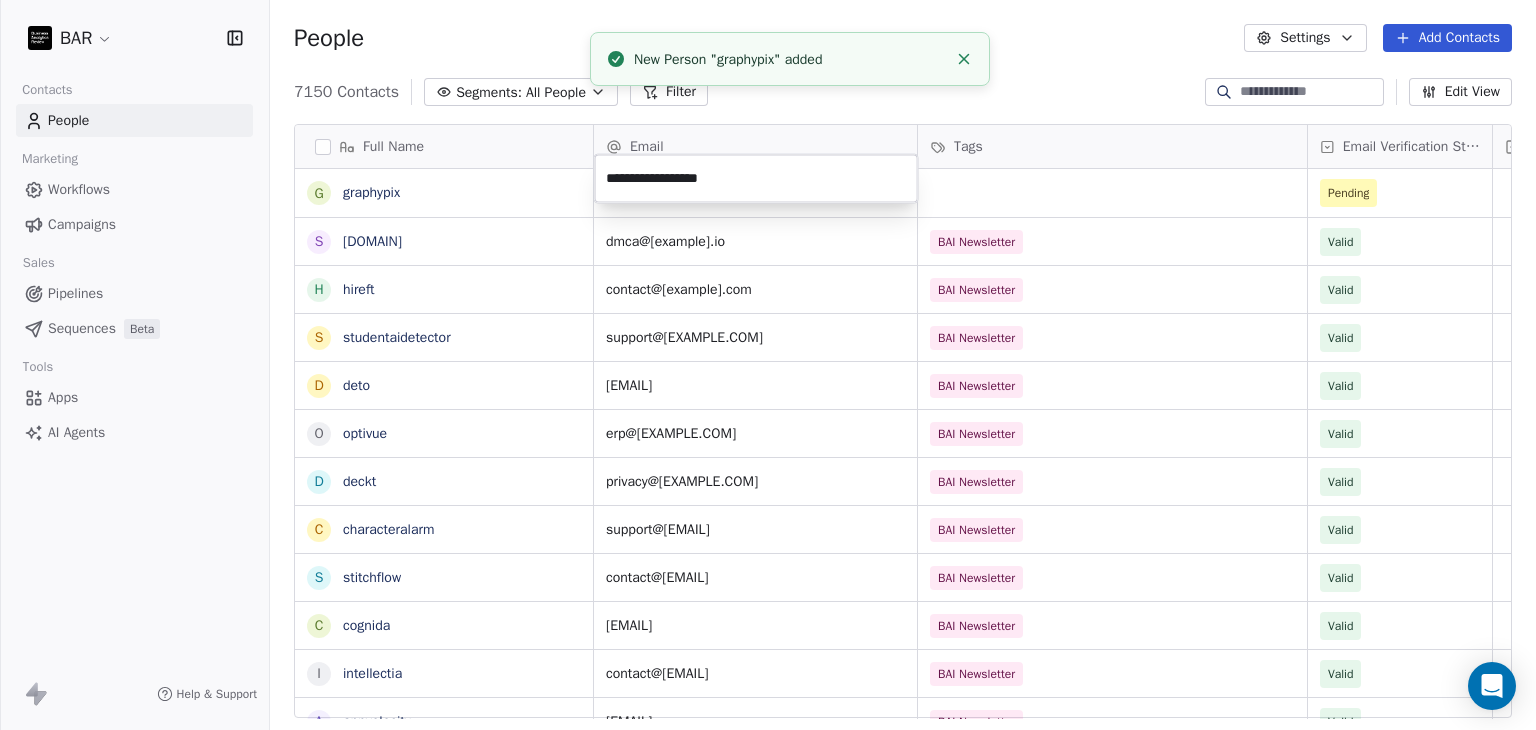 type on "**********" 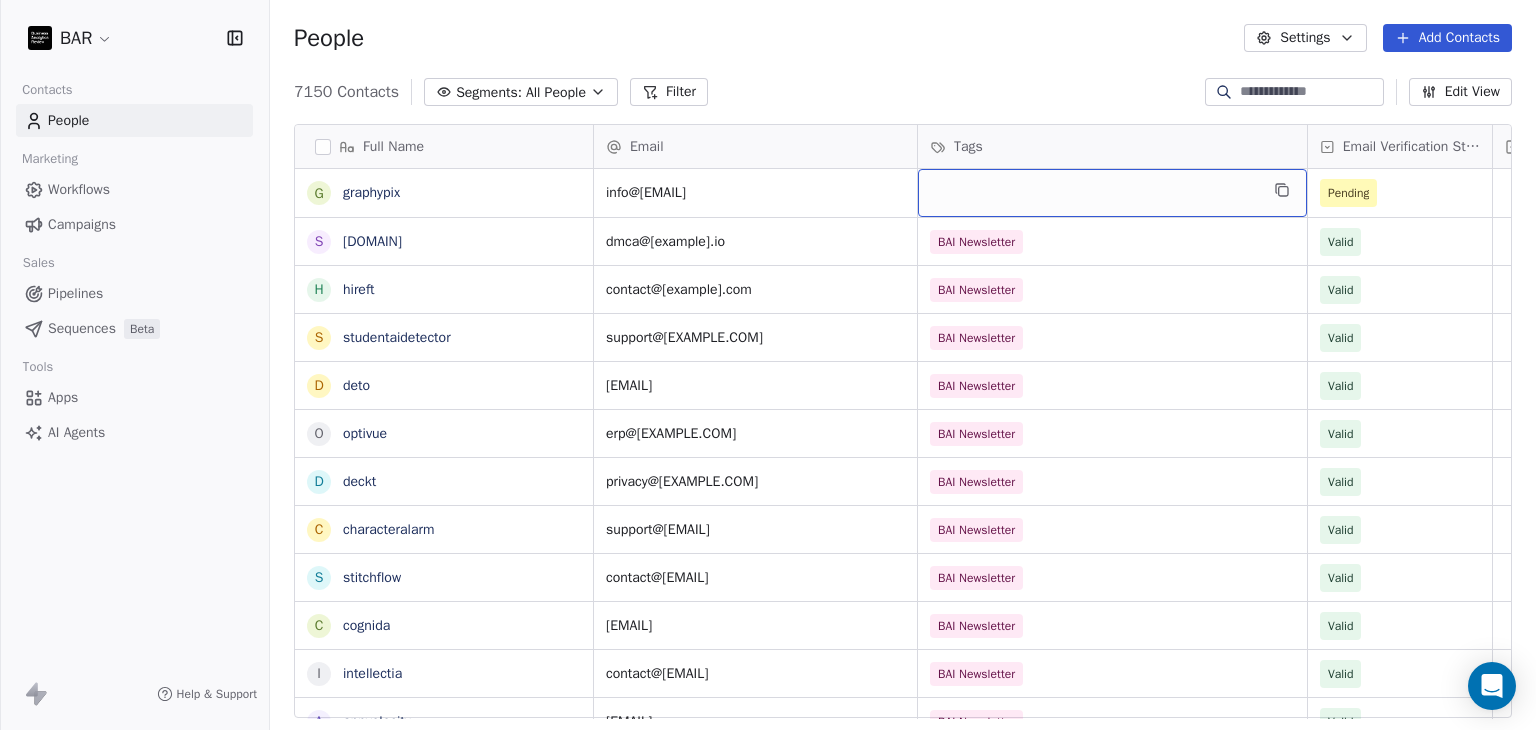 click at bounding box center [1112, 193] 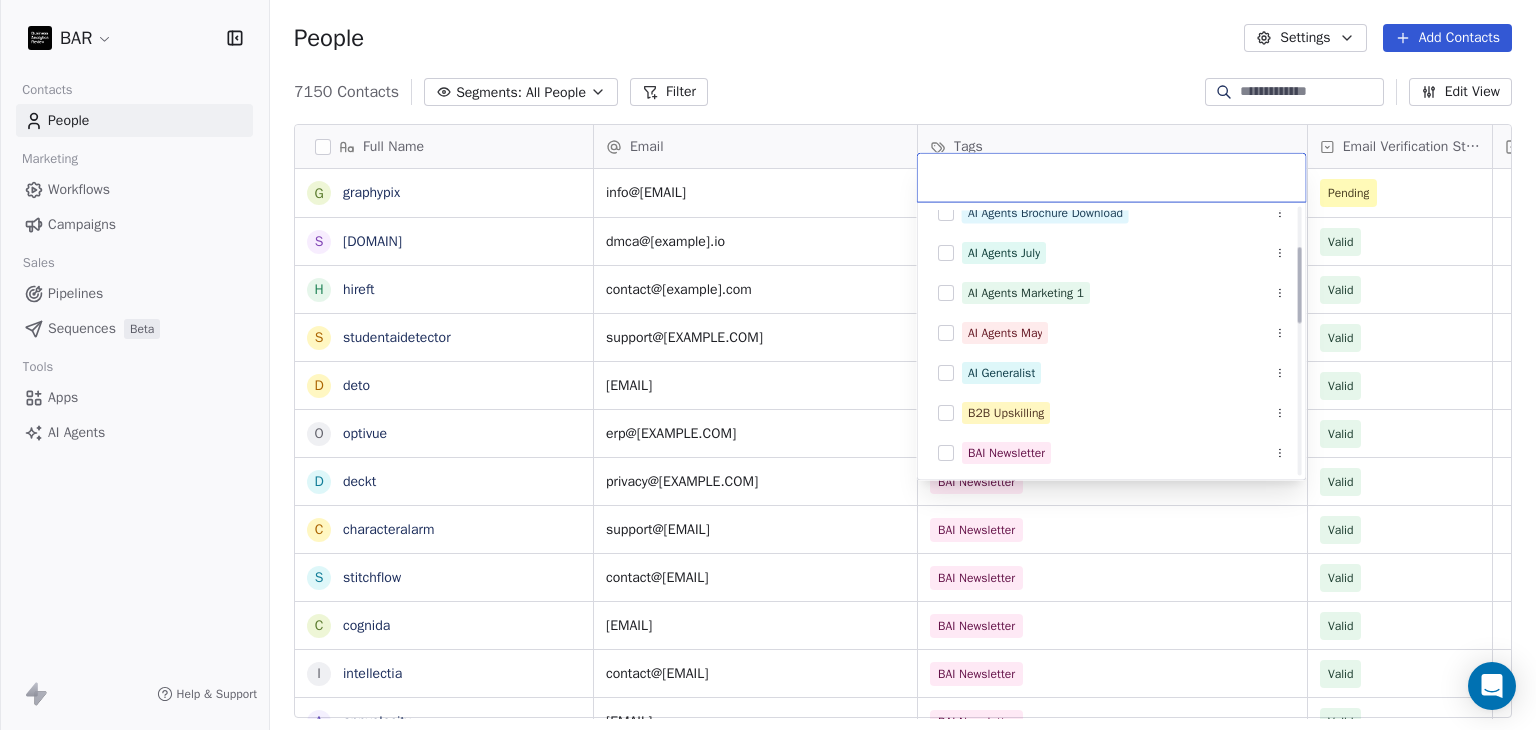 scroll, scrollTop: 138, scrollLeft: 0, axis: vertical 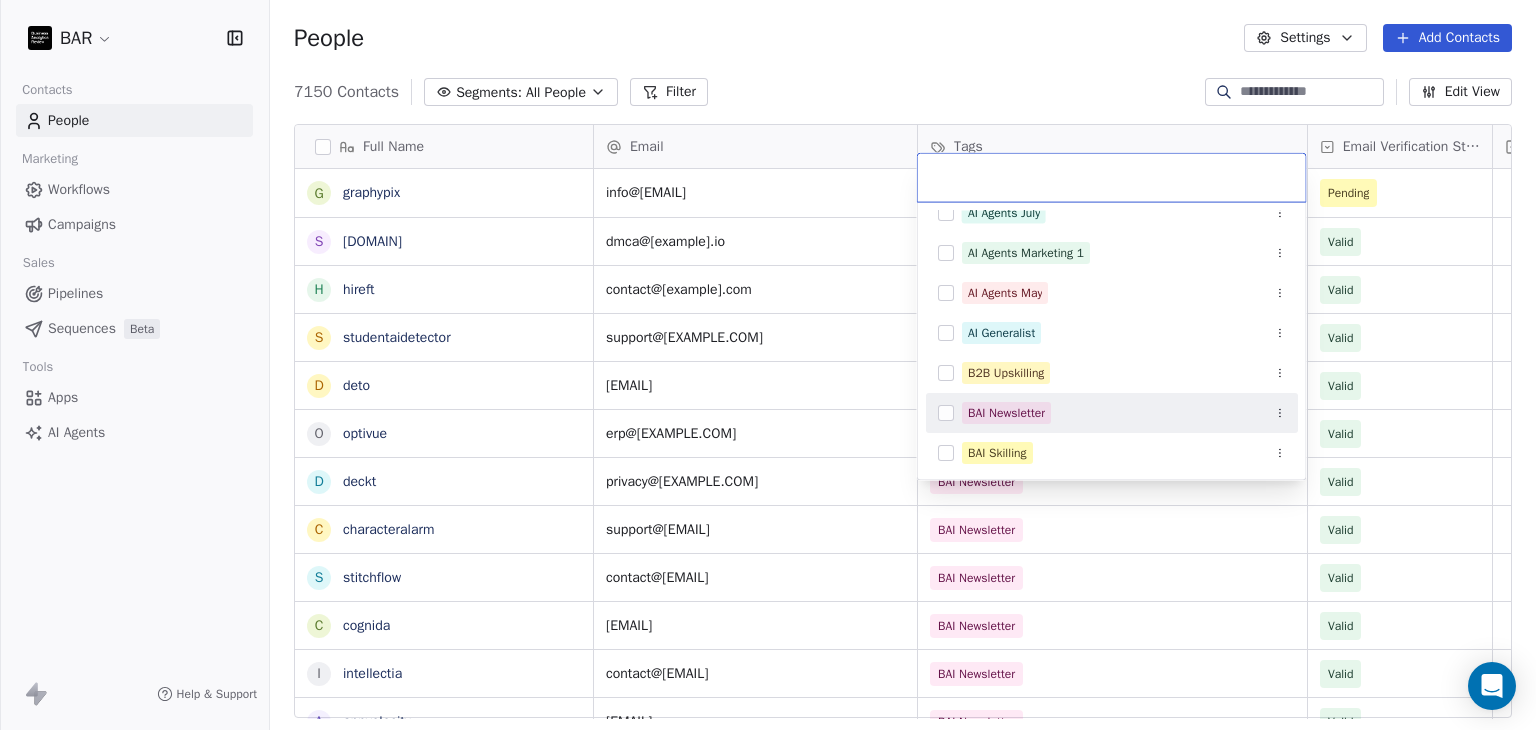 click on "BAI Newsletter" at bounding box center [1112, 413] 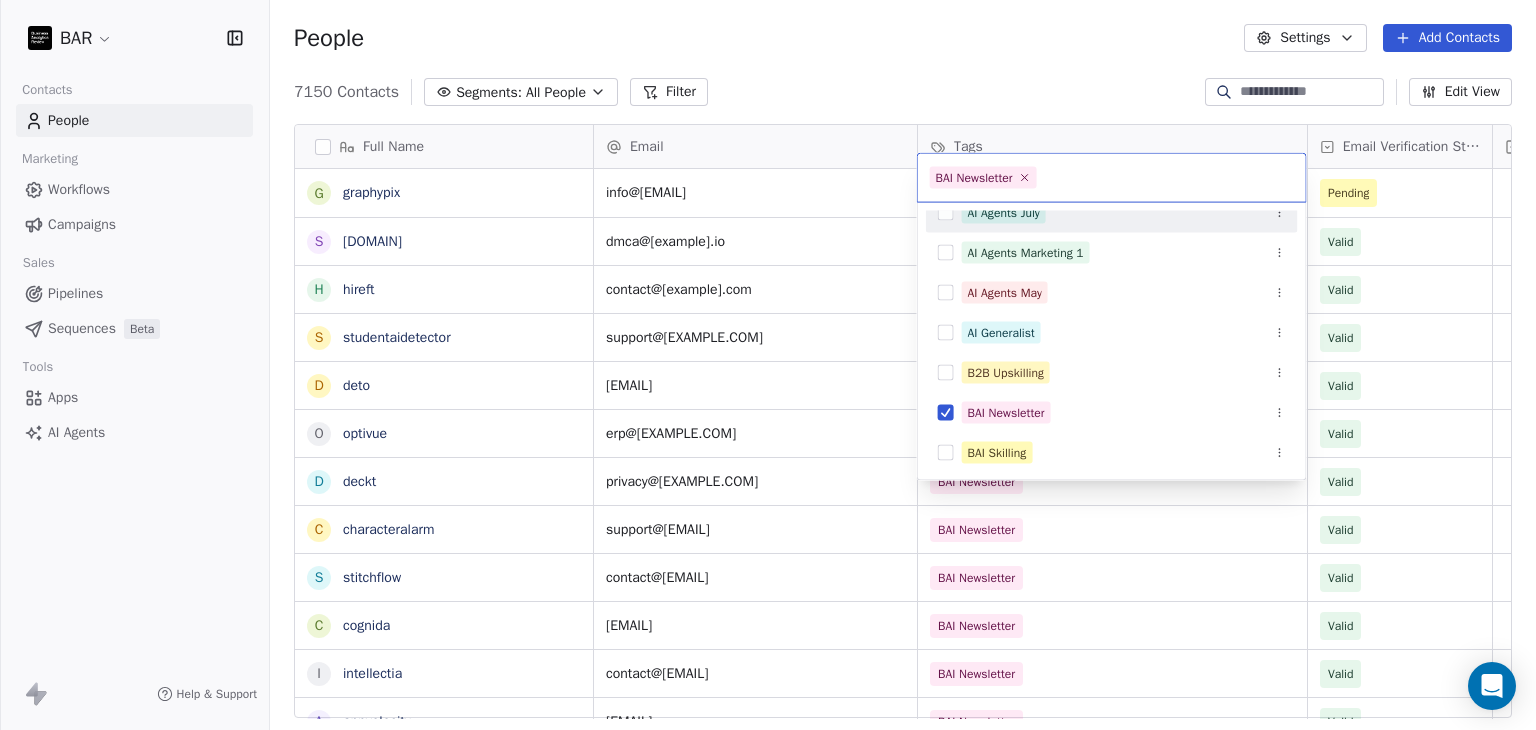 click on "BAR Contacts People Marketing Workflows Campaigns Sales Pipelines Sequences Beta Tools Apps AI Agents Help & Support People Settings Add Contacts 7150 Contacts Segments: All People Filter Edit View Tag Add to Sequence Full Name g graphypix s shrinkme h hireft s studentaidetector d deto o optivue d deckt c characteralarm s stitchflow c cognida i intellectia a appvelocity e easyscribe g glypmagic f faces r roukey d david m memno i infinidesk t trygleam q quiltformac H HR Team m modernbanc N Nebahat ztrk D Derya zyel z zge zer N Nadezhda Zhurbina M Mayada Zouhair B Bora Yalcn M Meriem ZAYANE K Kristin Zeitler C Carrie Wright Email Tags Email Verification Status Status info@[EMAIL] Pending dmca@[EMAIL] BAI Newsletter Valid contact@[EMAIL] BAI Newsletter Valid support@[EMAIL] BAI Newsletter Valid cotterell@[EMAIL] BAI Newsletter Valid erp@[EMAIL] BAI Newsletter Valid privacy@[EMAIL] BAI Newsletter Valid support@[EMAIL] BAI Newsletter Valid contact@[EMAIL] Valid" at bounding box center (768, 365) 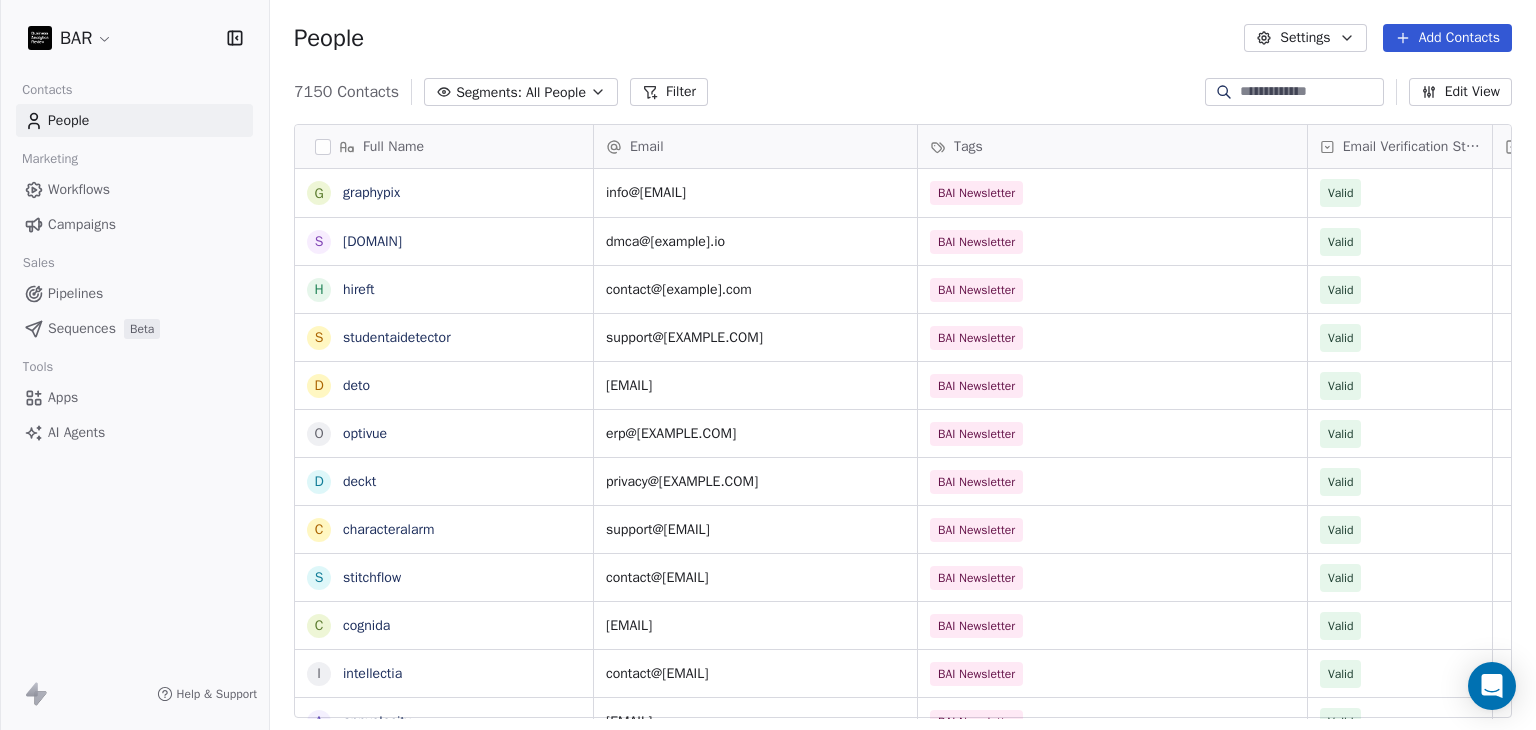 click on "Add Contacts" at bounding box center (1447, 38) 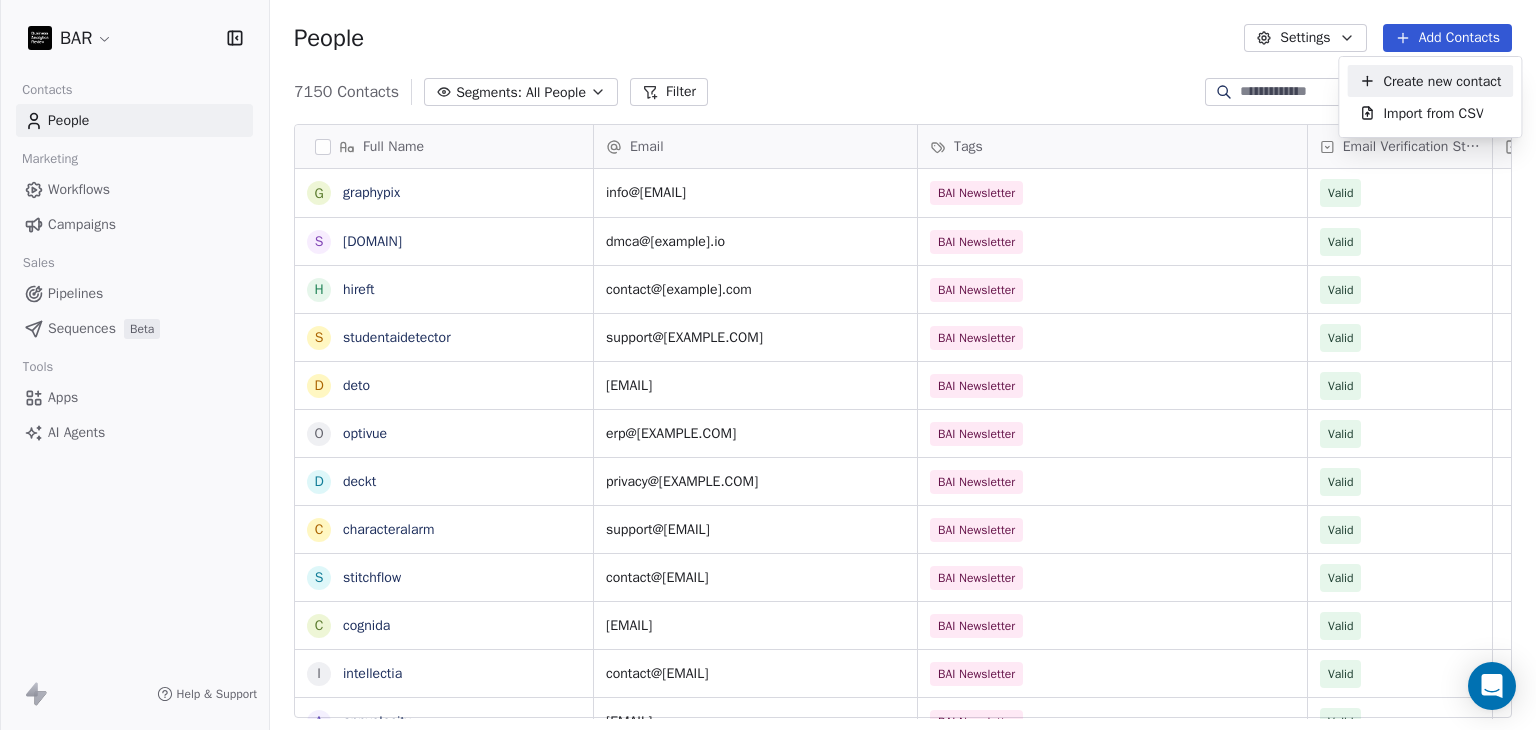 click on "Create new contact" at bounding box center (1442, 81) 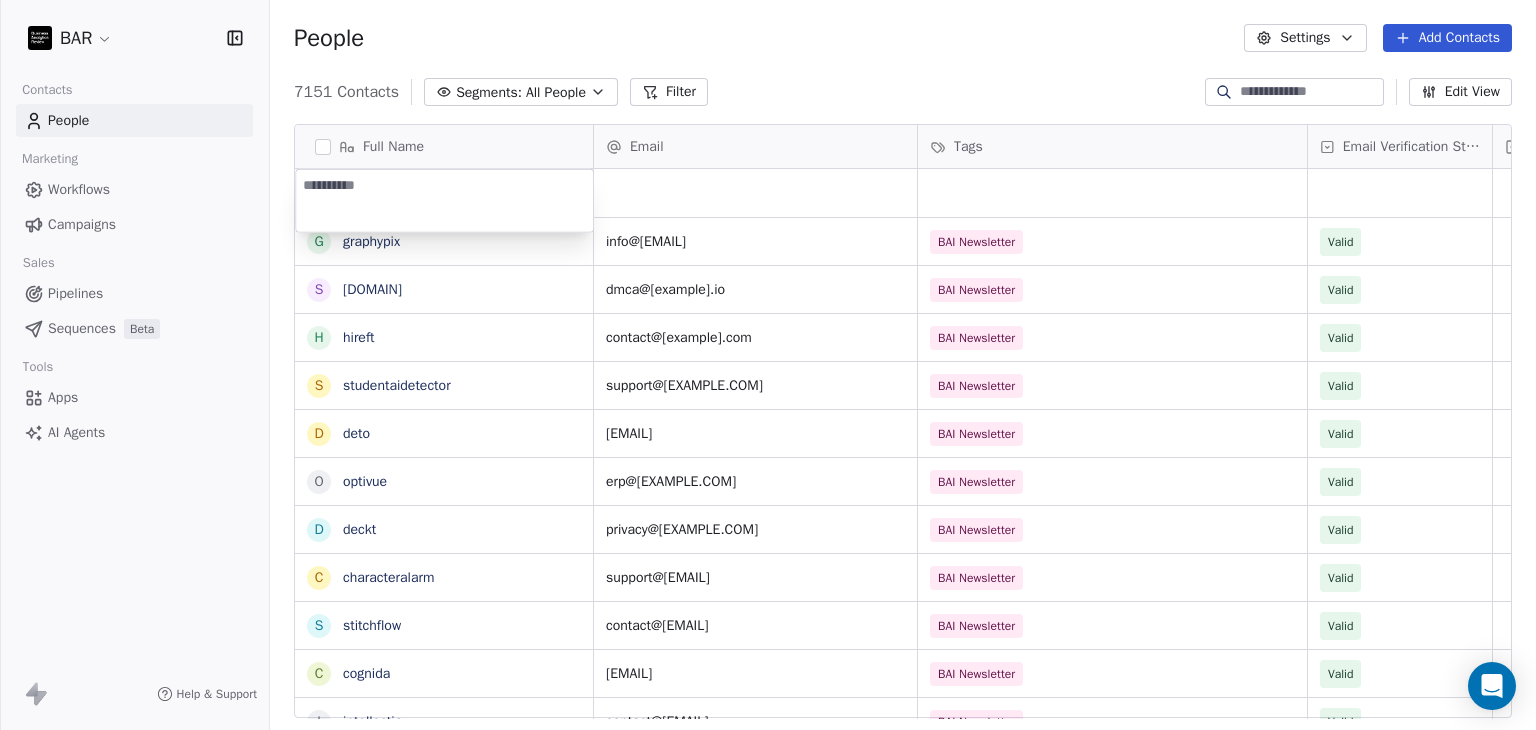 type on "**********" 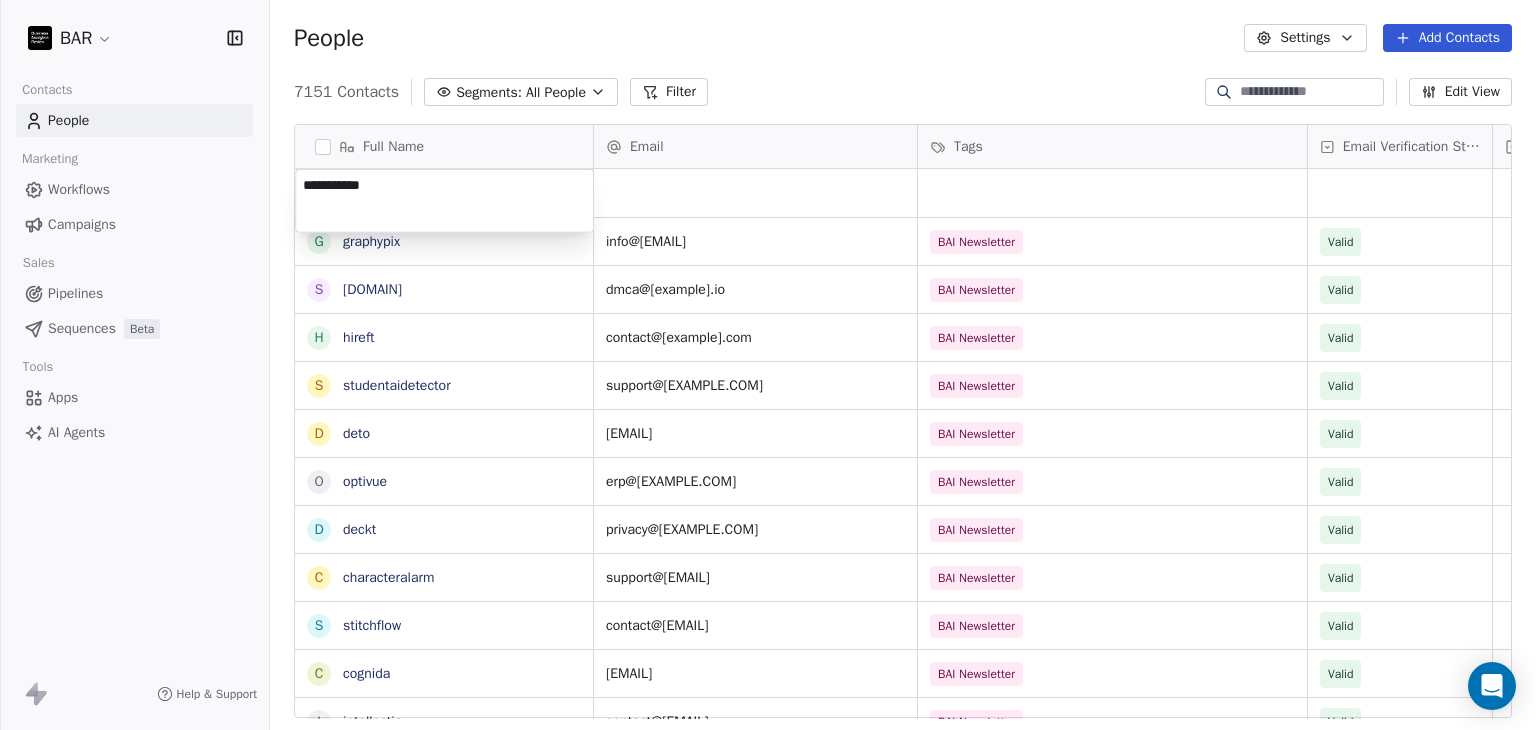 click on "BAR Contacts People Marketing Workflows Campaigns Sales Pipelines Sequences Beta Tools Apps AI Agents Help & Support People Settings Add Contacts 7151 Contacts Segments: All People Filter Edit View Tag Add to Sequence Full Name g [EMAIL] s [EMAIL] h [EMAIL] s [EMAIL] d [EMAIL] o [EMAIL] d [EMAIL] c [EMAIL] s [EMAIL] c [EMAIL] i [EMAIL] a [EMAIL] e [EMAIL] g [EMAIL] f [EMAIL] r [EMAIL] d [EMAIL] m [EMAIL] i [EMAIL] t [EMAIL] q [EMAIL] H HR Team m [EMAIL] N [EMAIL] D [EMAIL] z [EMAIL] N [EMAIL] M [EMAIL] B [EMAIL] M [EMAIL] K [EMAIL] Email Tags Email Verification Status Status info@[EXAMPLE.COM] BAI Newsletter Valid dmca@[EXAMPLE.COM] BAI Newsletter Valid contact@[EXAMPLE.COM] BAI Newsletter Valid support@[EXAMPLE.COM] BAI Newsletter Valid cotterell@[EXAMPLE.COM] BAI Newsletter Valid erp@[EXAMPLE.COM] BAI Newsletter Valid privacy@[EXAMPLE.COM] BAI Newsletter Valid support@[EXAMPLE.COM] BAI Newsletter Valid contact@[EXAMPLE.COM] Valid" at bounding box center (768, 365) 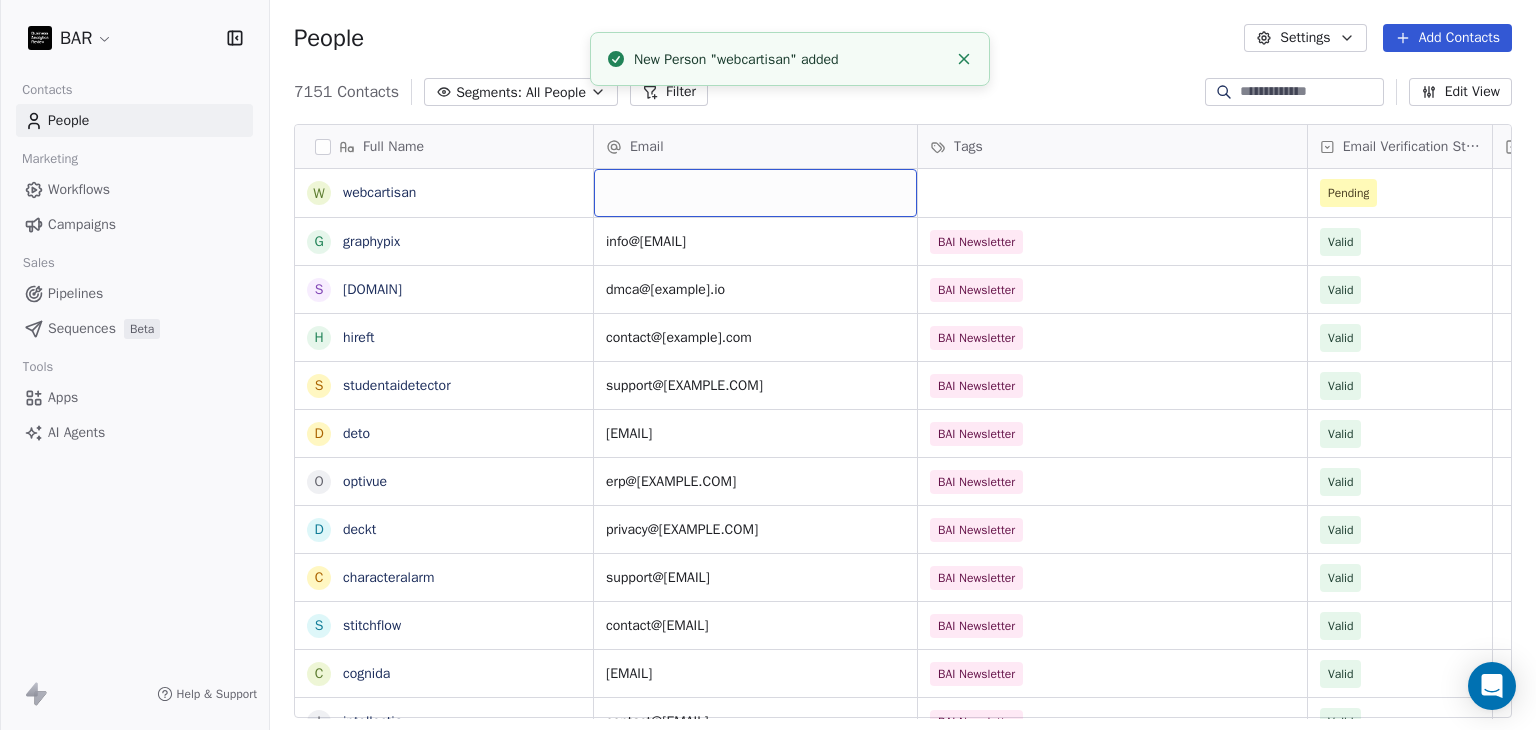 click at bounding box center (755, 193) 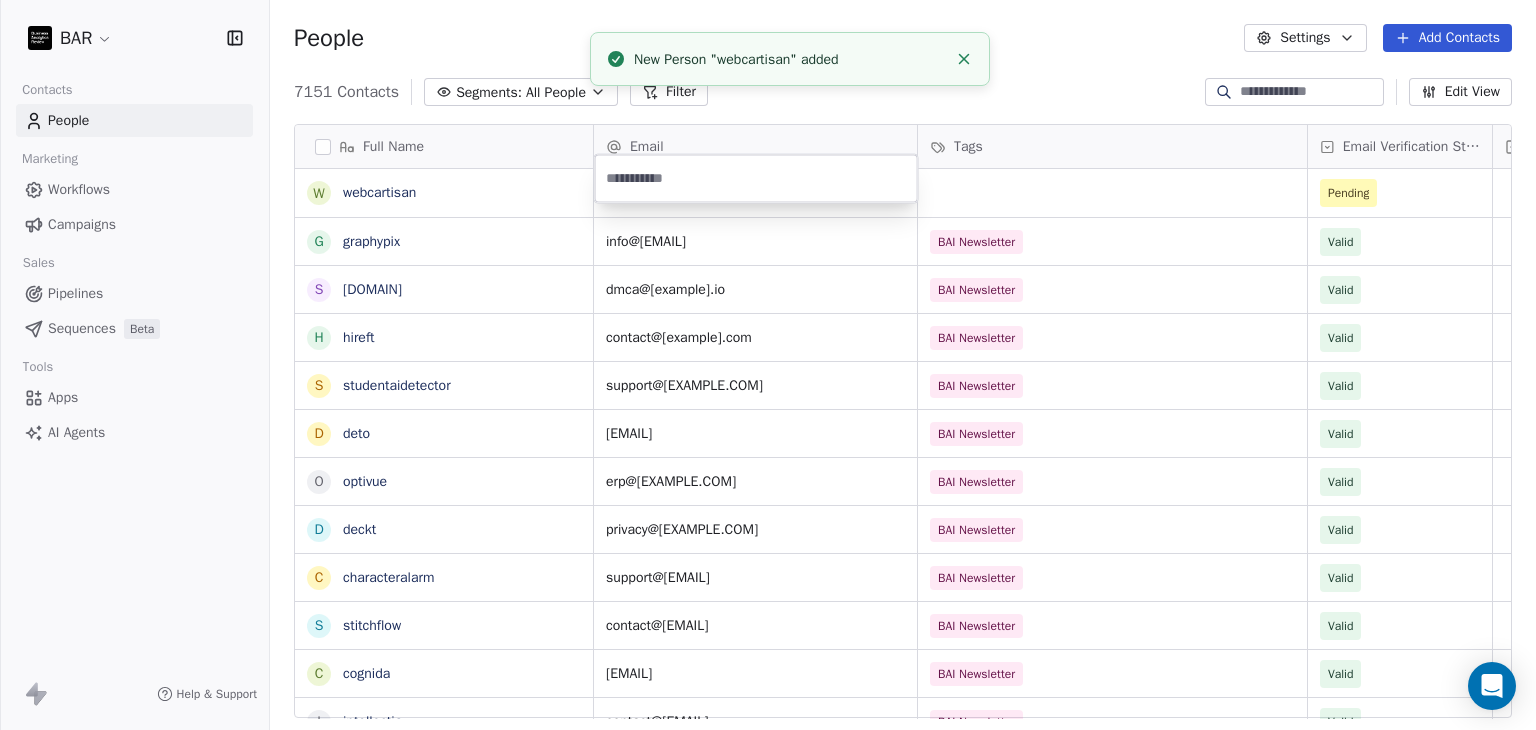 type on "**********" 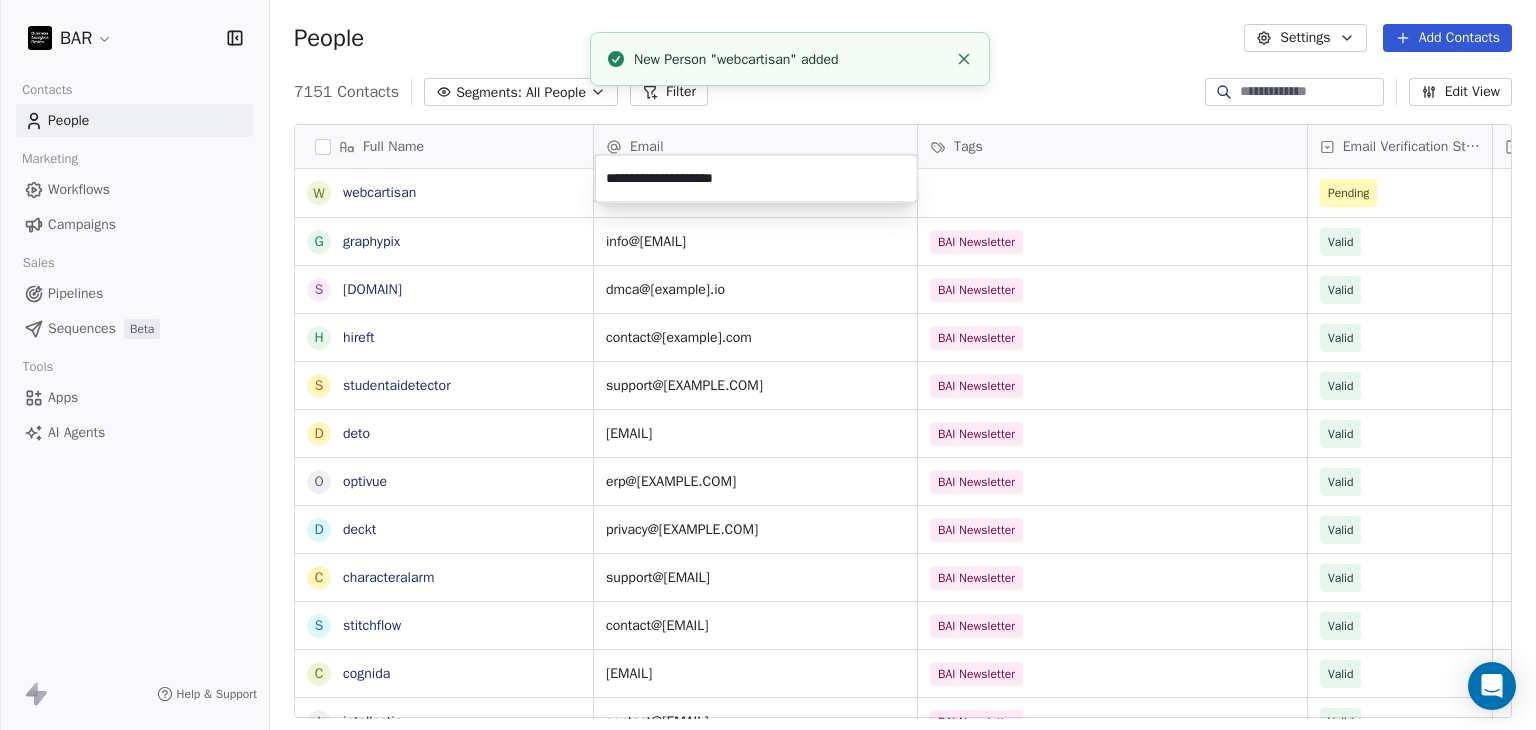 click on "BAR Contacts People Marketing Workflows Campaigns Sales Pipelines Sequences Beta Tools Apps AI Agents Help & Support People Settings Add Contacts 7151 Contacts Segments: All People Filter Edit View Tag Add to Sequence Full Name w webcartisan g graphypix s shrinkme h hireft s studentaidetector d deto o optivue d deckt c characteralarm s stitchflow c cognida i intellectia a appvelocity e easyscribe g glypmagic f faces r roukey d david m memno i infinidesk t trygleam q quiltformac H HR Team m modernbanc N Nebahat ztrk D Derya zyel z zge zer N Nadezhda Zhurbina M Mayada Zouhair B Bora Yalcn M Meriem ZAYANE K Kristin Zeitler Email Tags Email Verification Status Status Pending info@[EMAIL] BAI Newsletter Valid dmca@[EMAIL] BAI Newsletter Valid contact@[EMAIL] BAI Newsletter Valid support@[EMAIL] BAI Newsletter Valid cotterell@[EMAIL] BAI Newsletter Valid erp@[EMAIL] BAI Newsletter Valid privacy@[EMAIL] BAI Newsletter Valid support@[EMAIL] BAI Newsletter Valid Valid" at bounding box center [768, 365] 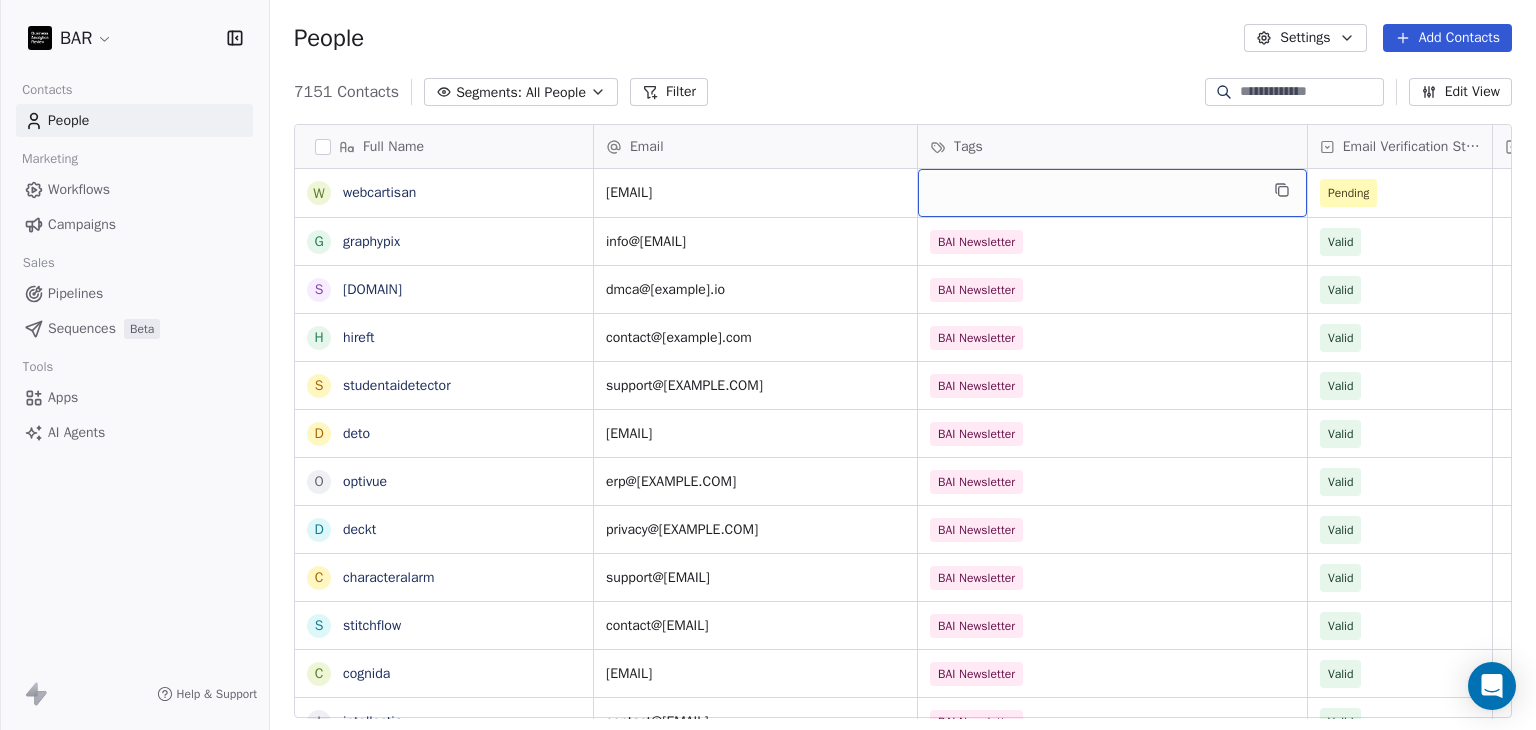click at bounding box center (1112, 193) 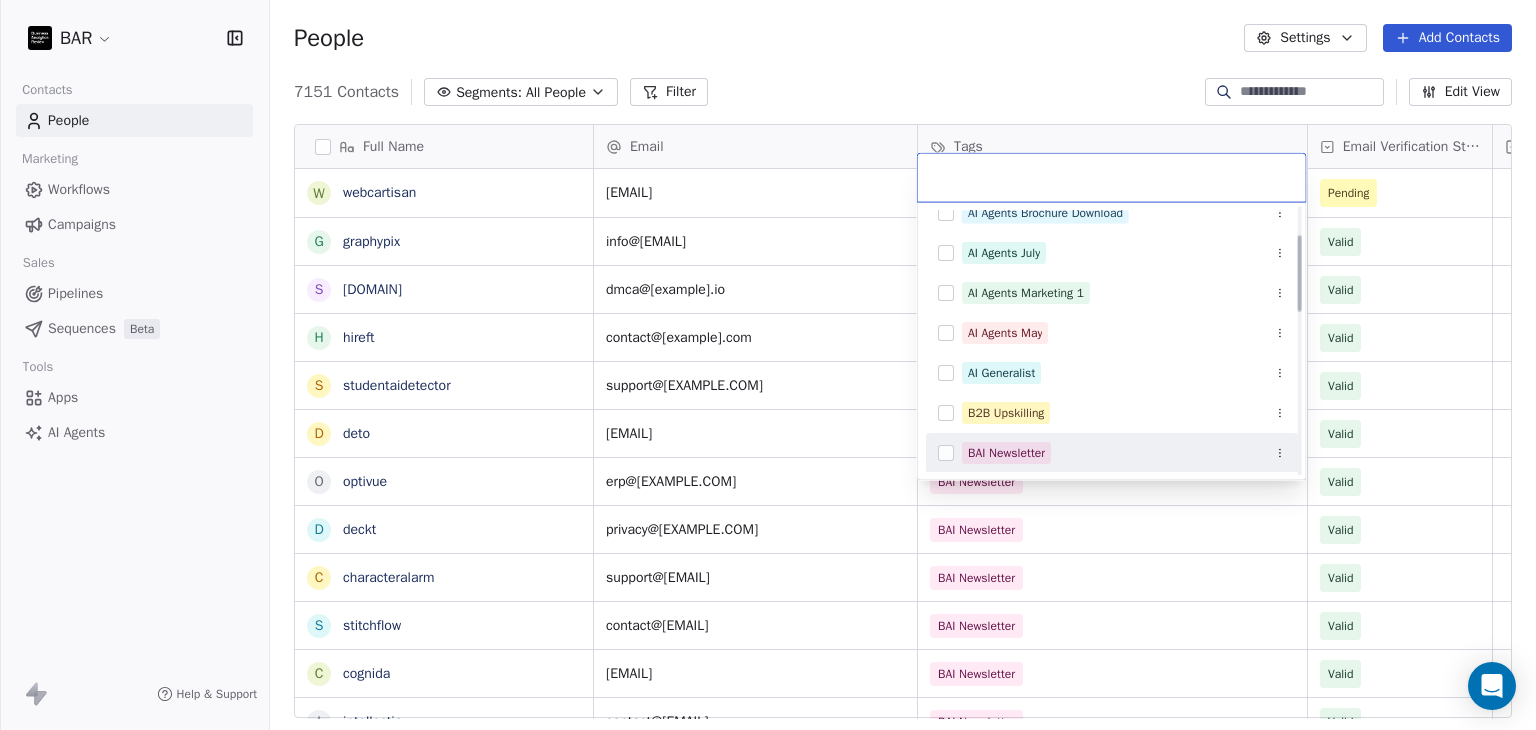 scroll, scrollTop: 138, scrollLeft: 0, axis: vertical 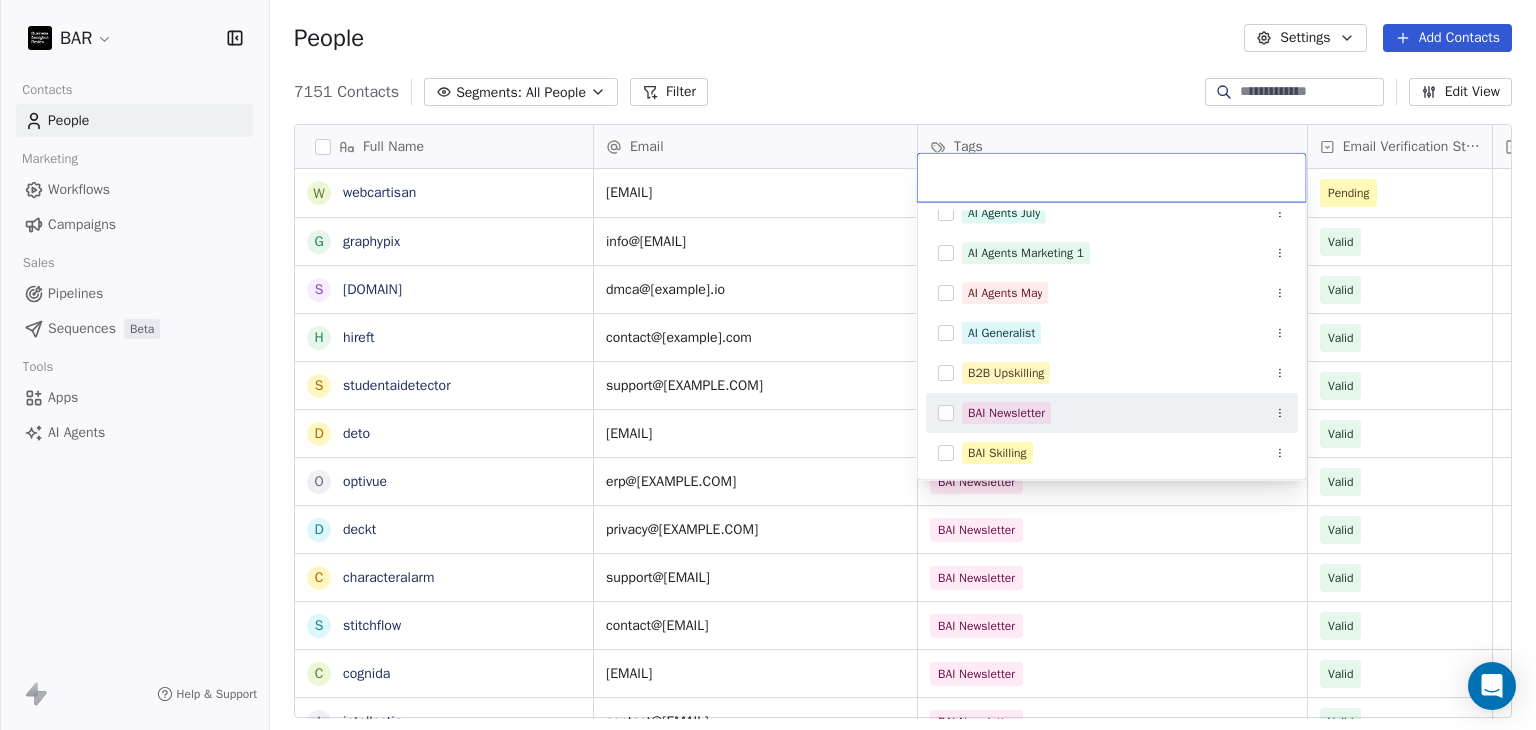 click on "BAI Newsletter" at bounding box center [1006, 413] 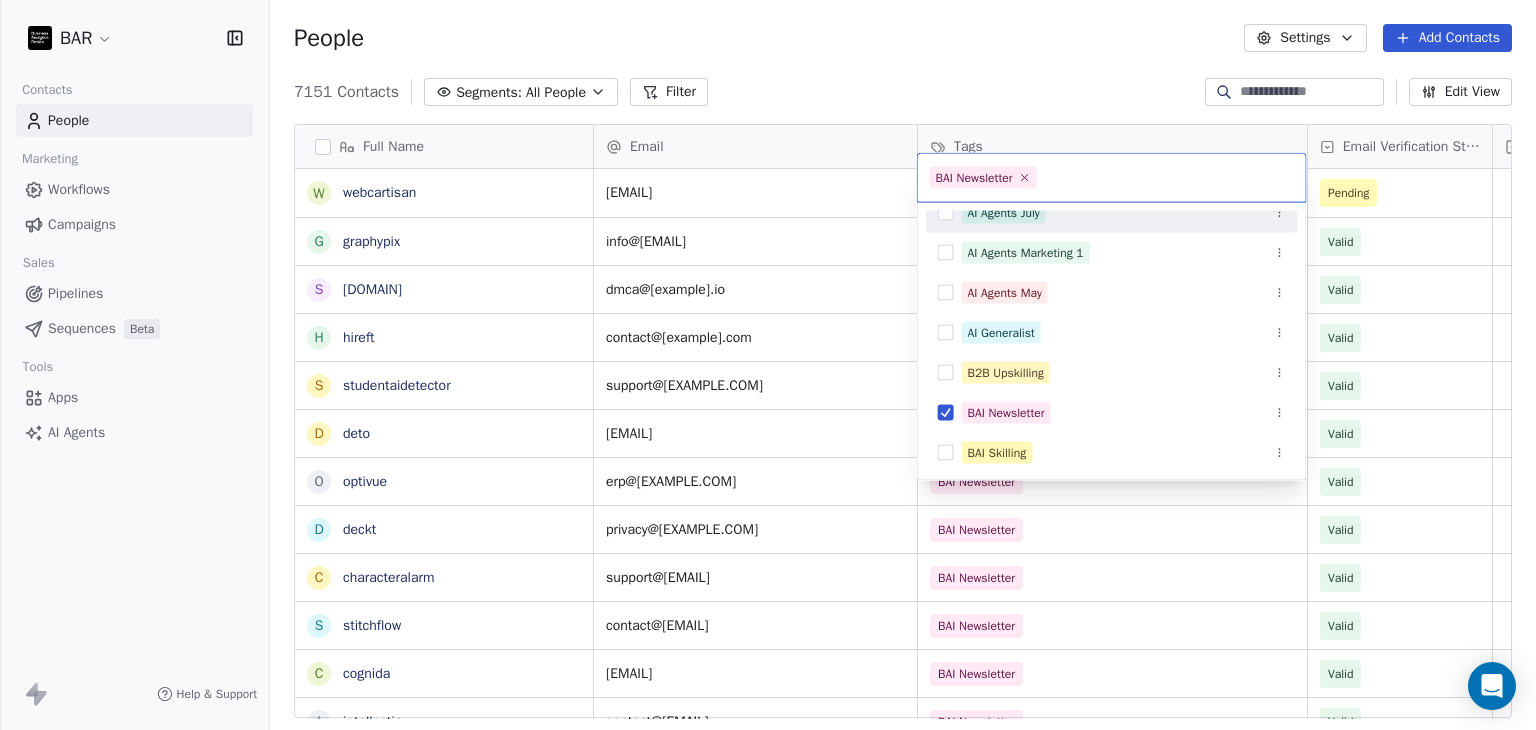 click on "BAR Contacts People Marketing Workflows Campaigns Sales Pipelines Sequences Beta Tools Apps AI Agents Help & Support People Settings Add Contacts 7151 Contacts Segments: All People Filter Edit View Tag Add to Sequence Full Name w [DOMAIN] g [DOMAIN] s [DOMAIN] h [DOMAIN] s [DOMAIN] d [DOMAIN] o [DOMAIN] d [DOMAIN] c [DOMAIN] s [DOMAIN] c [DOMAIN] i [DOMAIN] a [DOMAIN] e [DOMAIN] g [DOMAIN] f [DOMAIN] r [DOMAIN] d [DOMAIN] m [DOMAIN] i [DOMAIN] t [DOMAIN] q [DOMAIN] H HR Team m [DOMAIN] N [PERSON] z D [PERSON] z [PERSON] z [PERSON] N [PERSON] M [PERSON] B [PERSON] Email Tags Email Verification Status Status [EMAIL] Pending [EMAIL] BAI Newsletter Valid [EMAIL] BAI Newsletter Valid [EMAIL] BAI Newsletter Valid [EMAIL] BAI Newsletter Valid" at bounding box center (768, 365) 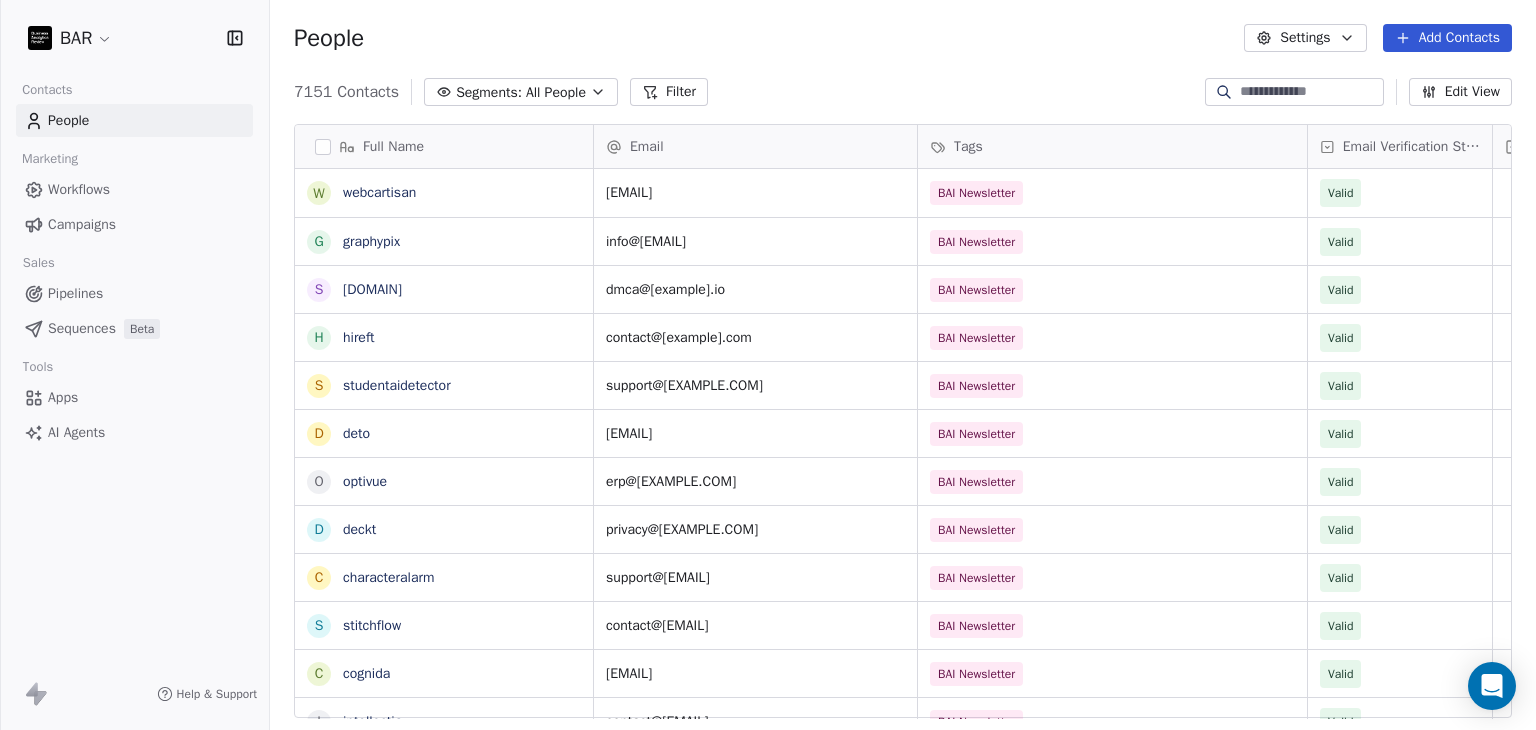 click on "Add Contacts" at bounding box center [1447, 38] 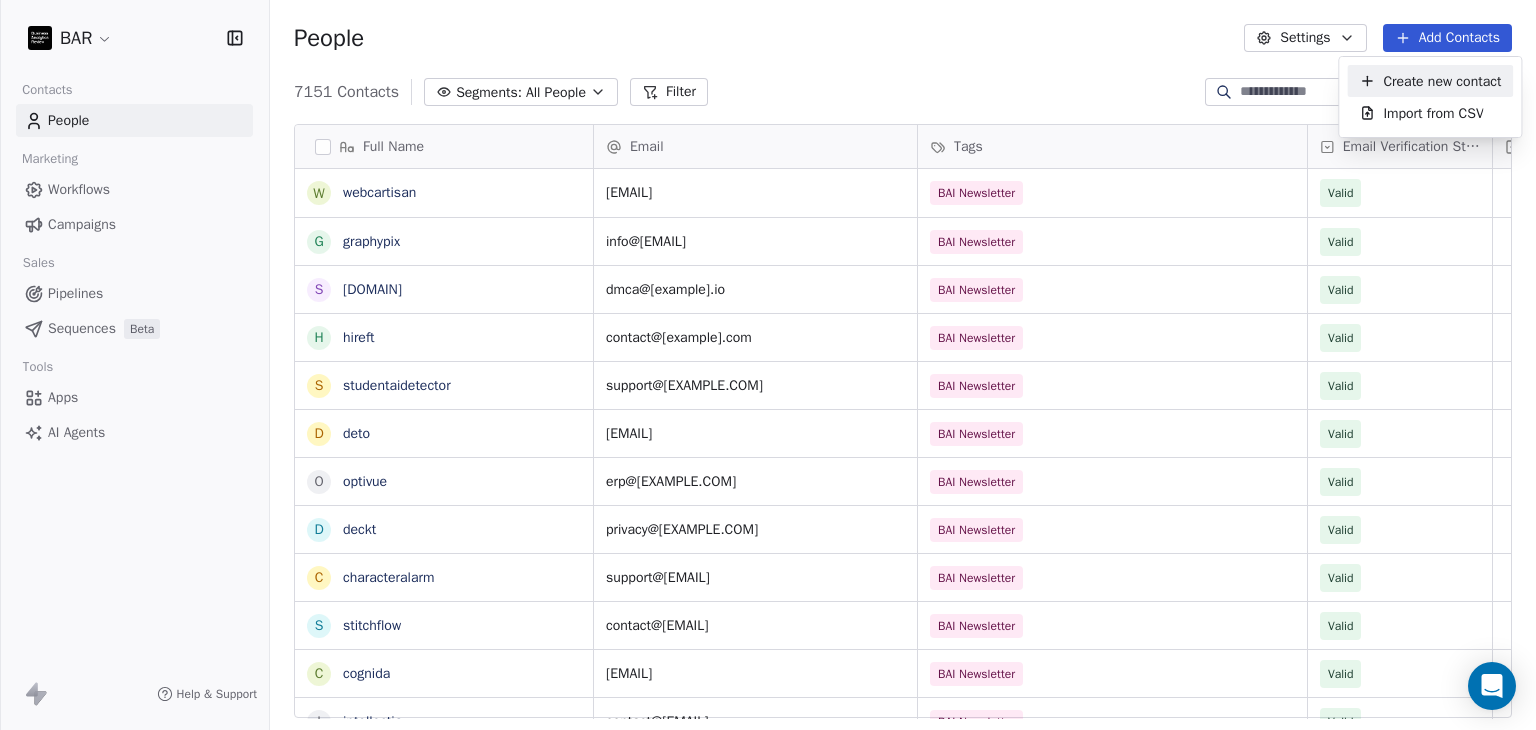 click on "Create new contact" at bounding box center [1442, 81] 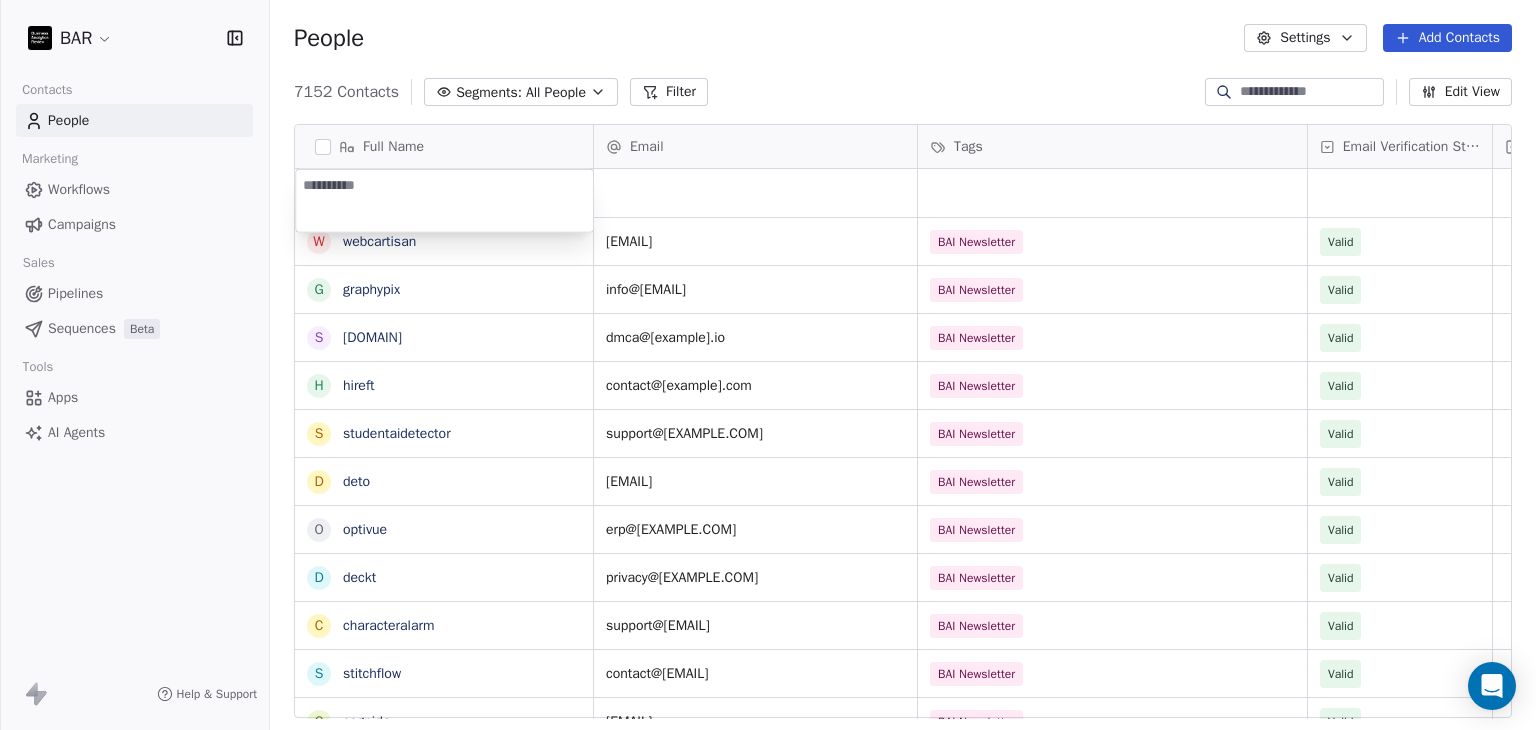 type on "**********" 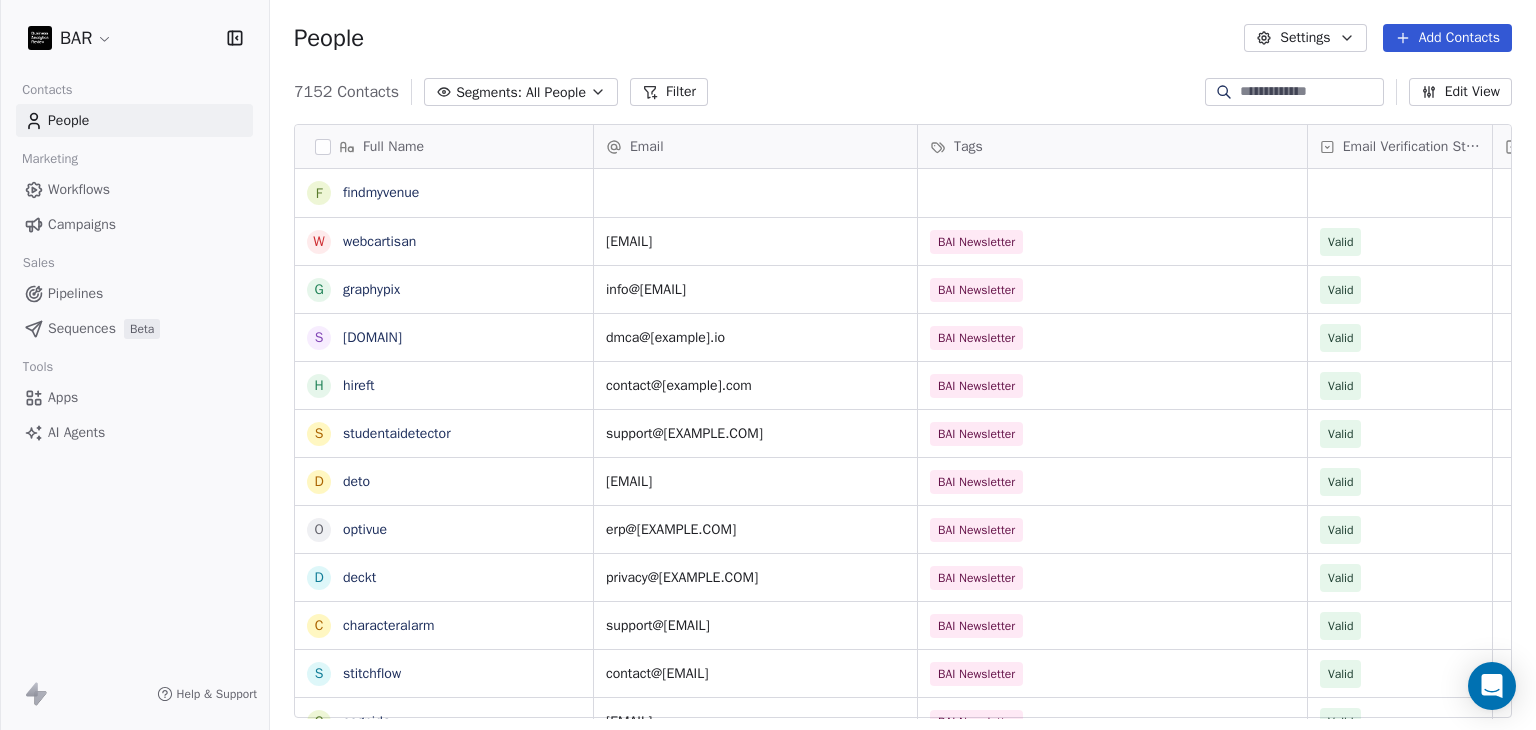click on "BAR Contacts People Marketing Workflows Campaigns Sales Pipelines Sequences Beta Tools Apps AI Agents Help & Support People Settings Add Contacts 7156 Contacts Segments: All People Filter Edit View Tag Add to Sequence Full Name f fixtheladder c carduka j joycoloringpage e epicpost f findmyvenue w webcartisan g graphypix s shrinkme h hireft s studentaidetector d deto o optivue d deckt c characteralarm s stitchflow c cognida i intellectia a appvelocity e easyscribe g glypmagic f faces r roukey d david m memno i infinidesk t trygleam q quiltformac H HR Team m modernbanc N Nebahat ztrk D Derya zyel z zge zer Email Tags Email Verification Status Status hello@[EMAIL] BAI Newsletter Valid support@[EMAIL] BAI Newsletter Valid support@[EMAIL] BAI Newsletter Valid support@[EMAIL] BAI Newsletter Valid hello@[EMAIL] BAI Newsletter Valid info@[EMAIL] BAI Newsletter Valid dmca@[EMAIL] BAI Newsletter Valid contact@[EMAIL] BAI Newsletter Valid support@[EMAIL]" at bounding box center (768, 365) 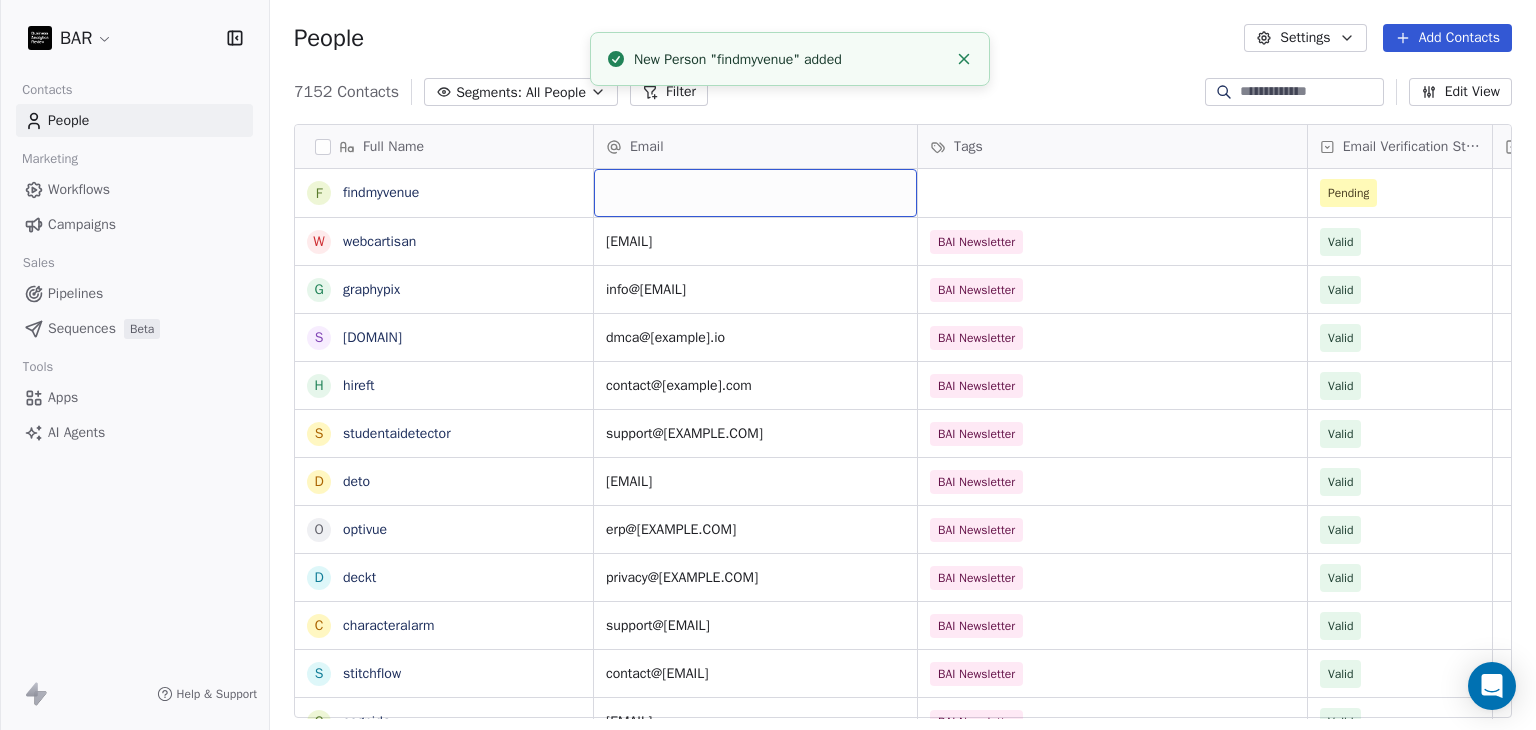 click at bounding box center (755, 193) 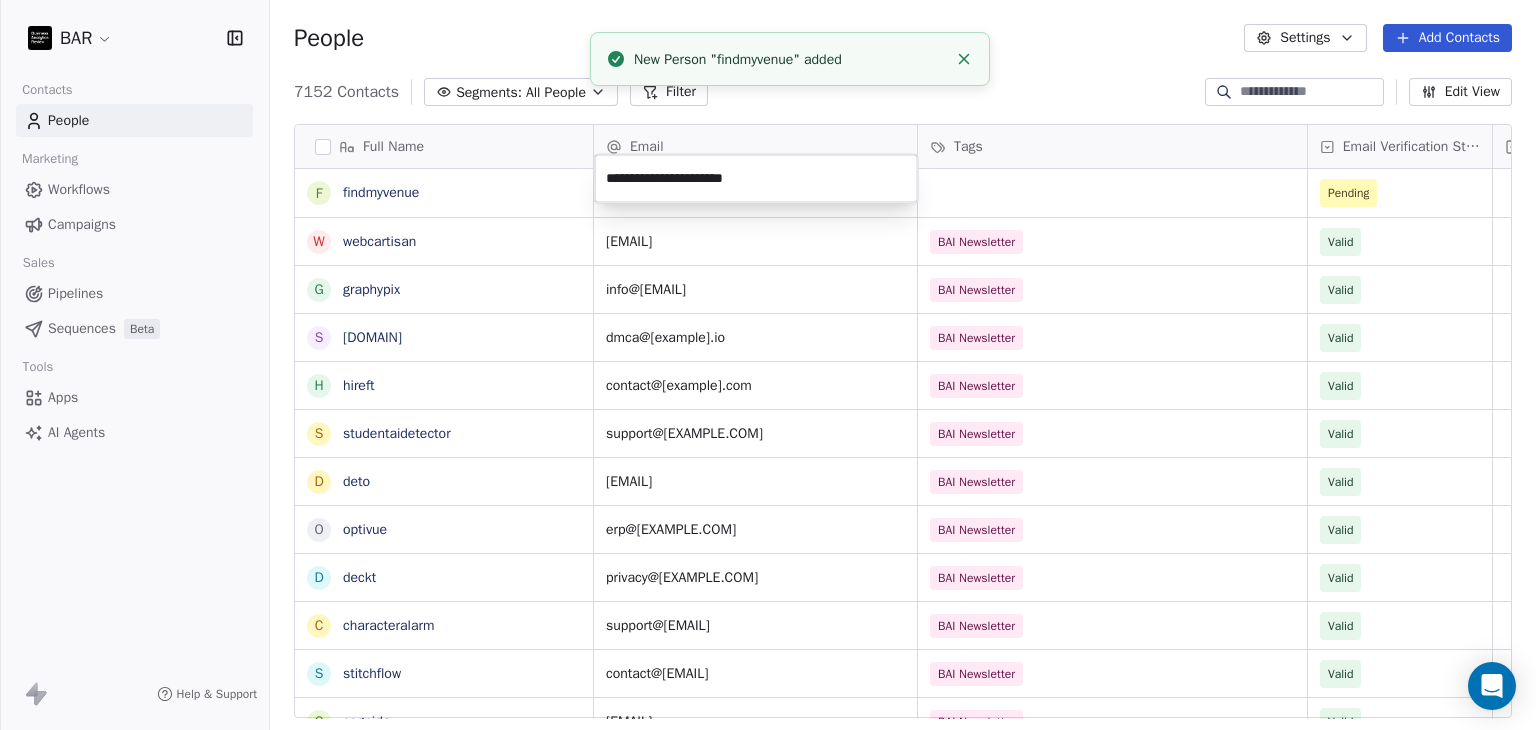 type on "**********" 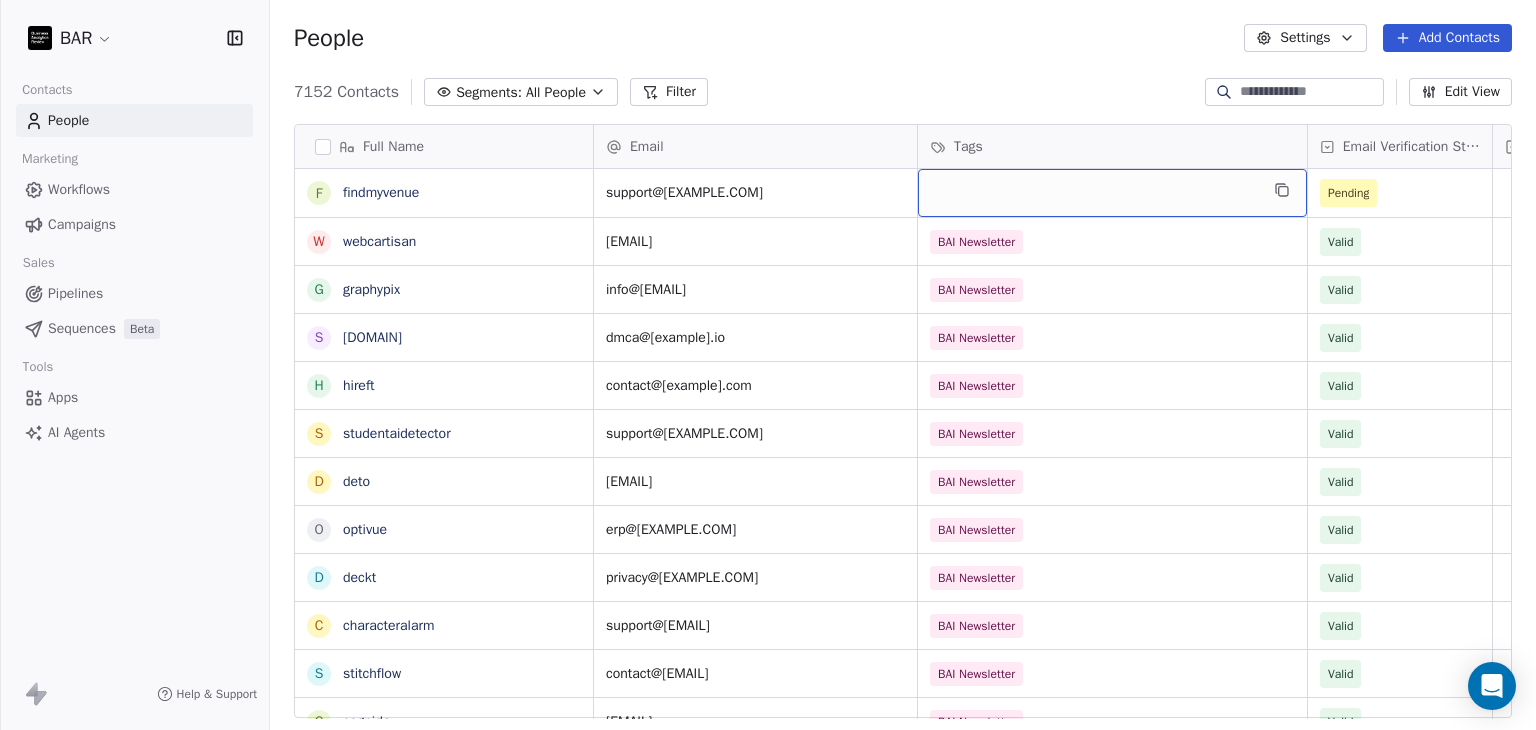 click at bounding box center [1112, 193] 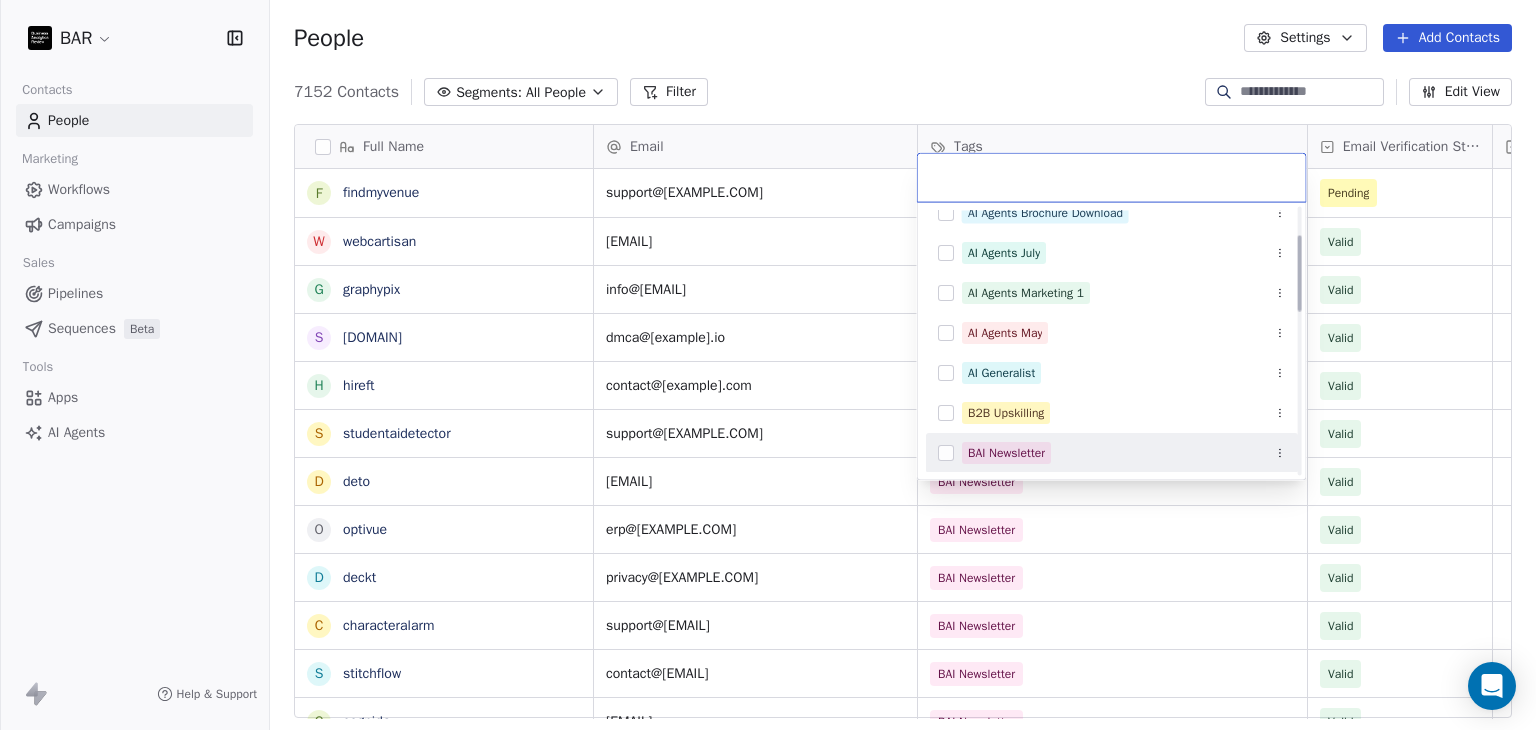 scroll, scrollTop: 138, scrollLeft: 0, axis: vertical 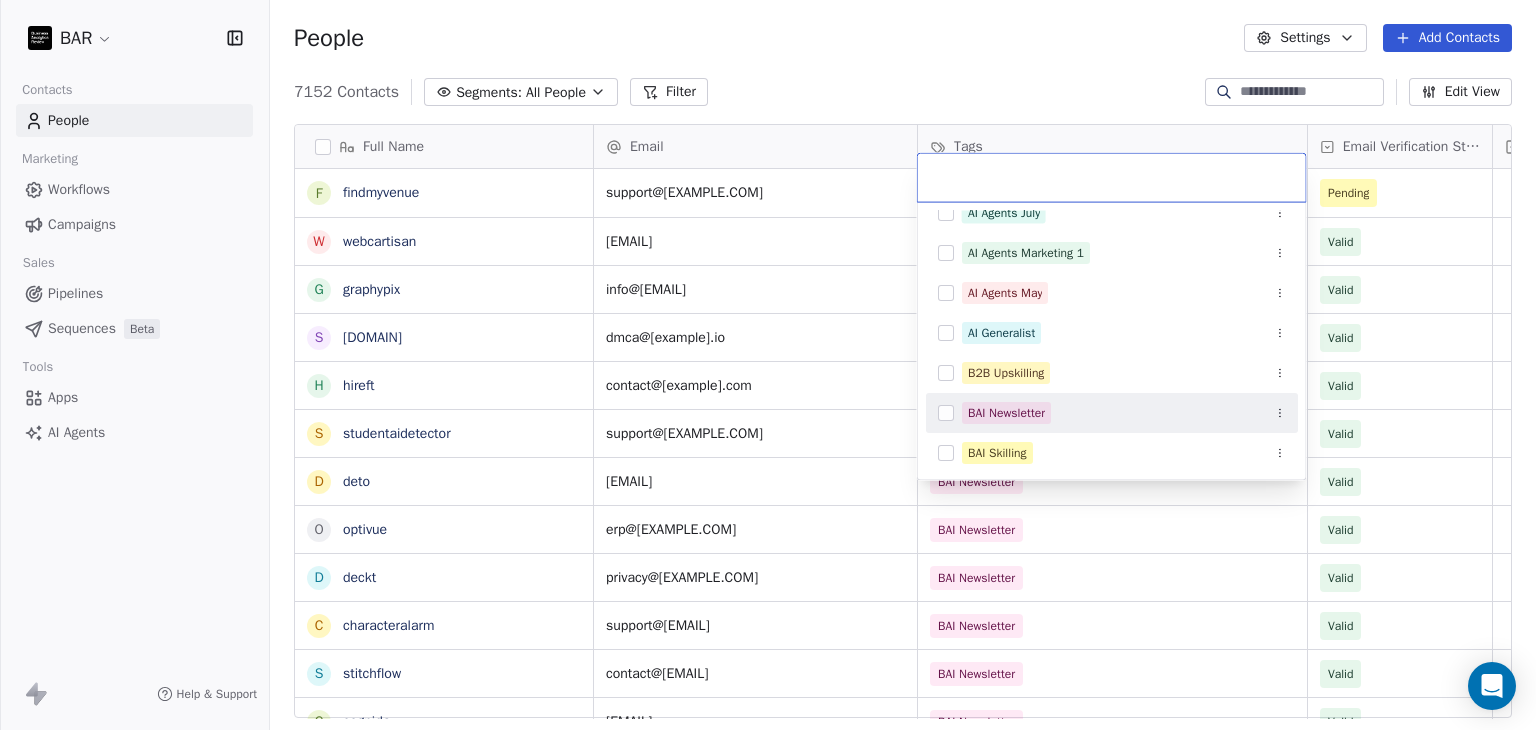 click on "BAI Newsletter" at bounding box center (1124, 413) 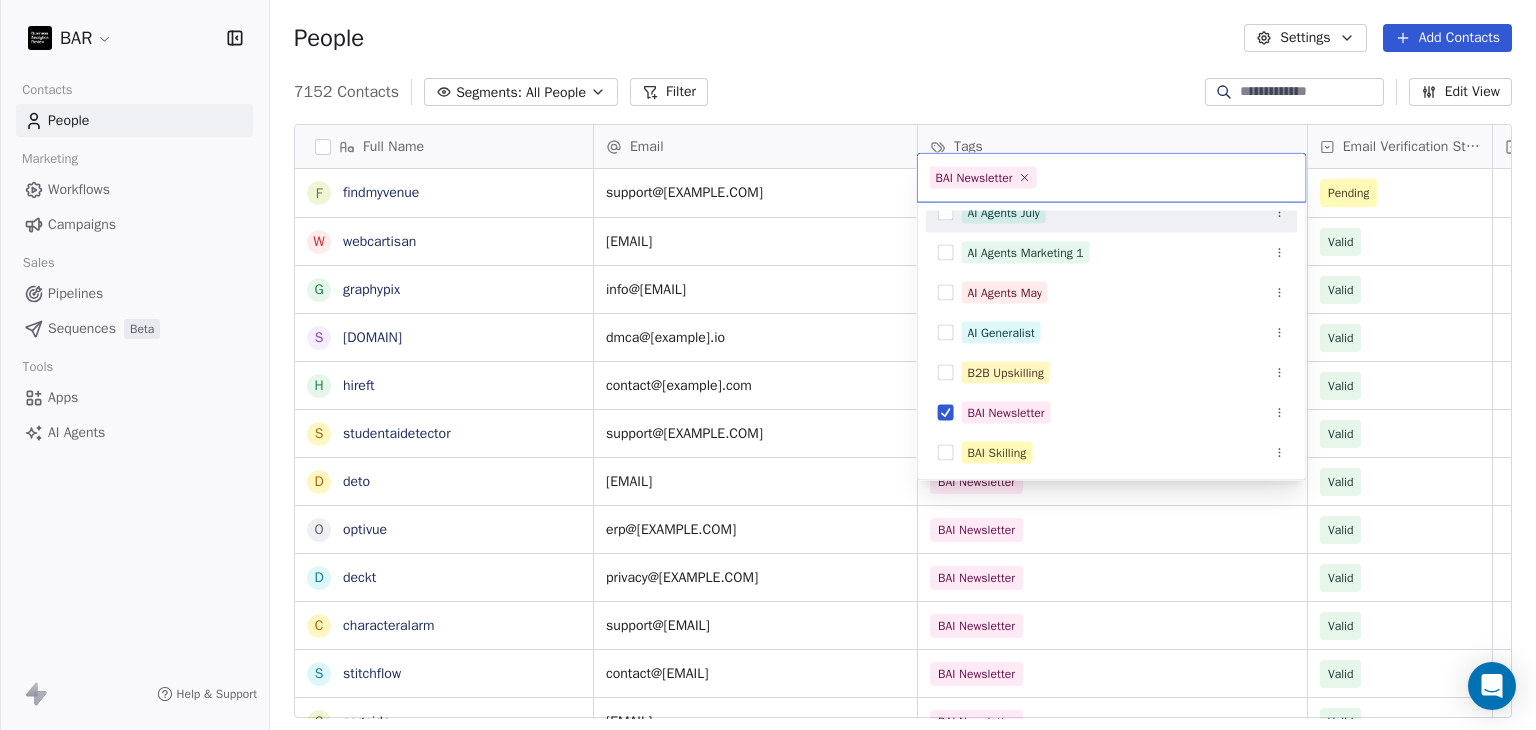 click on "BAR Contacts People Marketing Workflows Campaigns Sales Pipelines Sequences Beta Tools Apps AI Agents Help & Support People Settings  Add Contacts 7152 Contacts Segments: All People Filter  Edit View Tag Add to Sequence Full Name f findmyvenue w webcartisan g graphypix s shrinkme h hireft s studentaidetector d deto o optivue d deckt c characteralarm s stitchflow c cognida i intellectia a appvelocity e easyscribe g glypmagic f faces r roukey d david m memno i infinidesk t trygleam q quiltformac H HR Team m modernbanc N Nebahat ztrk D Derya zyel z zge zer Nadehda Zhurbina M Mayada Zouhair B Bora Yalcn M Meriem ZAYANE Email Tags Email Verification Status Status support@[example].com Pending hello@[example].com BAI Newsletter Valid info@[example].com BAI Newsletter Valid dmca@[example].io BAI Newsletter Valid contact@[example].com BAI Newsletter Valid support@[example].com BAI Newsletter Valid cotterell@[example].app BAI Newsletter Valid erp@[example].in BAI Newsletter Valid privacy@[example].ai BAI Newsletter Valid" at bounding box center [768, 365] 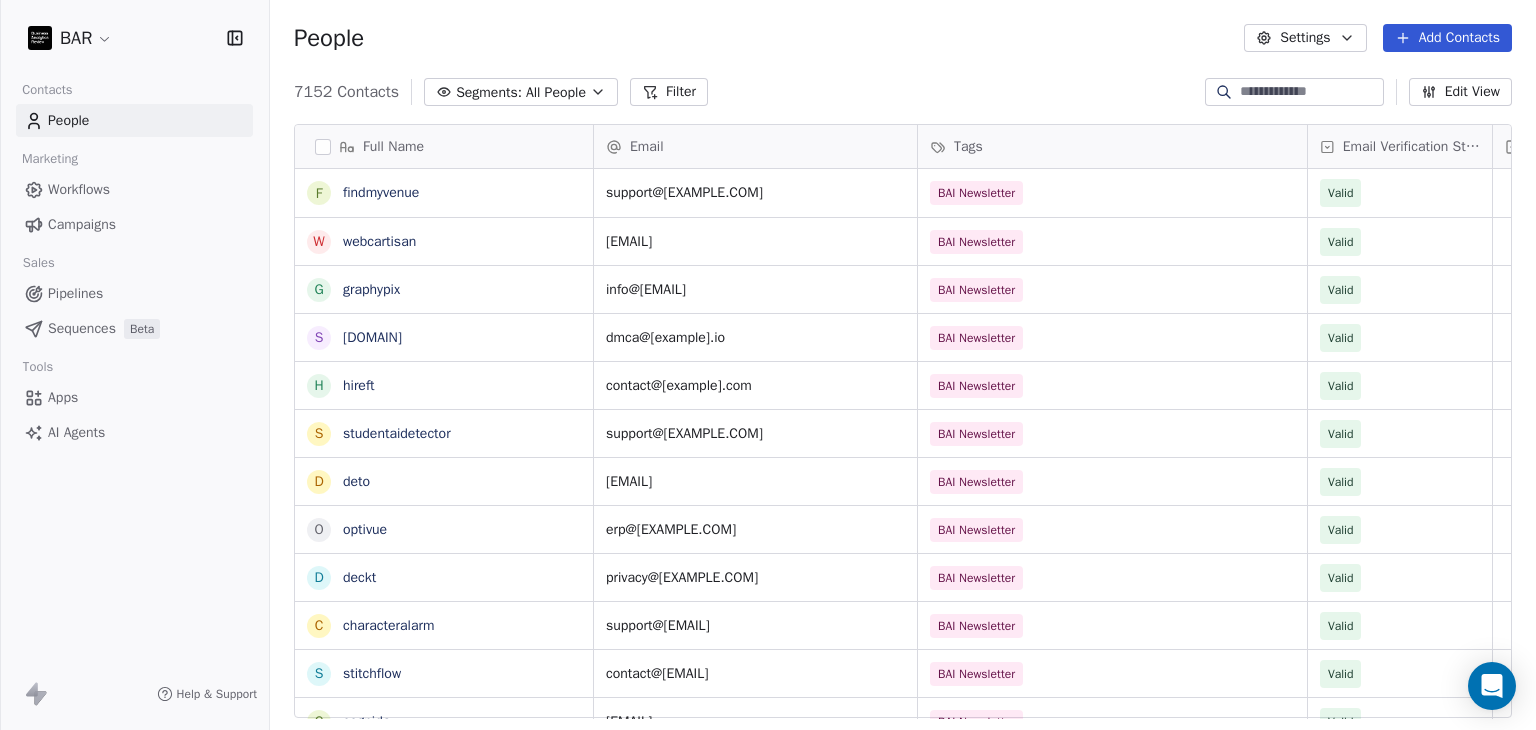 click on "7152 Contacts Segments: All People Filter  Edit View" at bounding box center (903, 92) 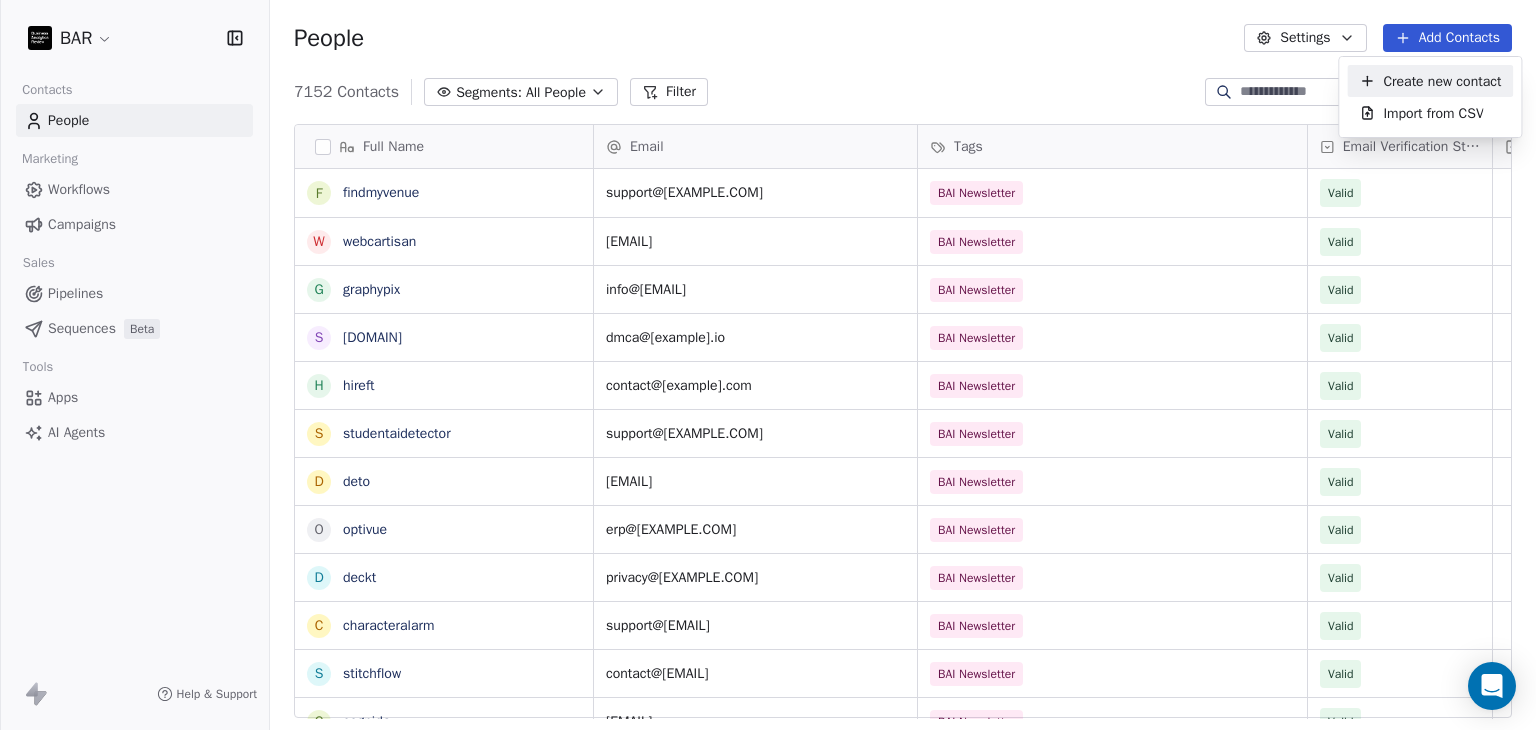 click on "Create new contact" at bounding box center [1442, 81] 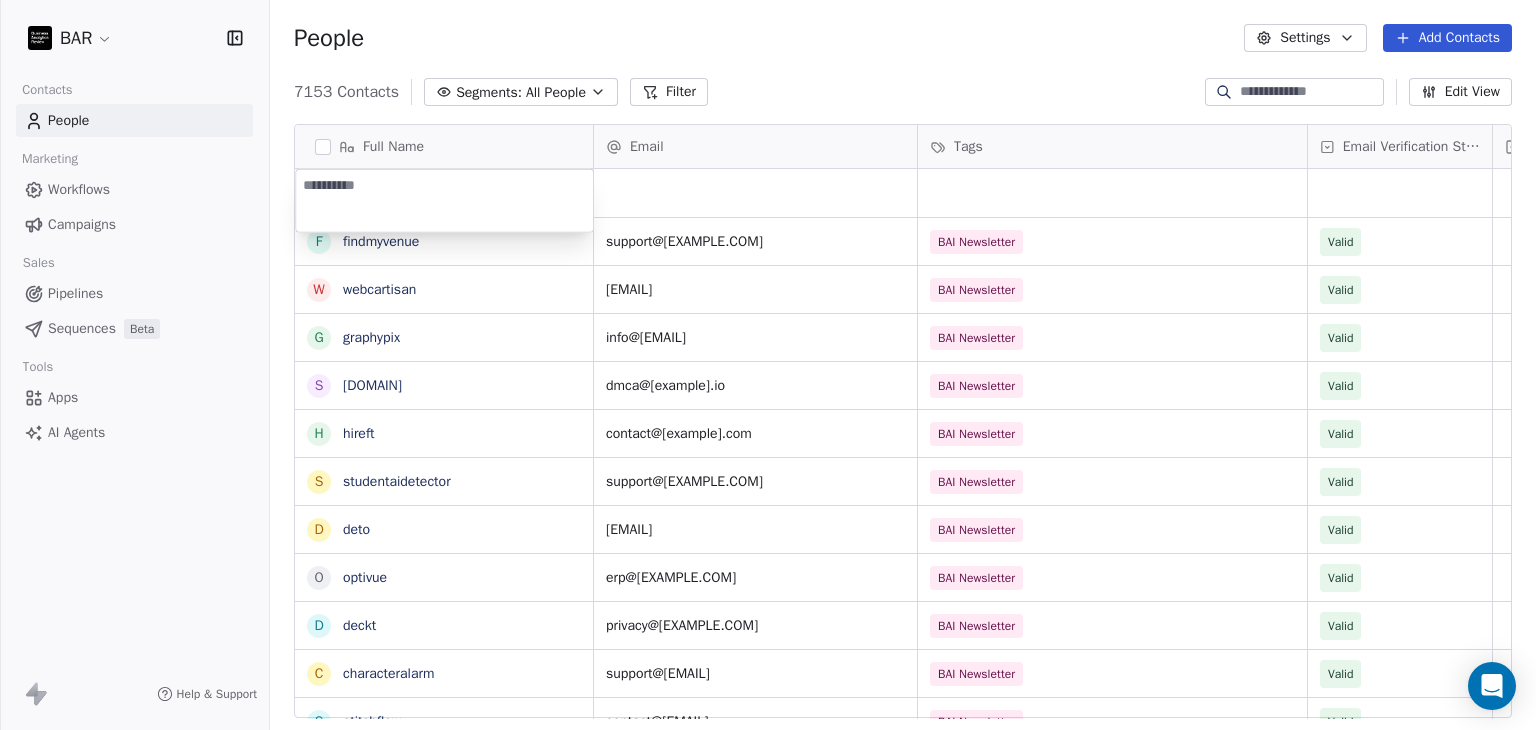 type on "********" 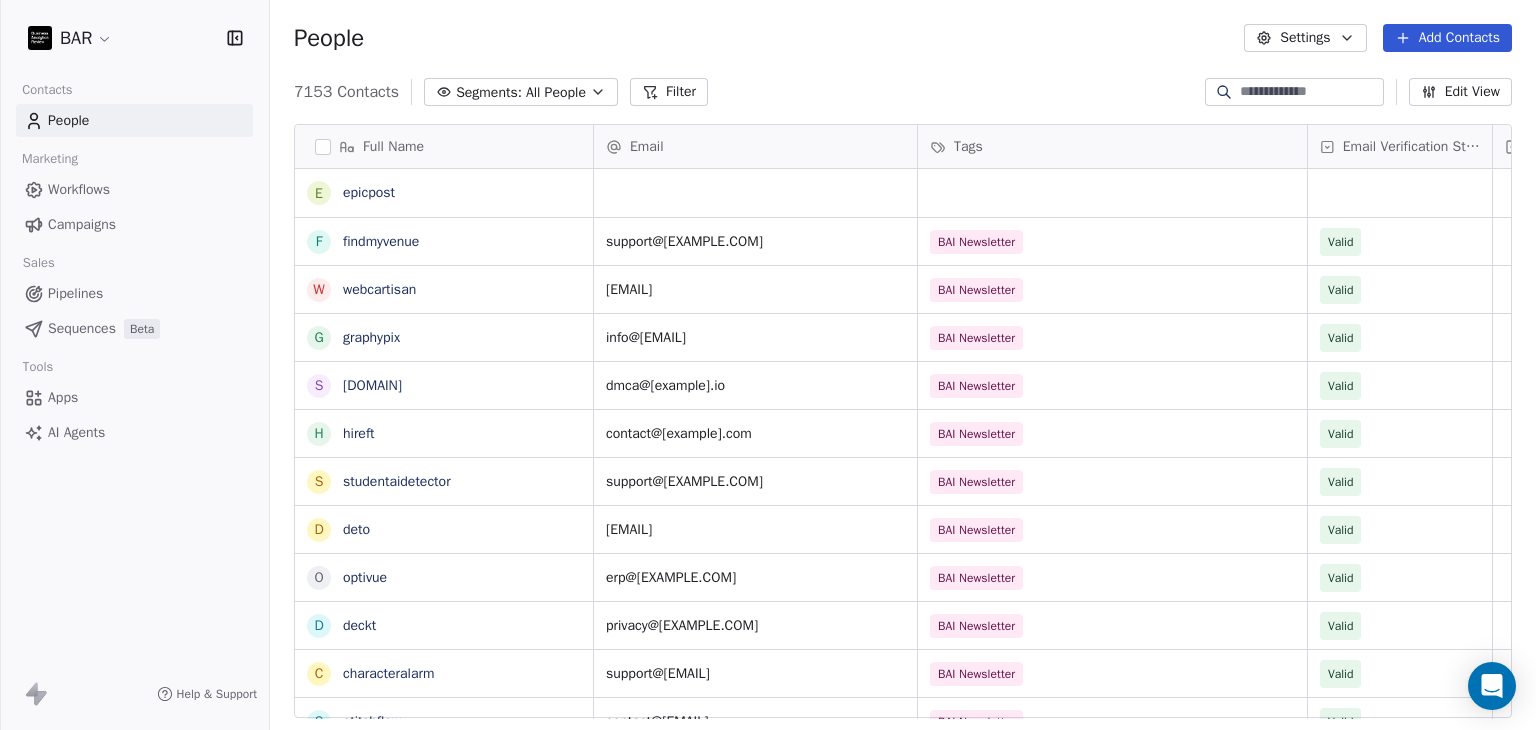 click on "BAR Contacts People Marketing Workflows Campaigns Sales Pipelines Sequences Beta Tools Apps AI Agents Help & Support People Settings Add Contacts 7153 Contacts Segments: All People Filter Edit View Tag Add to Sequence Full Name e [COMPANY] f [COMPANY] w [COMPANY] g [COMPANY] s [COMPANY] h [COMPANY] s [COMPANY] d [COMPANY] o [COMPANY] d [COMPANY] c [COMPANY] s [COMPANY] c [COMPANY] i [COMPANY] a [COMPANY] e [COMPANY] g [COMPANY] f [COMPANY] r [COMPANY] d [COMPANY] m [COMPANY] i [COMPANY] t [COMPANY] q [COMPANY] H HR Team m [COMPANY] N [LAST] D [LAST] z [LAST] z [LAST] N [FIRST] [LAST] M [FIRST] [LAST] B [FIRST] [LAST] Email Tags Email Verification Status Status [EMAIL] BAI Newsletter Valid [EMAIL] BAI Newsletter Valid [EMAIL] BAI Newsletter Valid [EMAIL] BAI Newsletter Valid [EMAIL] BAI Newsletter Valid [EMAIL] BAI Newsletter Valid [EMAIL] BAI Newsletter Valid [EMAIL] BAI Newsletter Valid [EMAIL] Valid" at bounding box center [768, 365] 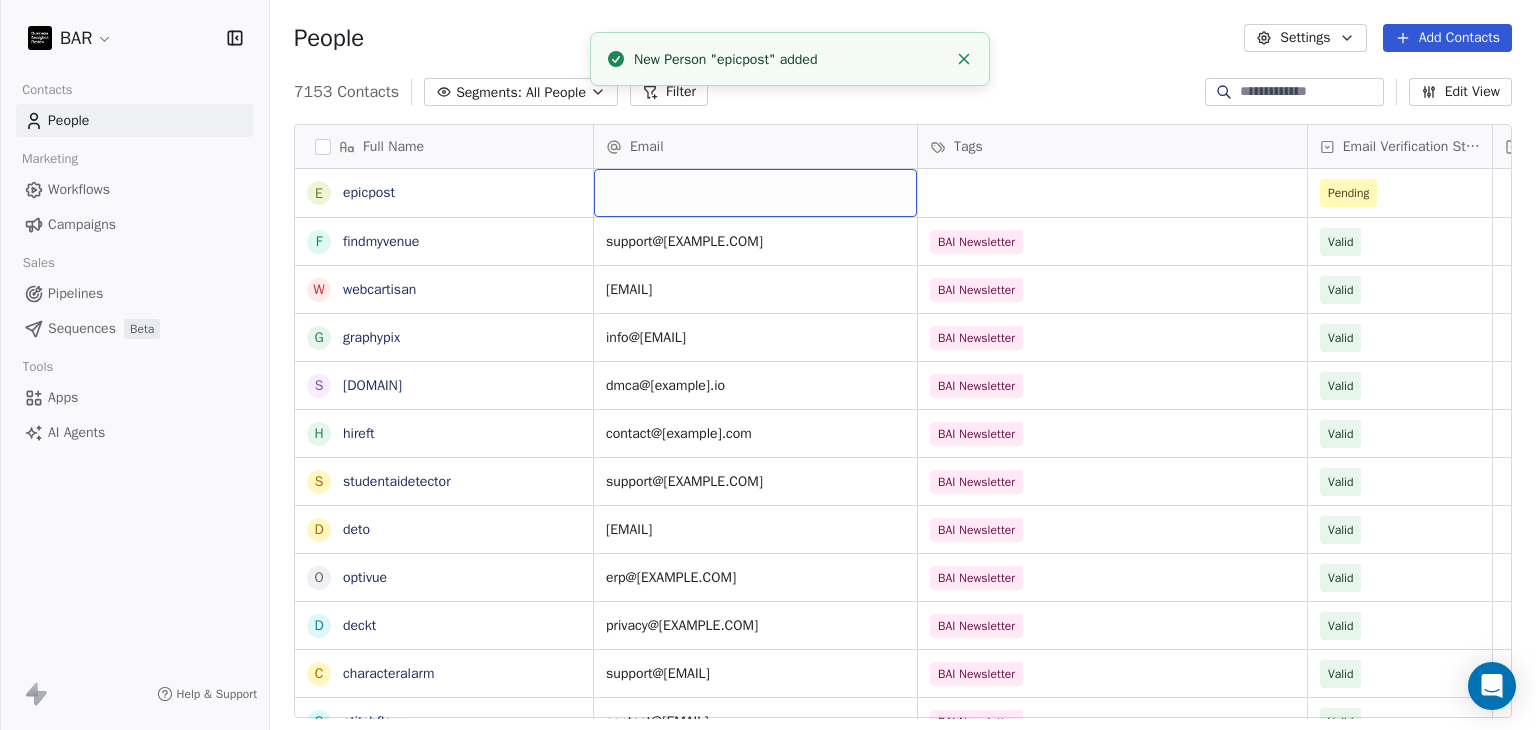 click at bounding box center [755, 193] 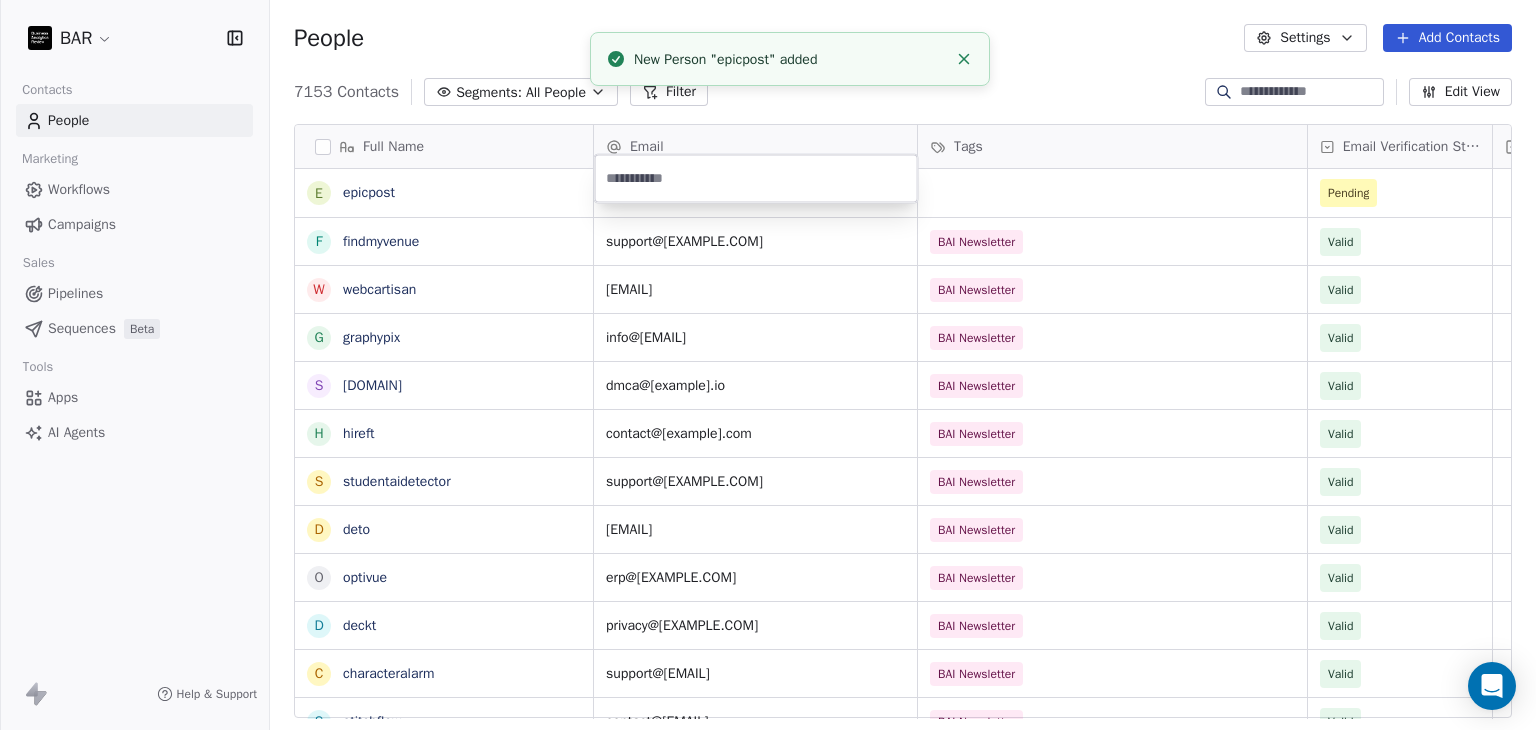 type on "**********" 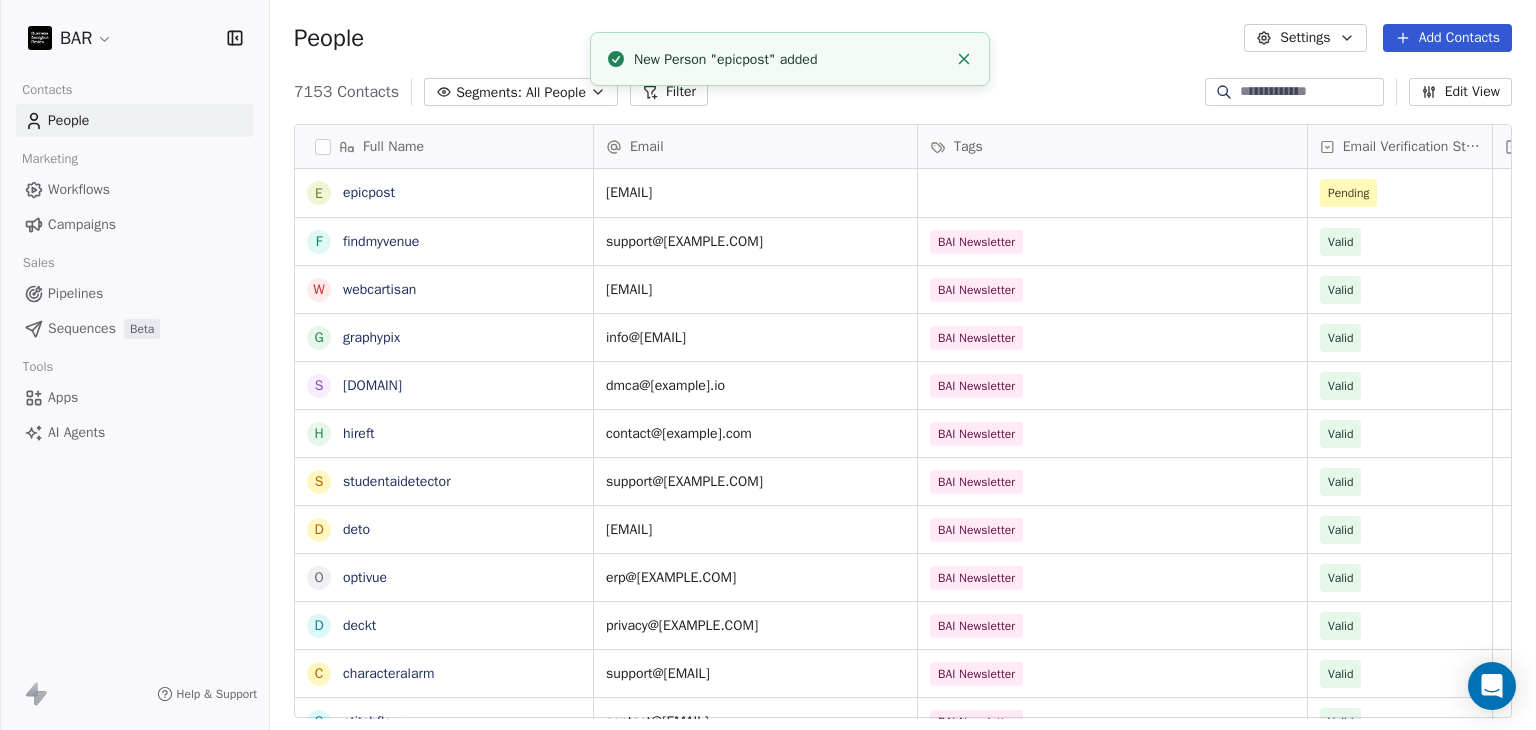 click on "BAR Contacts People Marketing Workflows Campaigns Sales Pipelines Sequences Beta Tools Apps AI Agents Help & Support People Settings Add Contacts 7153 Contacts Segments: All People Filter Edit View Tag Add to Sequence Full Name e [DOMAIN] f [DOMAIN] w [DOMAIN] g [DOMAIN] s [DOMAIN] h [DOMAIN] s [DOMAIN] d [DOMAIN] o [DOMAIN] d [DOMAIN] c [DOMAIN] s [DOMAIN] c [DOMAIN] i [DOMAIN] a [DOMAIN] e [DOMAIN] g [DOMAIN] f [DOMAIN] r [DOMAIN] d [DOMAIN] m [DOMAIN] i [DOMAIN] t [DOMAIN] q [DOMAIN] H HR Team m [DOMAIN] N [PERSON] z D [PERSON] z [PERSON] z [PERSON] N [PERSON] M [PERSON] Email Tags Email Verification Status Status [EMAIL] Pending [EMAIL] BAI Newsletter Valid [EMAIL] BAI Newsletter Valid [EMAIL] BAI Newsletter Valid [EMAIL] BAI Newsletter Valid [EMAIL] BAI Newsletter Valid [EMAIL] BAI Newsletter Valid [EMAIL] BAI Newsletter Valid [EMAIL] BAI Newsletter Valid" at bounding box center [768, 365] 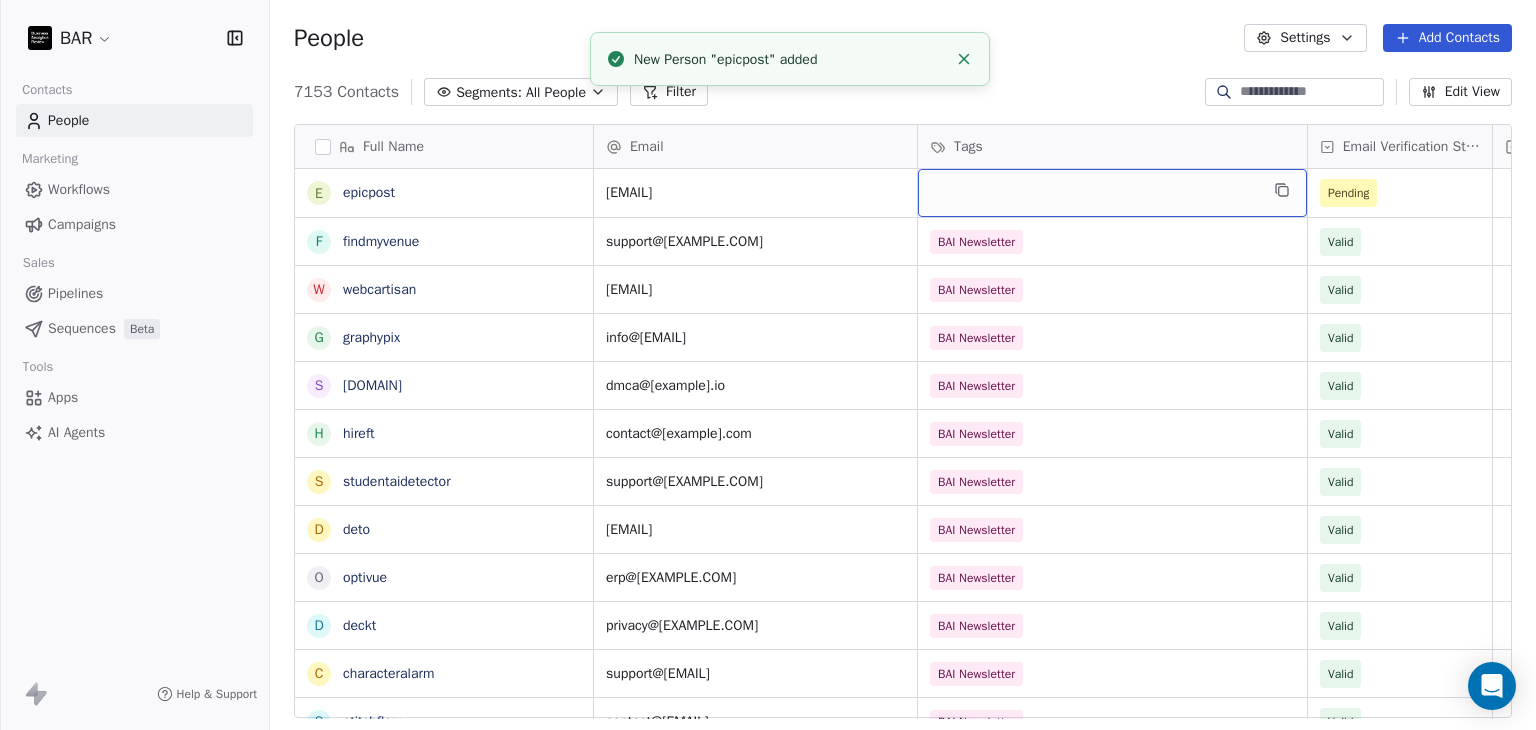 click at bounding box center (1112, 193) 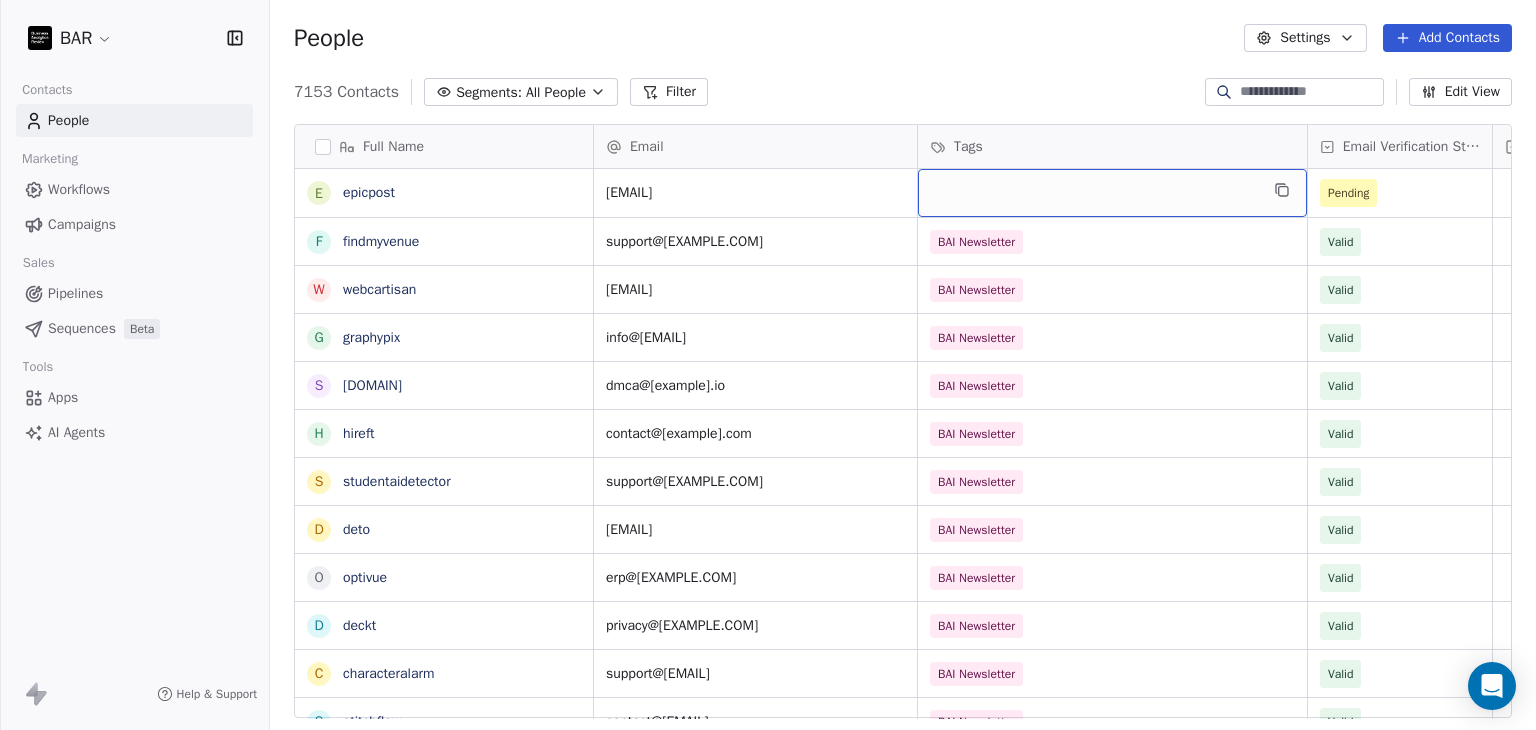 click at bounding box center [1112, 193] 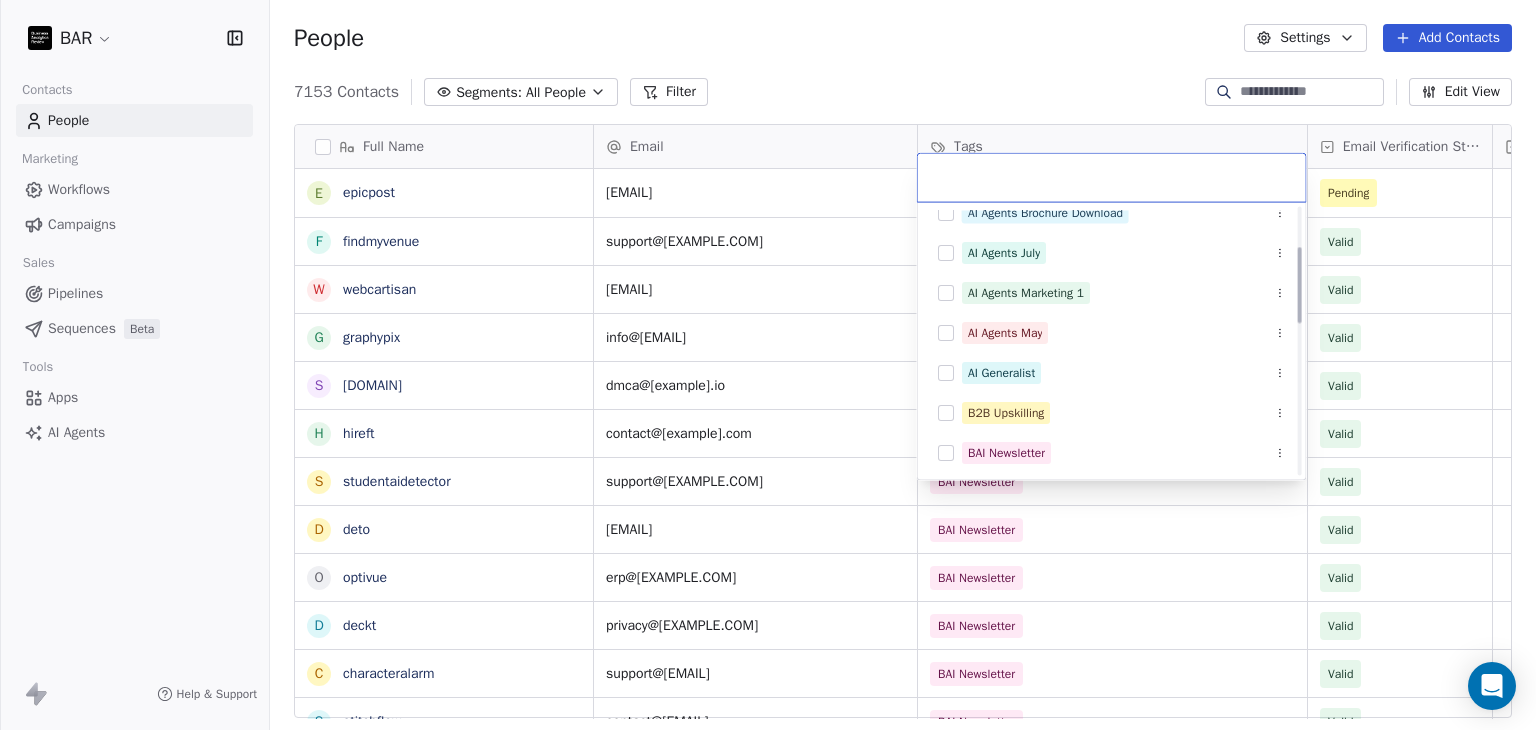 scroll, scrollTop: 178, scrollLeft: 0, axis: vertical 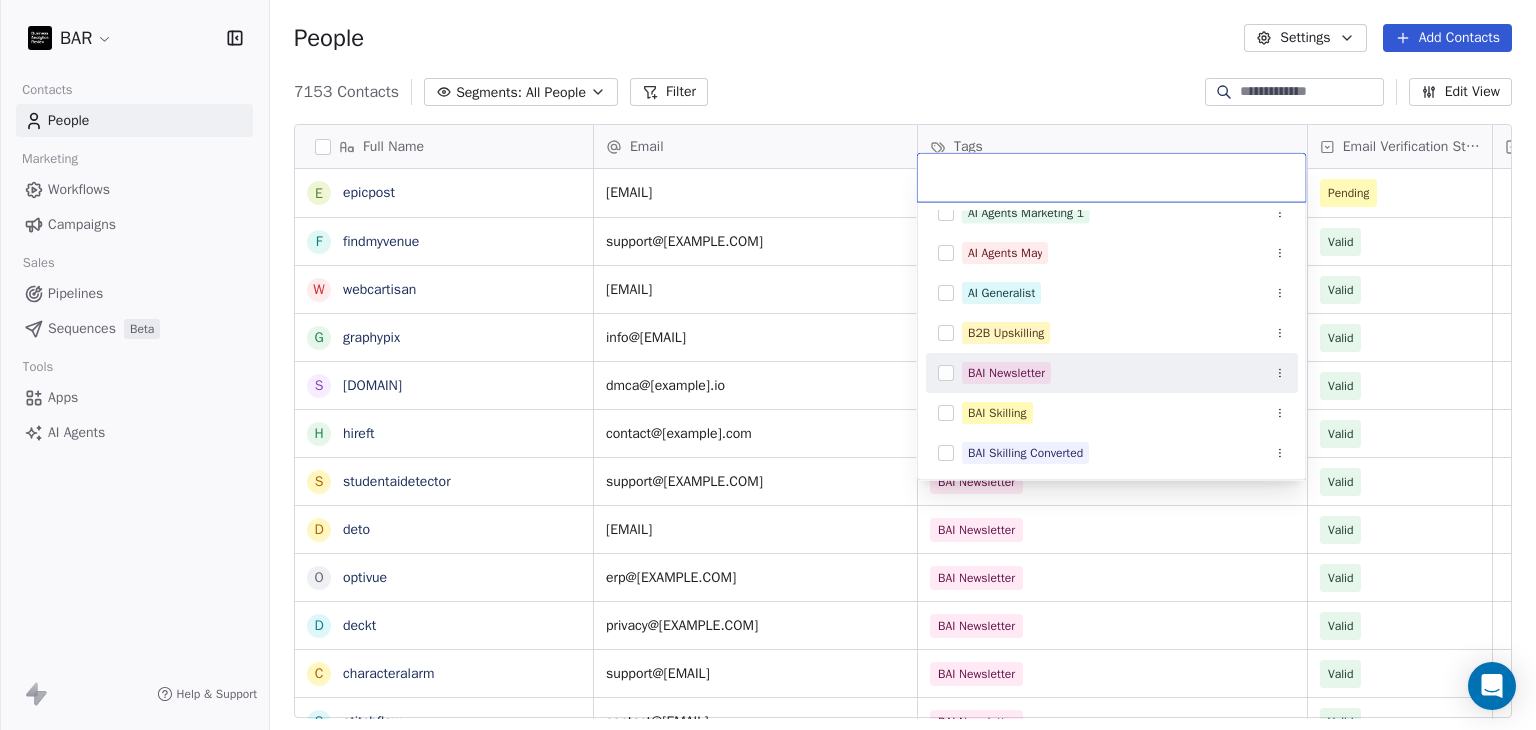 click on "BAI Newsletter" at bounding box center [1006, 373] 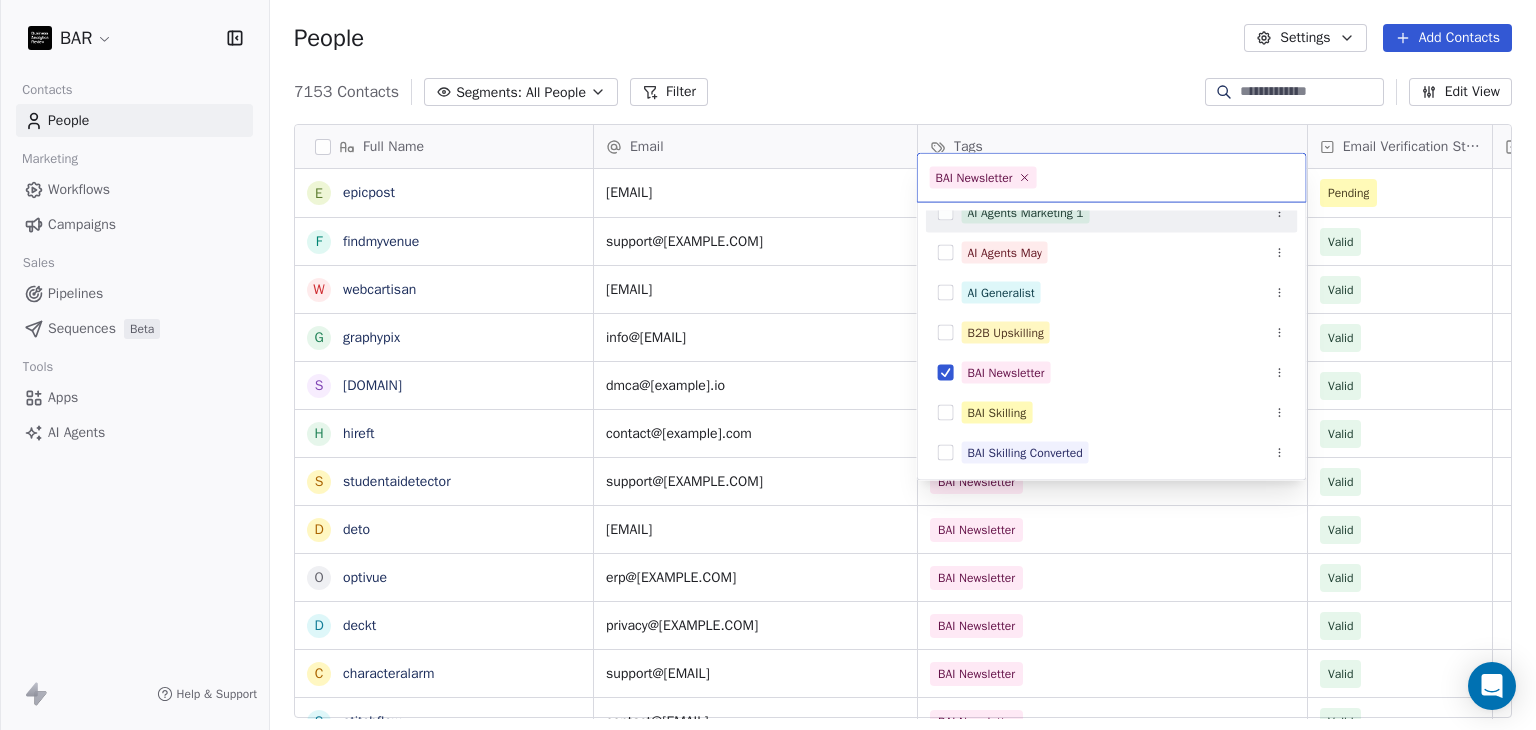 click on "BAR Contacts People Marketing Workflows Campaigns Sales Pipelines Sequences Beta Tools Apps AI Agents Help & Support People Settings Add Contacts 7153 Contacts Segments: All People Filter Edit View Tag Add to Sequence Full Name e [DOMAIN] f [DOMAIN] w [DOMAIN] g [DOMAIN] s [DOMAIN] h [DOMAIN] s [DOMAIN] d [DOMAIN] o [DOMAIN] d [DOMAIN] c [DOMAIN] s [DOMAIN] c [DOMAIN] i [DOMAIN] a [DOMAIN] e [DOMAIN] g [DOMAIN] f [DOMAIN] r [DOMAIN] d [DOMAIN] m [DOMAIN] i [DOMAIN] t [DOMAIN] q [DOMAIN] H HR Team m [DOMAIN] N [PERSON] z D [PERSON] z [PERSON] z [PERSON] N [PERSON] M [PERSON] Email Tags Email Verification Status Status [EMAIL] Pending [EMAIL] BAI Newsletter Valid [EMAIL] BAI Newsletter Valid [EMAIL] BAI Newsletter Valid [EMAIL] BAI Newsletter Valid [EMAIL] BAI Newsletter Valid [EMAIL] BAI Newsletter Valid [EMAIL] BAI Newsletter Valid [EMAIL] BAI Newsletter Valid" at bounding box center [768, 365] 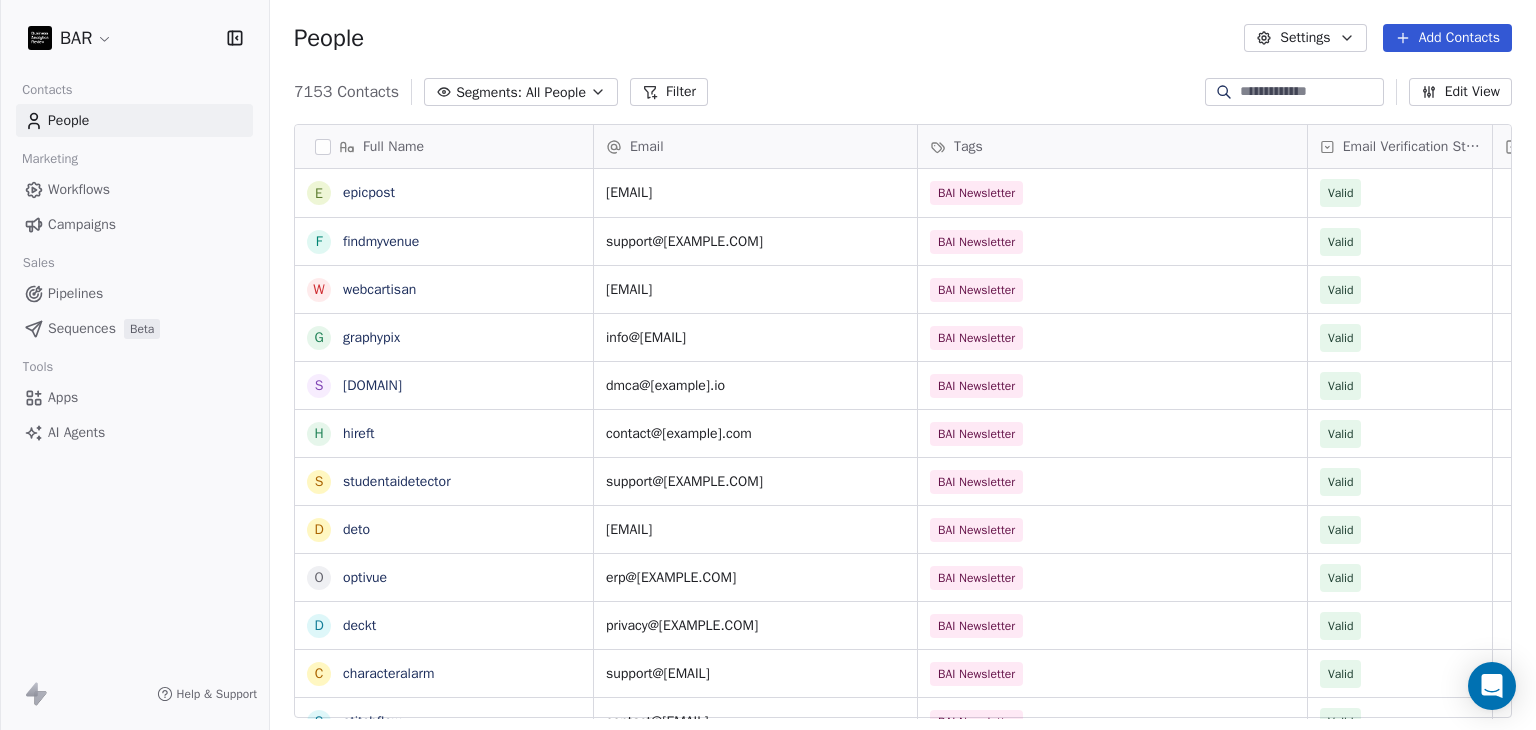 click on "Add Contacts" at bounding box center (1447, 38) 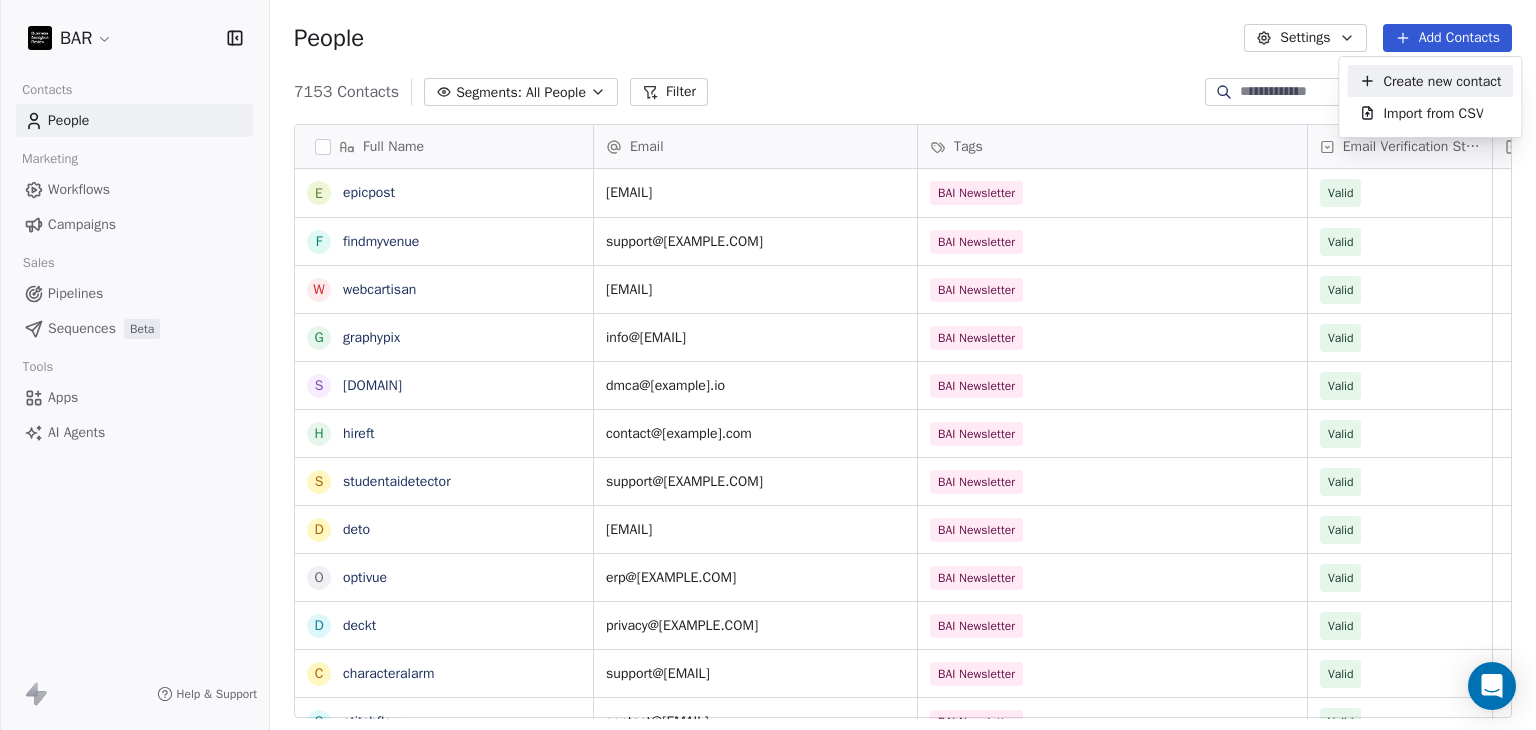 click on "Create new contact" at bounding box center (1442, 81) 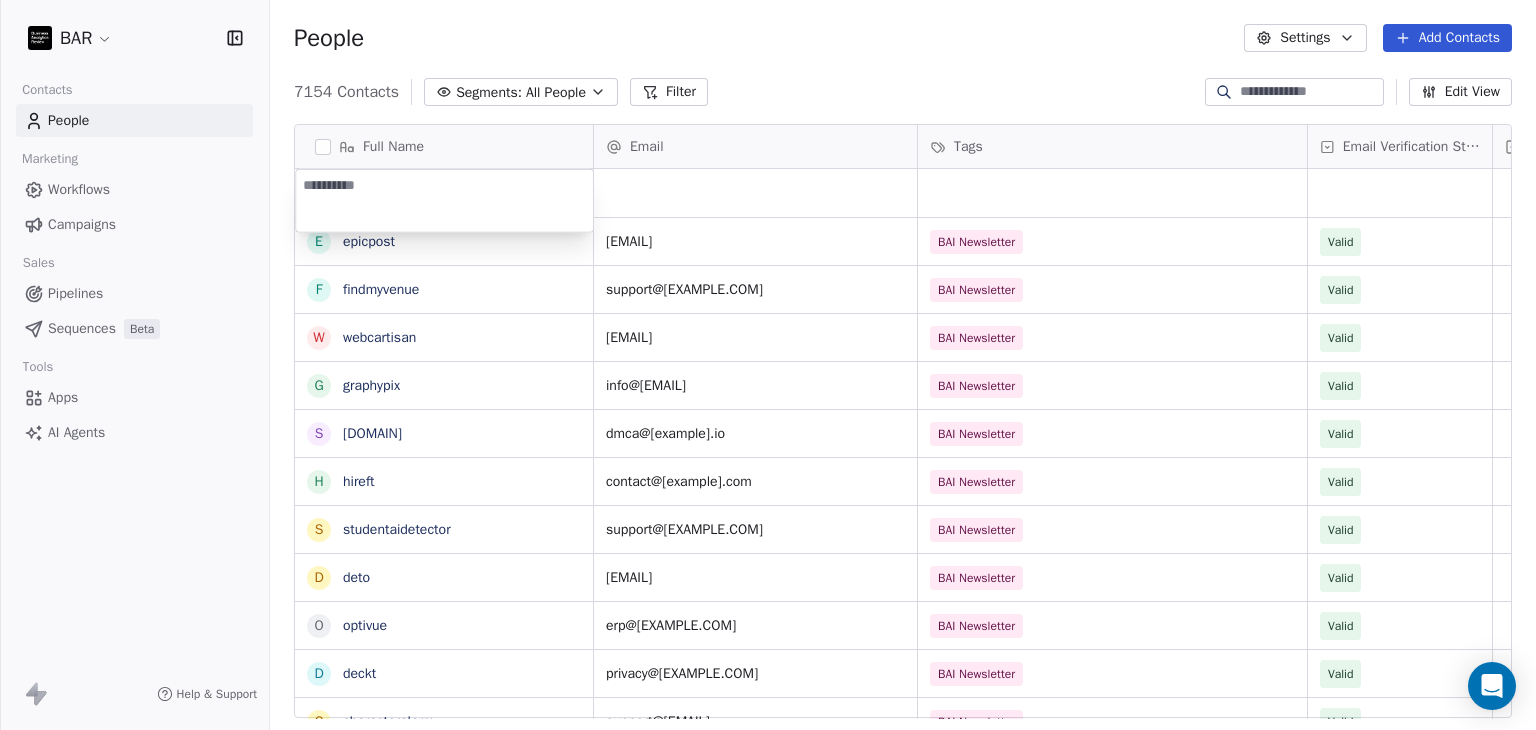 paste on "**********" 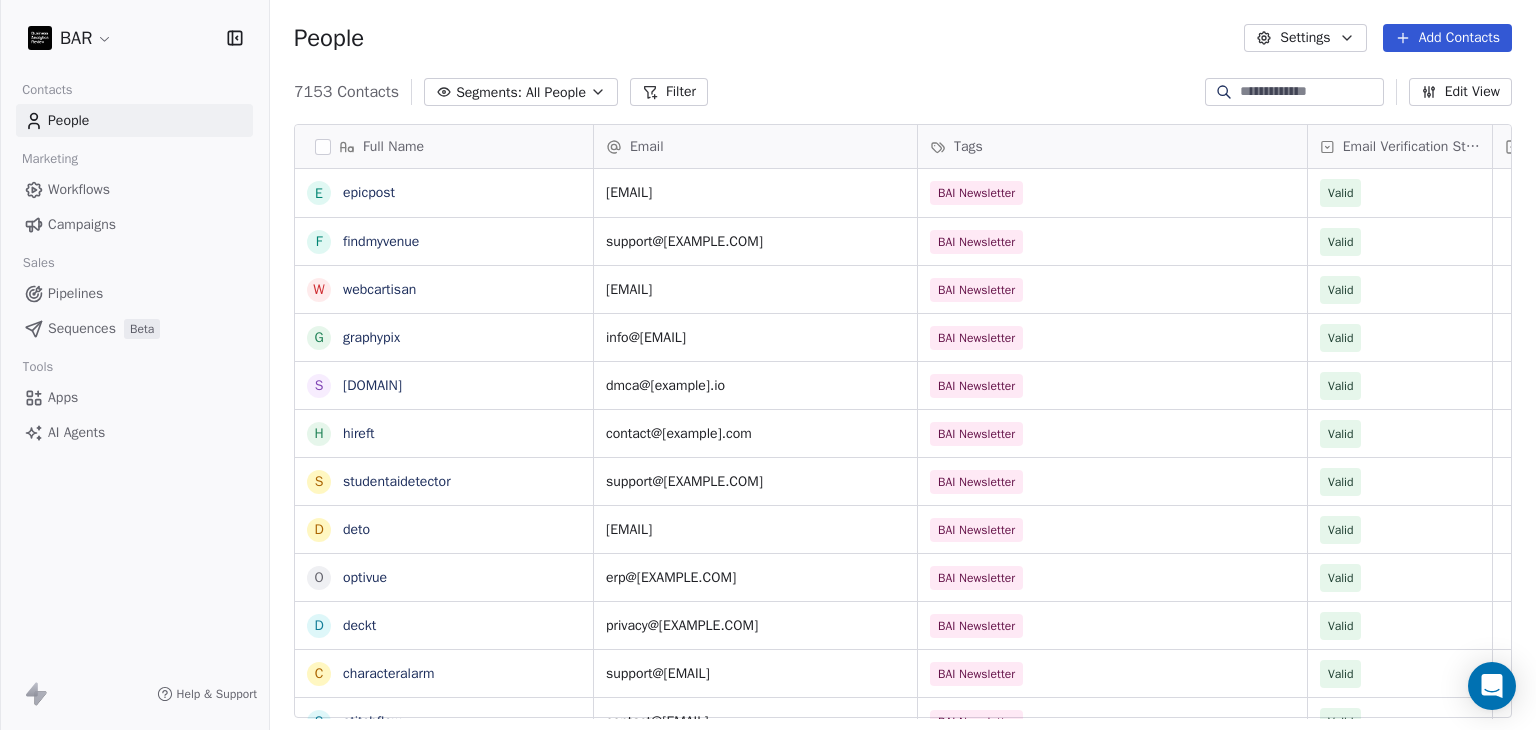click on "BAR Contacts People Marketing Workflows Campaigns Sales Pipelines Sequences Beta Tools Apps AI Agents Help & Support People Settings Add Contacts 7153 Contacts Segments: All People Filter Edit View Tag Add to Sequence Full Name [NAME] [NAME] [NAME] [NAME] [NAME] [NAME] [NAME] [NAME] [NAME] [NAME] [NAME] [NAME] [NAME] [NAME] [NAME] [NAME] [NAME] [NAME] [NAME] [NAME] [NAME] Email Tags Email Verification Status Status [EMAIL] BAI Newsletter Valid [EMAIL] BAI Newsletter Valid [EMAIL] BAI Newsletter Valid [EMAIL] BAI Newsletter Valid [EMAIL] BAI Newsletter Valid [EMAIL] BAI Newsletter Valid [EMAIL] BAI Newsletter Valid [EMAIL] BAI Newsletter Valid [EMAIL]" at bounding box center [768, 365] 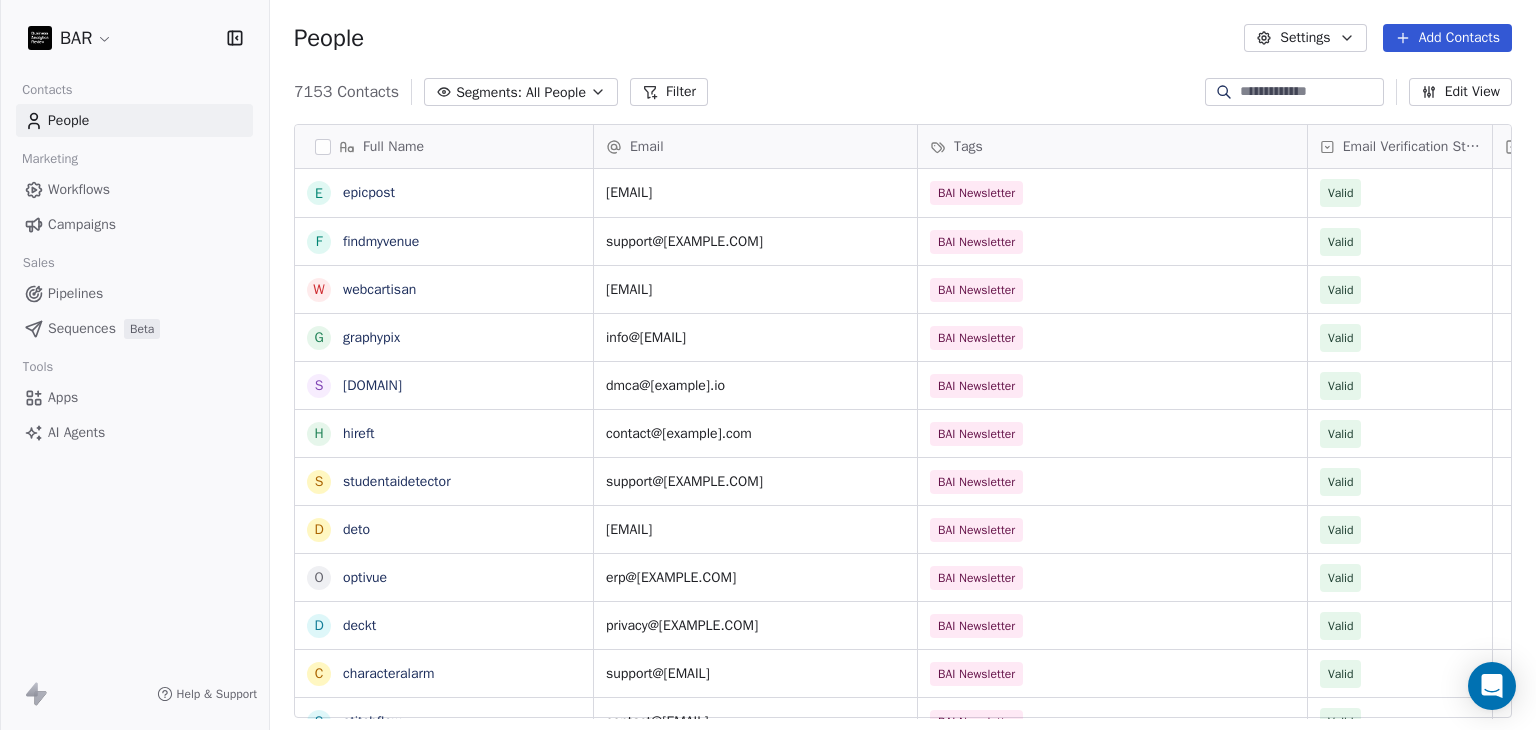 click on "7153 Contacts Segments: All People Filter  Edit View" at bounding box center (903, 92) 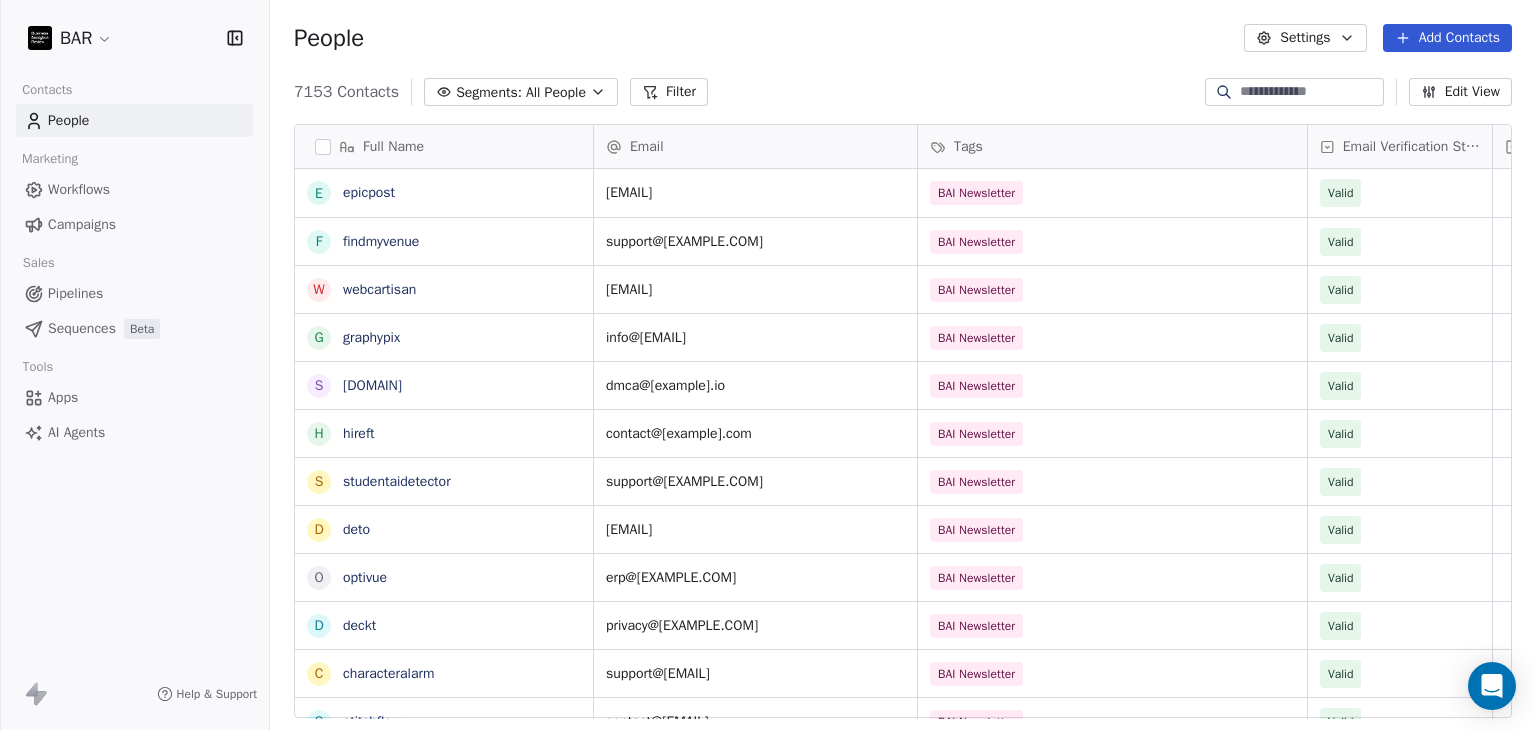 click on "People Settings  Add Contacts" at bounding box center [903, 38] 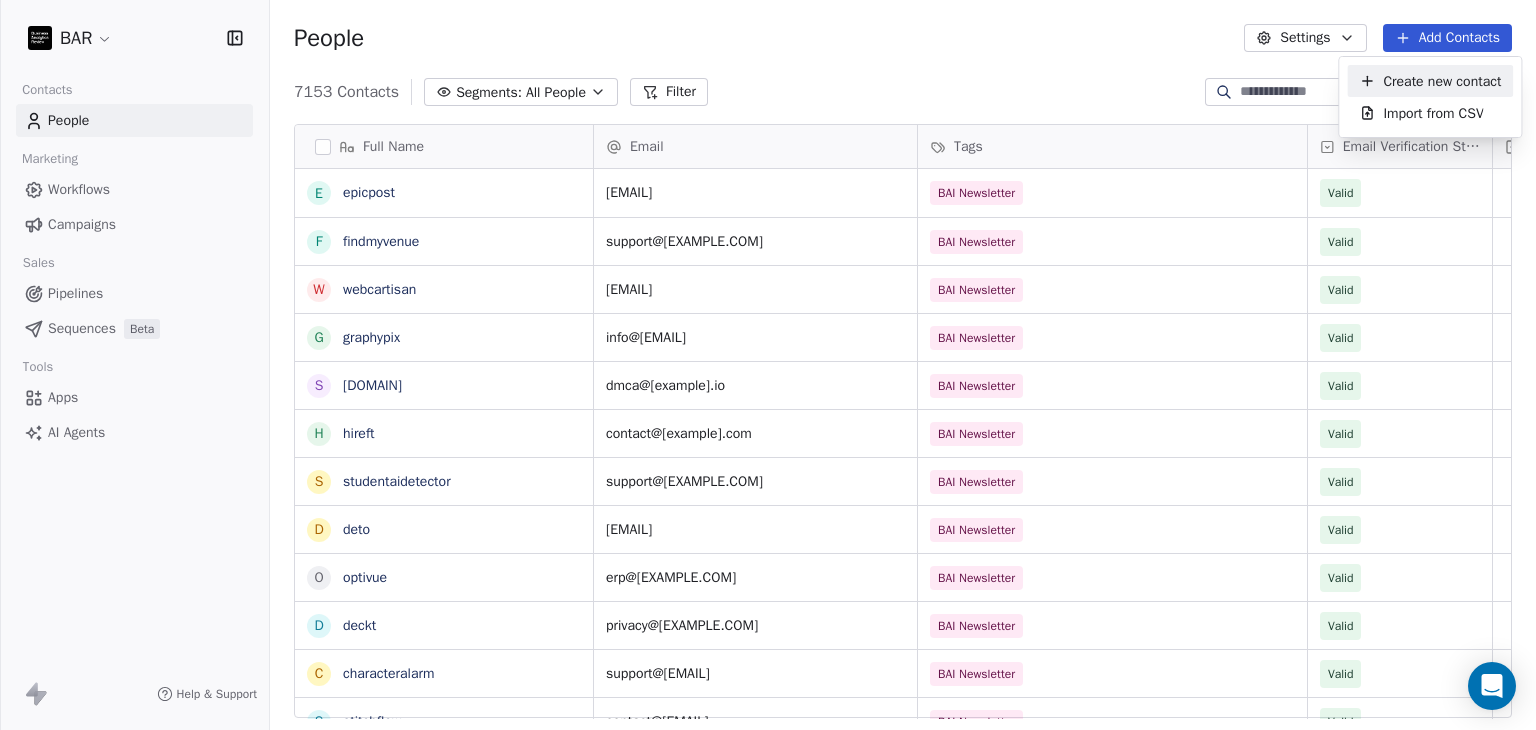 click on "Create new contact" at bounding box center [1430, 81] 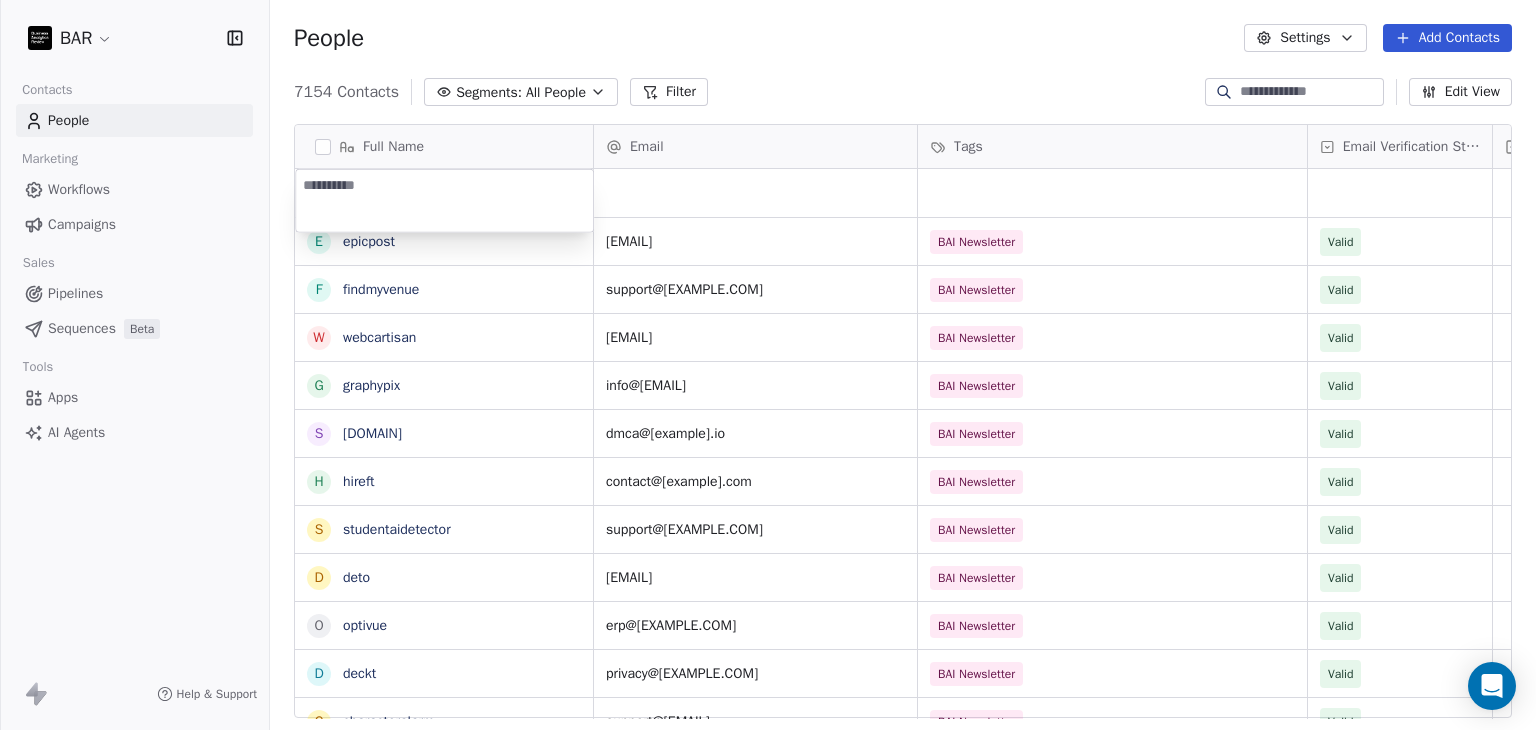 paste on "**********" 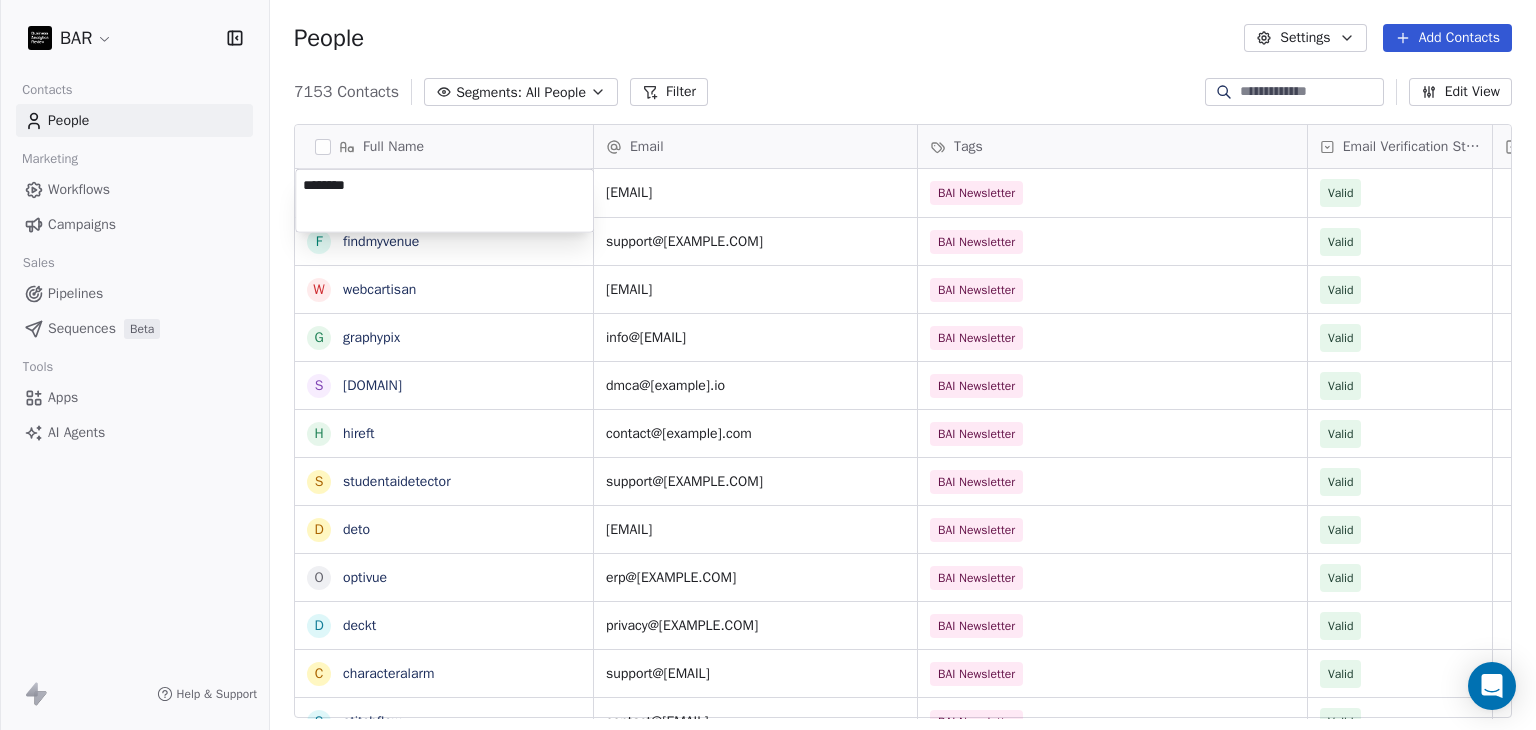 click on "BAR Contacts People Marketing Workflows Campaigns Sales Pipelines Sequences Beta Tools Apps AI Agents Help & Support People Settings Add Contacts 7153 Contacts Segments: All People Filter Edit View Tag Add to Sequence Full Name [NAME] [NAME] [NAME] [NAME] [NAME] [NAME] [NAME] [NAME] [NAME] [NAME] [NAME] [NAME] [NAME] [NAME] [NAME] [NAME] [NAME] [NAME] [NAME] [NAME] [NAME] Email Tags Email Verification Status Status [EMAIL] BAI Newsletter Valid [EMAIL] BAI Newsletter Valid [EMAIL] BAI Newsletter Valid [EMAIL] BAI Newsletter Valid [EMAIL] BAI Newsletter Valid [EMAIL] BAI Newsletter Valid [EMAIL] BAI Newsletter Valid [EMAIL] BAI Newsletter Valid [EMAIL]" at bounding box center [768, 365] 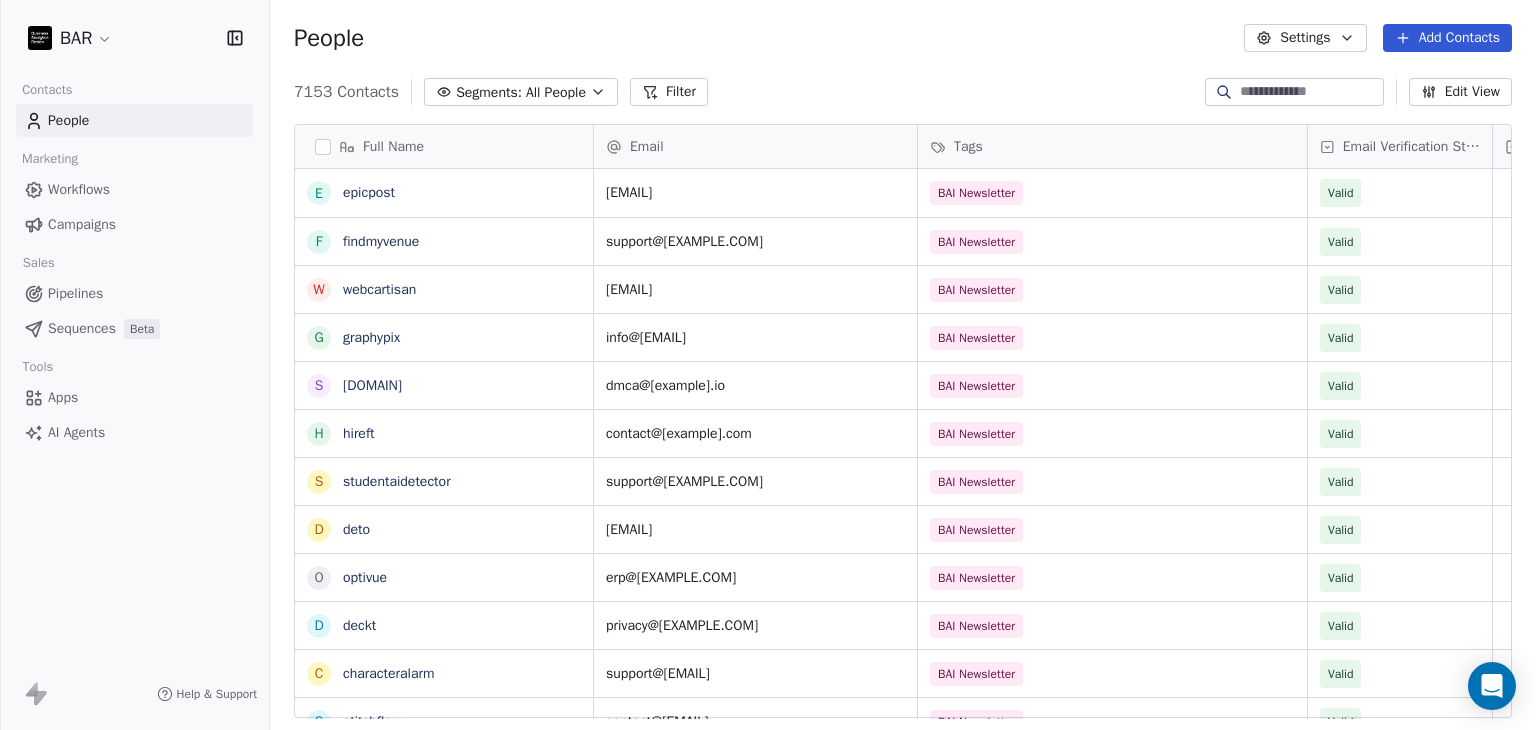 click on "Add Contacts" at bounding box center [1447, 38] 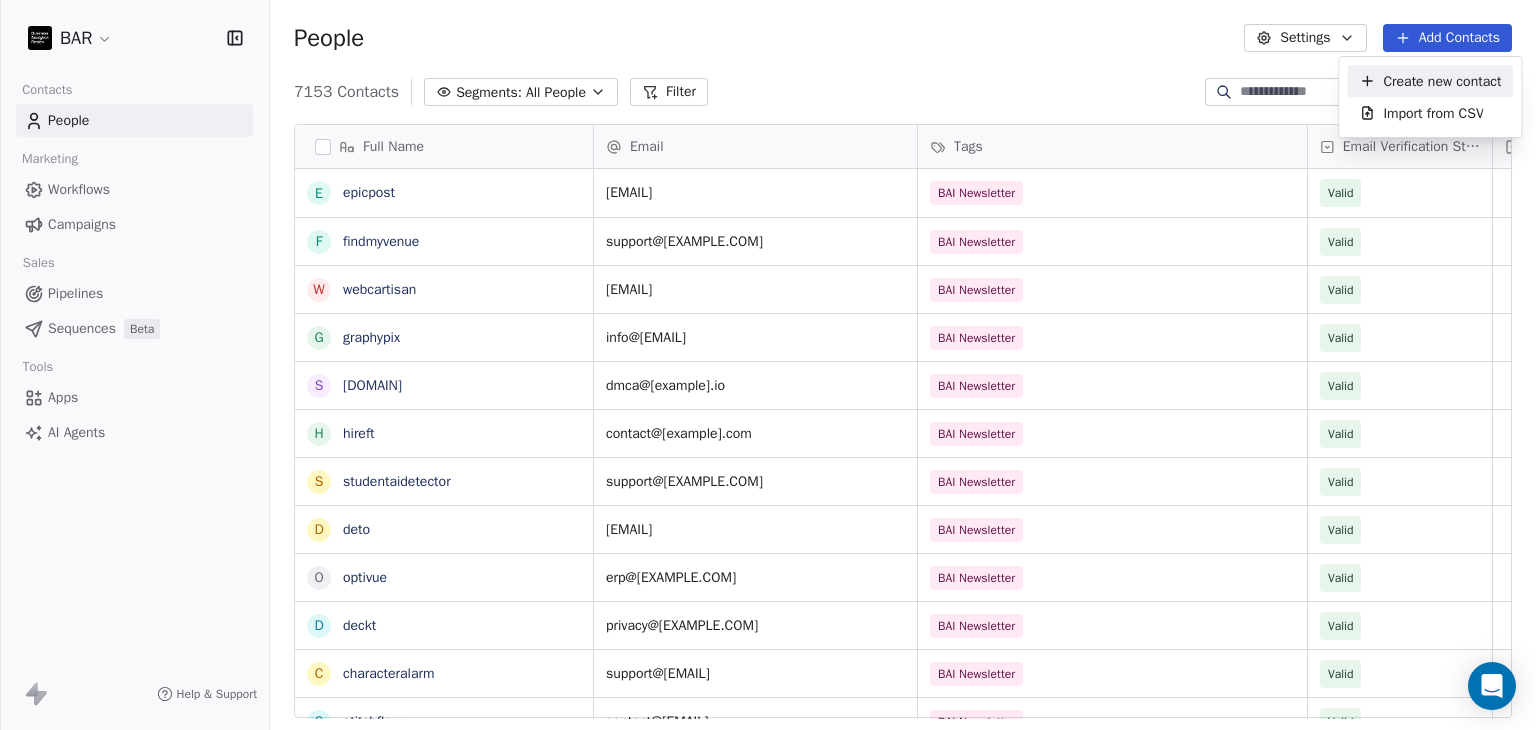 click on "Create new contact" at bounding box center (1442, 81) 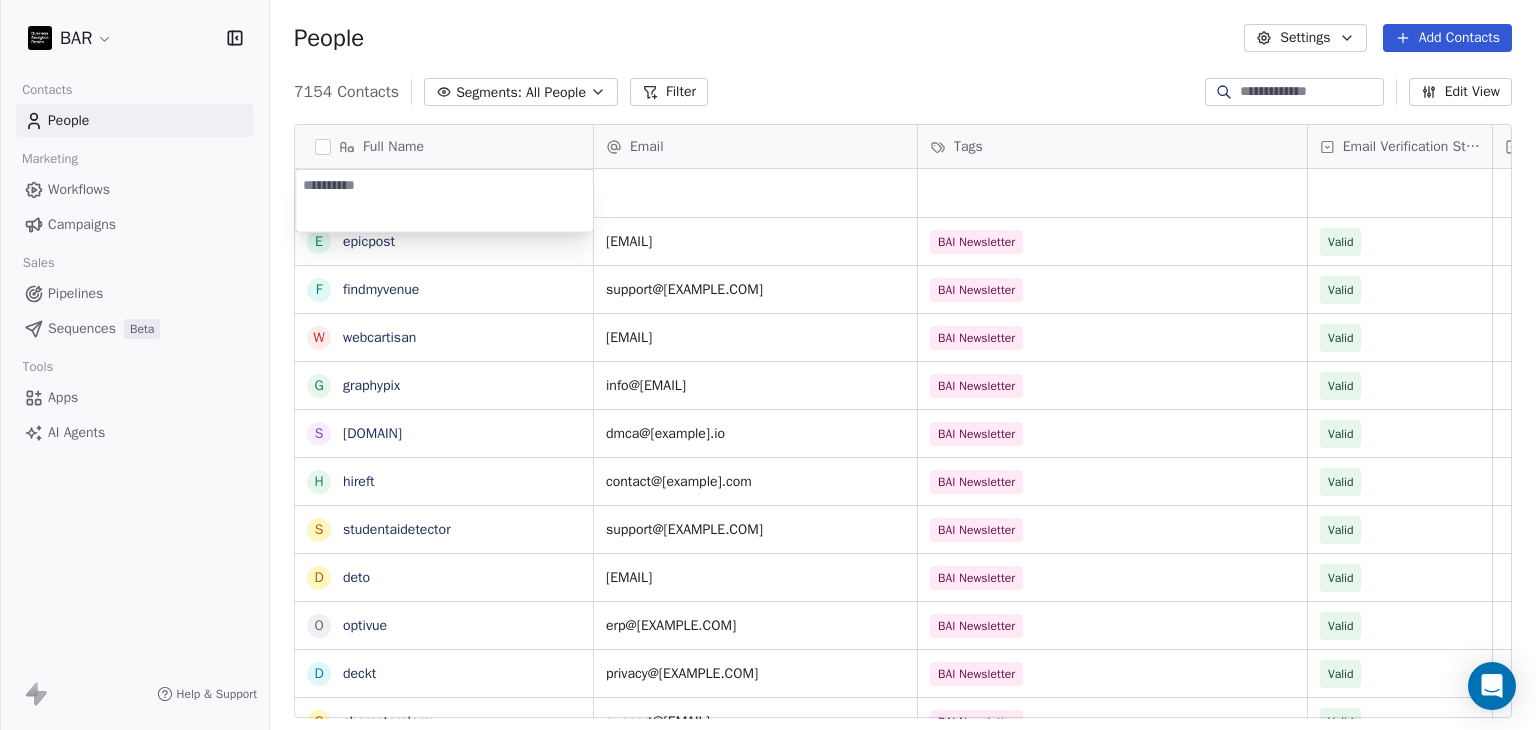 paste on "**********" 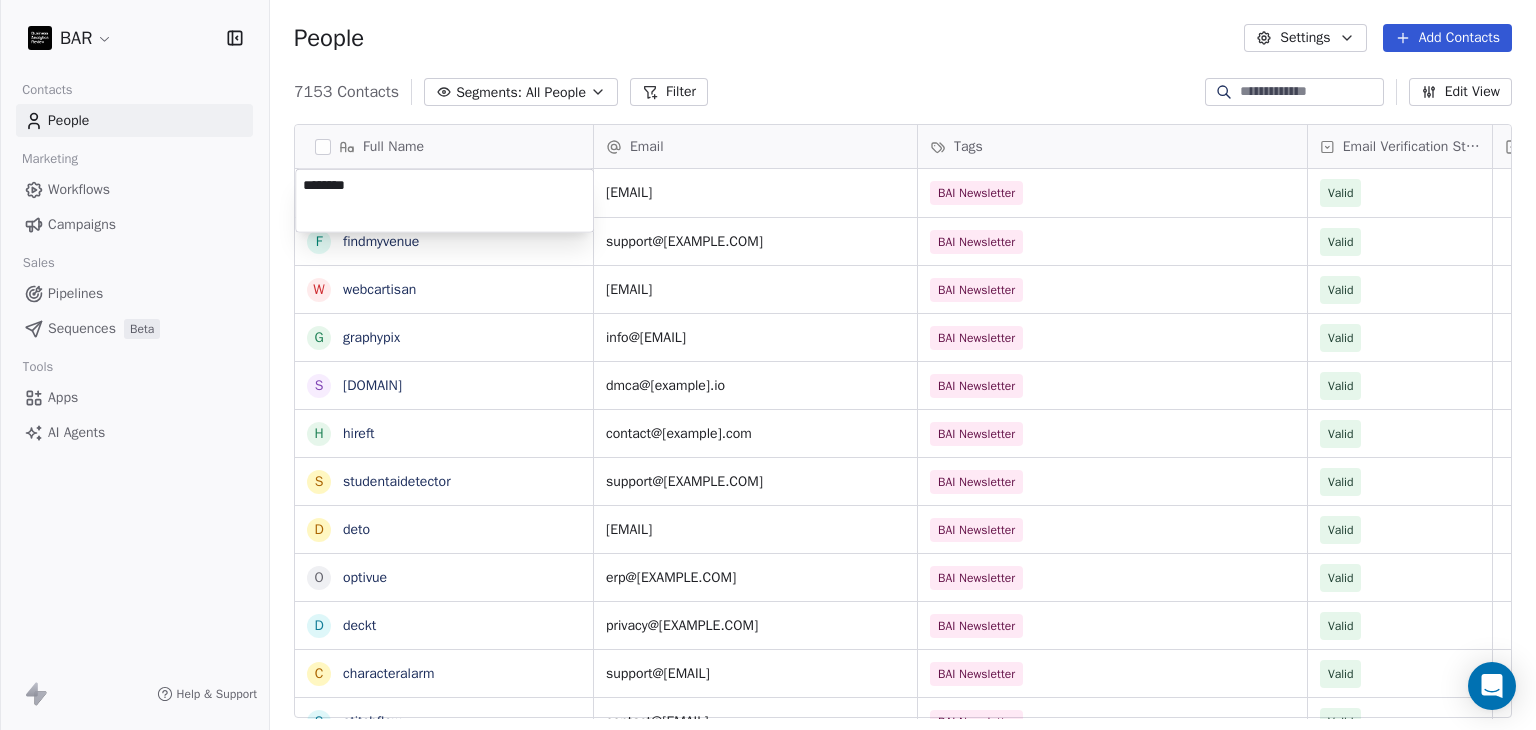 click on "BAR Contacts People Marketing Workflows Campaigns Sales Pipelines Sequences Beta Tools Apps AI Agents Help & Support People Settings Add Contacts 7153 Contacts Segments: All People Filter Edit View Tag Add to Sequence Full Name [NAME] [NAME] [NAME] [NAME] [NAME] [NAME] [NAME] [NAME] [NAME] [NAME] [NAME] [NAME] [NAME] [NAME] [NAME] [NAME] [NAME] [NAME] [NAME] [NAME] [NAME] Email Tags Email Verification Status Status [EMAIL] BAI Newsletter Valid [EMAIL] BAI Newsletter Valid [EMAIL] BAI Newsletter Valid [EMAIL] BAI Newsletter Valid [EMAIL] BAI Newsletter Valid [EMAIL] BAI Newsletter Valid [EMAIL] BAI Newsletter Valid [EMAIL] BAI Newsletter Valid [EMAIL]" at bounding box center [768, 365] 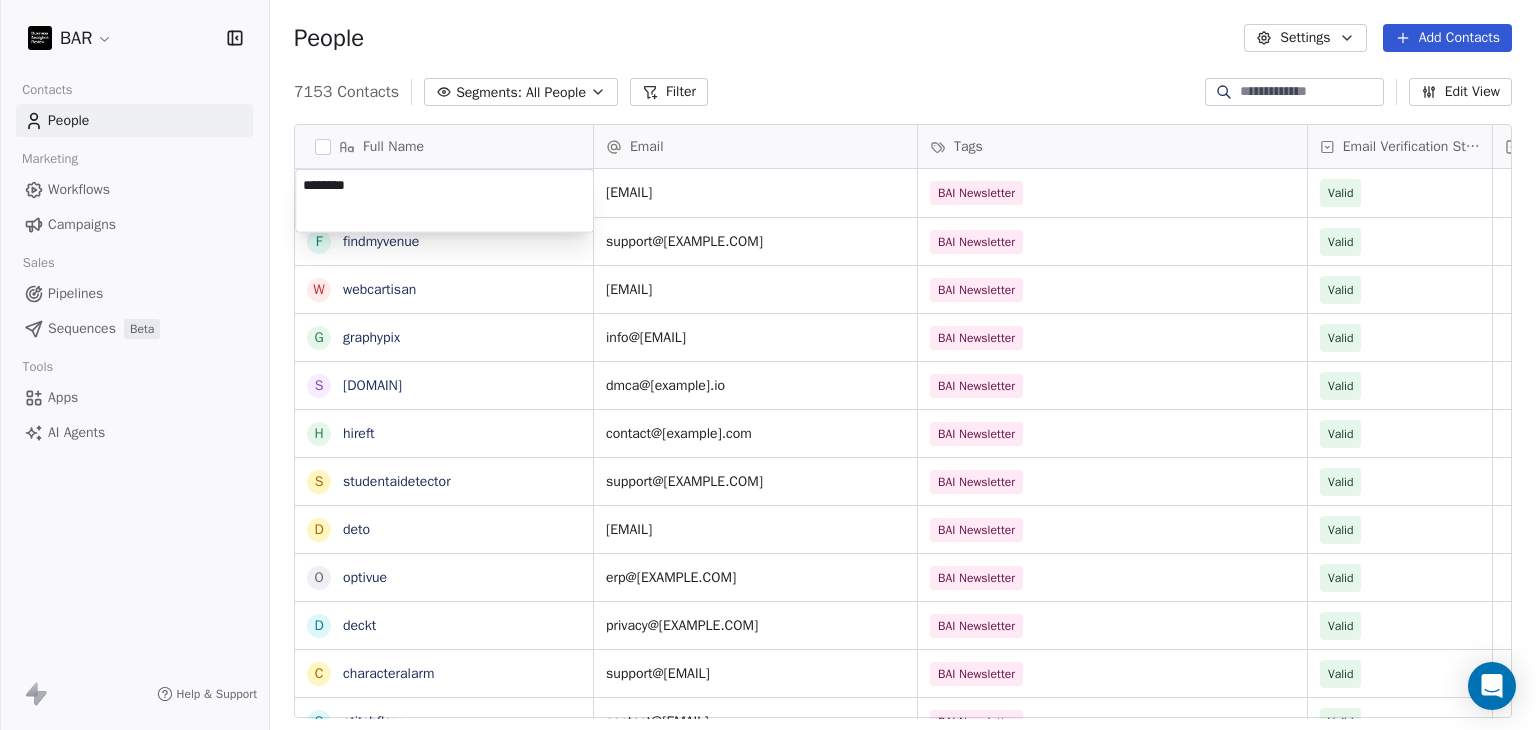 click on "BAR Contacts People Marketing Workflows Campaigns Sales Pipelines Sequences Beta Tools Apps AI Agents Help & Support People Settings Add Contacts 7153 Contacts Segments: All People Filter Edit View Tag Add to Sequence Full Name [NAME] [NAME] [NAME] [NAME] [NAME] [NAME] [NAME] [NAME] [NAME] [NAME] [NAME] [NAME] [NAME] [NAME] [NAME] [NAME] [NAME] [NAME] [NAME] [NAME] [NAME] Email Tags Email Verification Status Status [EMAIL] BAI Newsletter Valid [EMAIL] BAI Newsletter Valid [EMAIL] BAI Newsletter Valid [EMAIL] BAI Newsletter Valid [EMAIL] BAI Newsletter Valid [EMAIL] BAI Newsletter Valid [EMAIL] BAI Newsletter Valid [EMAIL] BAI Newsletter Valid [EMAIL]" at bounding box center [768, 365] 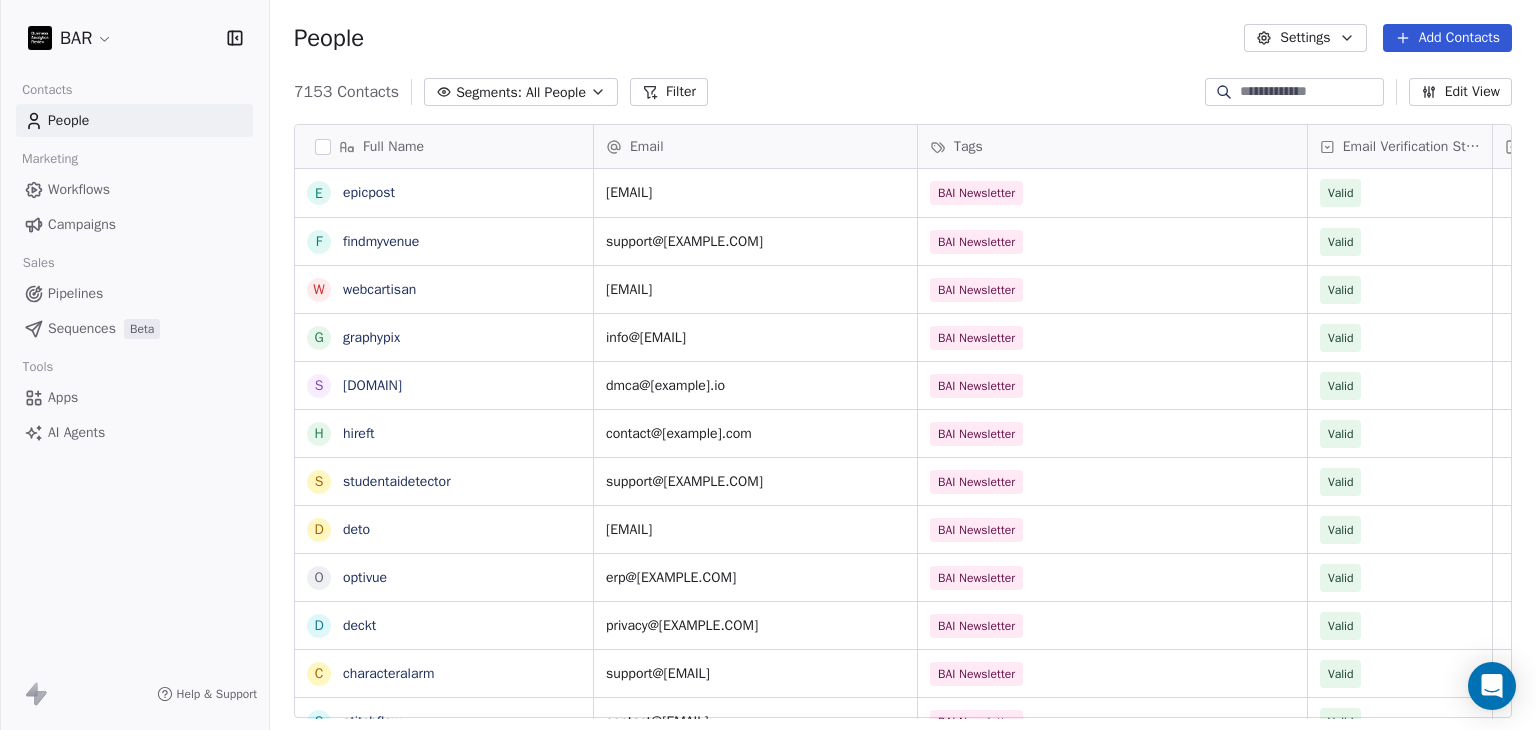 click on "Add Contacts" at bounding box center (1447, 38) 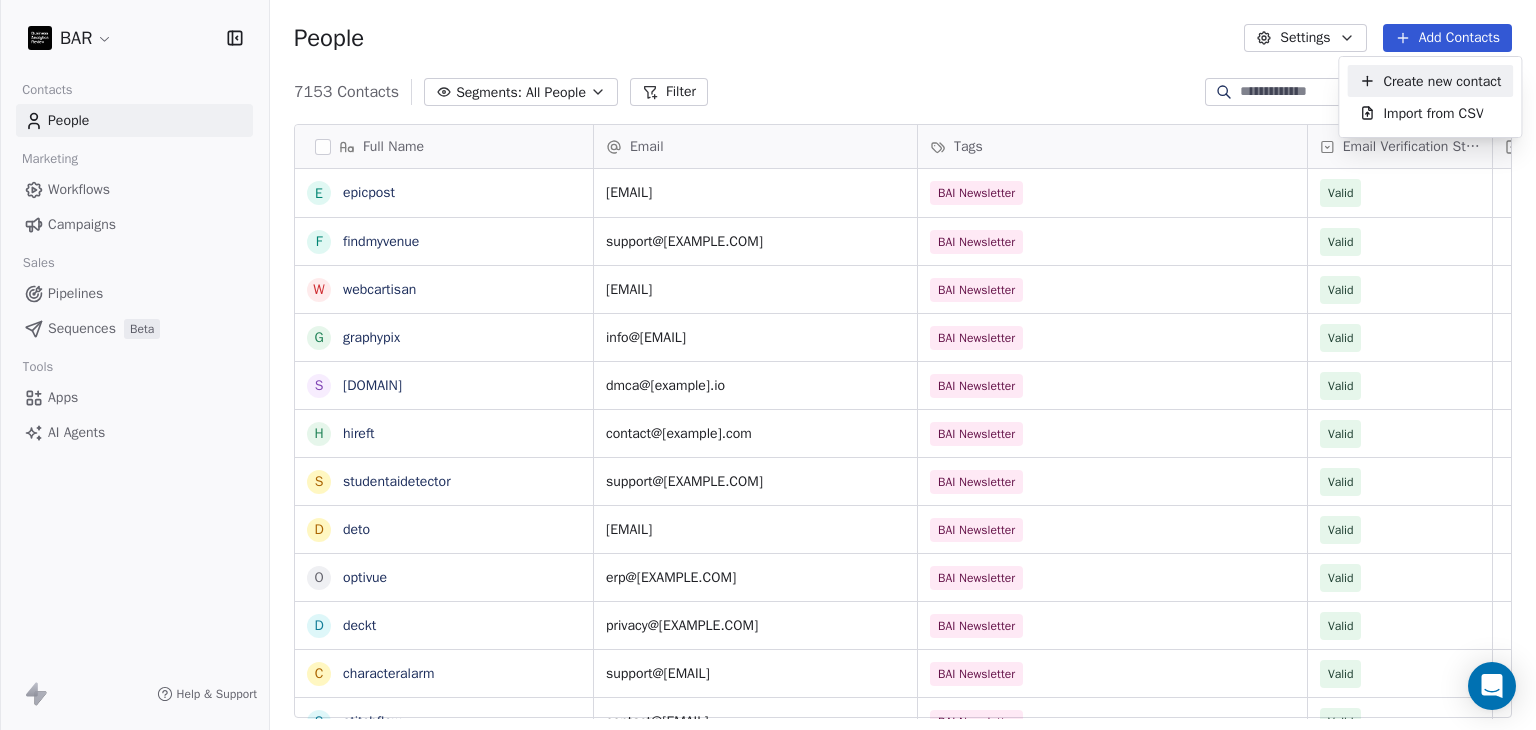 click on "Create new contact" at bounding box center [1430, 81] 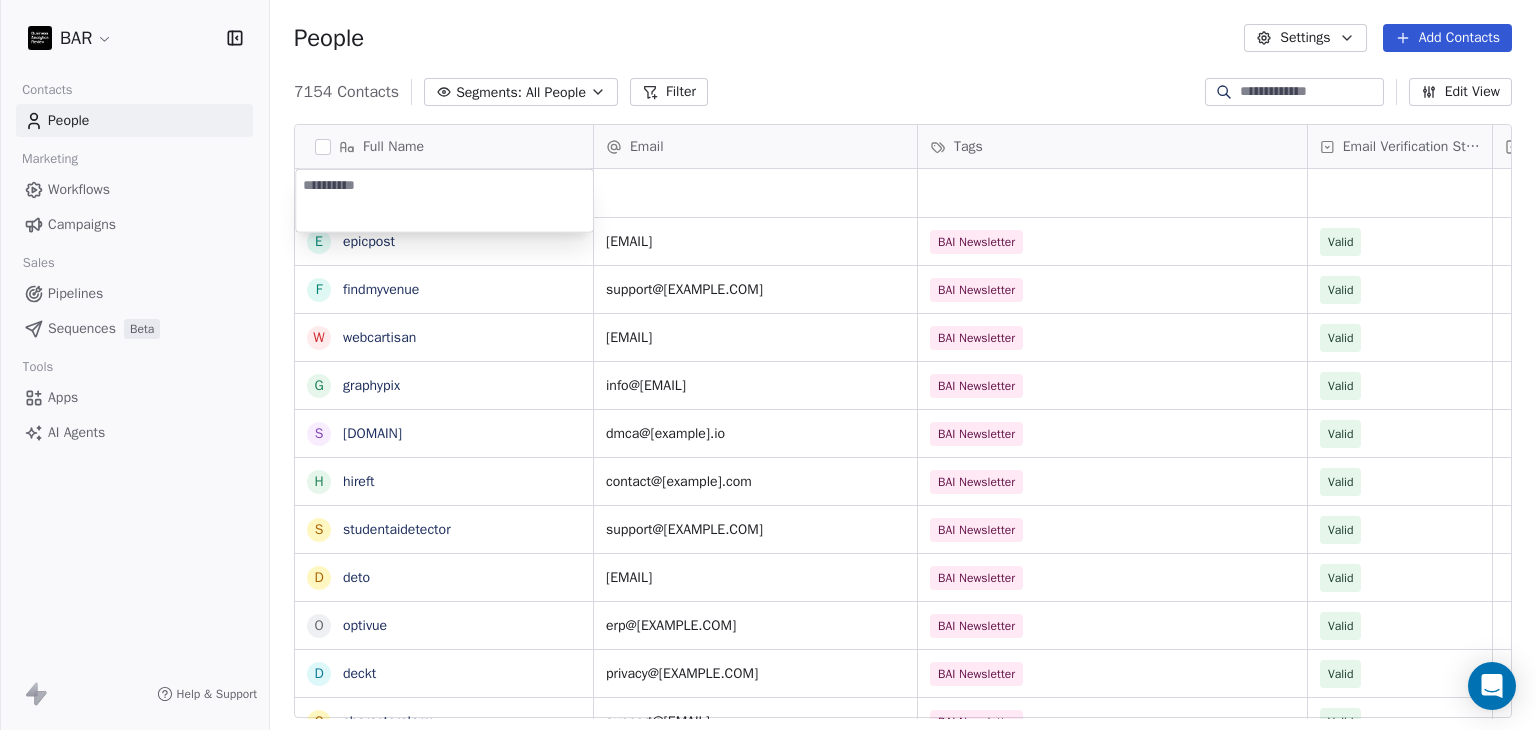 type on "**********" 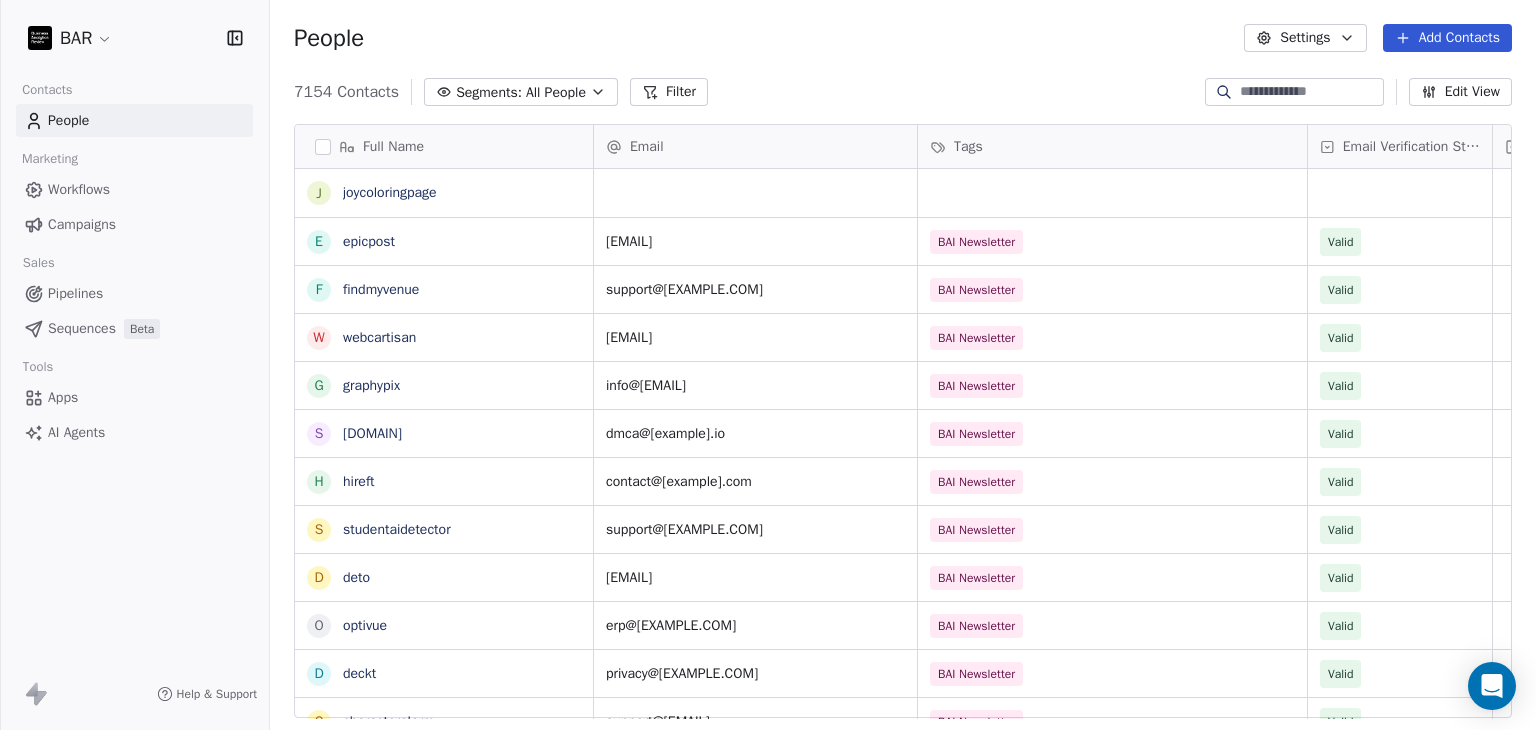 click on "Full Name N Nebahat ztrk D Derya zyel z zge zer N Nadezhda Zhurbina M Mayada Zouhair Email Tags Email Verification Status Status support@[EXAMPLE.COM] BAI Newsletter Valid support@[EXAMPLE.COM] BAI Newsletter Valid support@[EXAMPLE.COM] BAI Newsletter Valid info@[EXAMPLE.COM] BAI Newsletter Valid dmca@[EXAMPLE.COM] BAI Newsletter Valid contact@[EXAMPLE.COM] BAI Newsletter Valid support@[EXAMPLE.COM] BAI Newsletter Valid cotterell@[EXAMPLE.COM] BAI Newsletter Valid erp@[EXAMPLE.COM]" at bounding box center (768, 365) 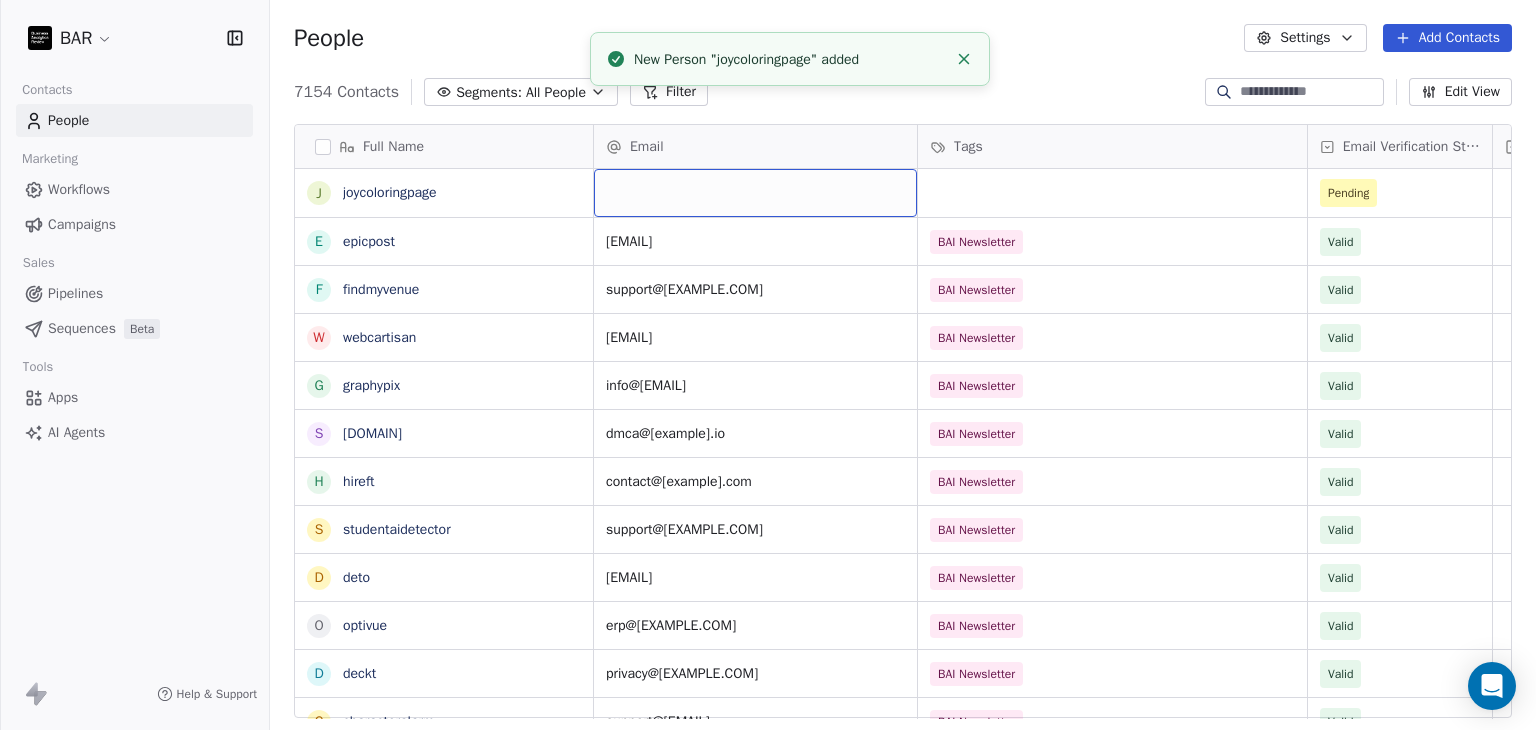 click at bounding box center (755, 193) 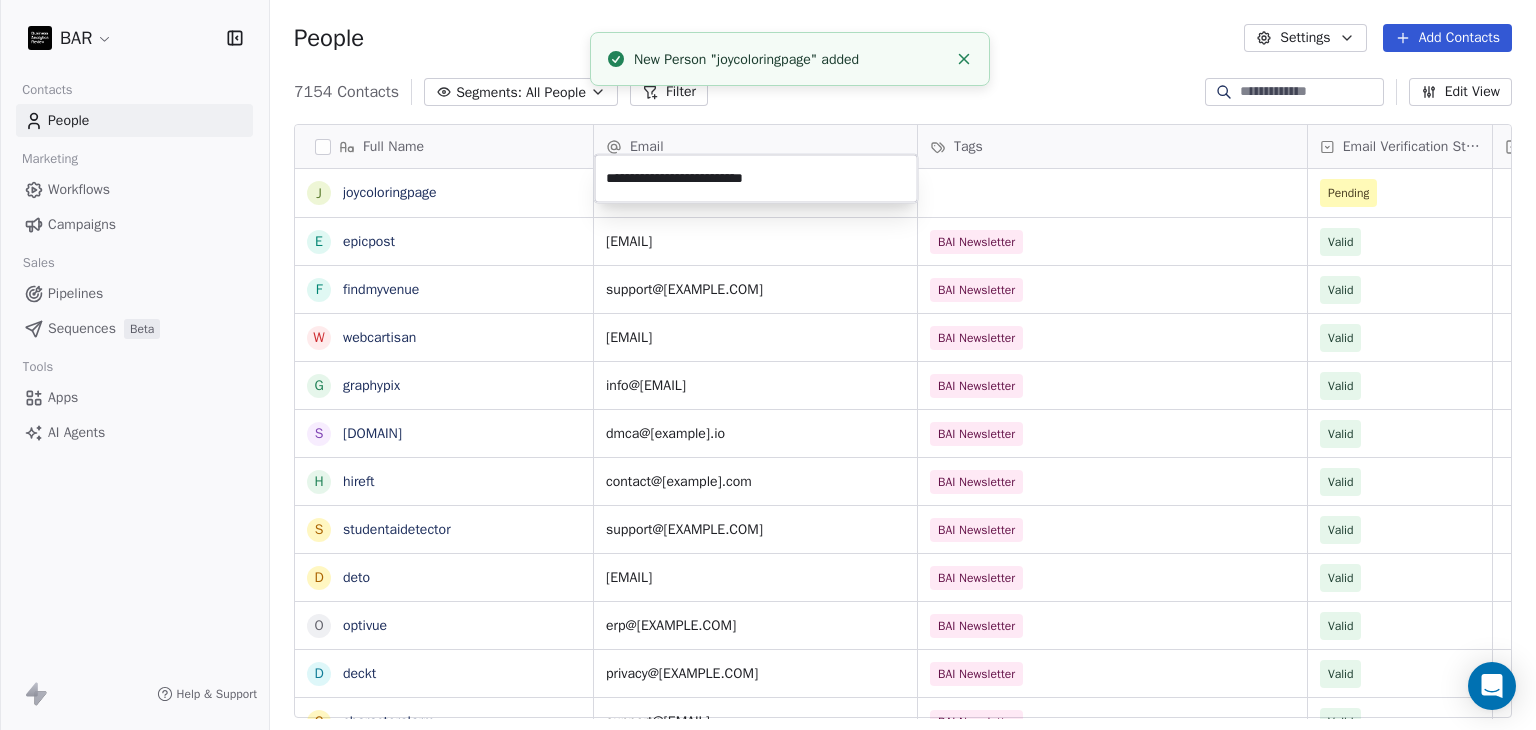 type on "**********" 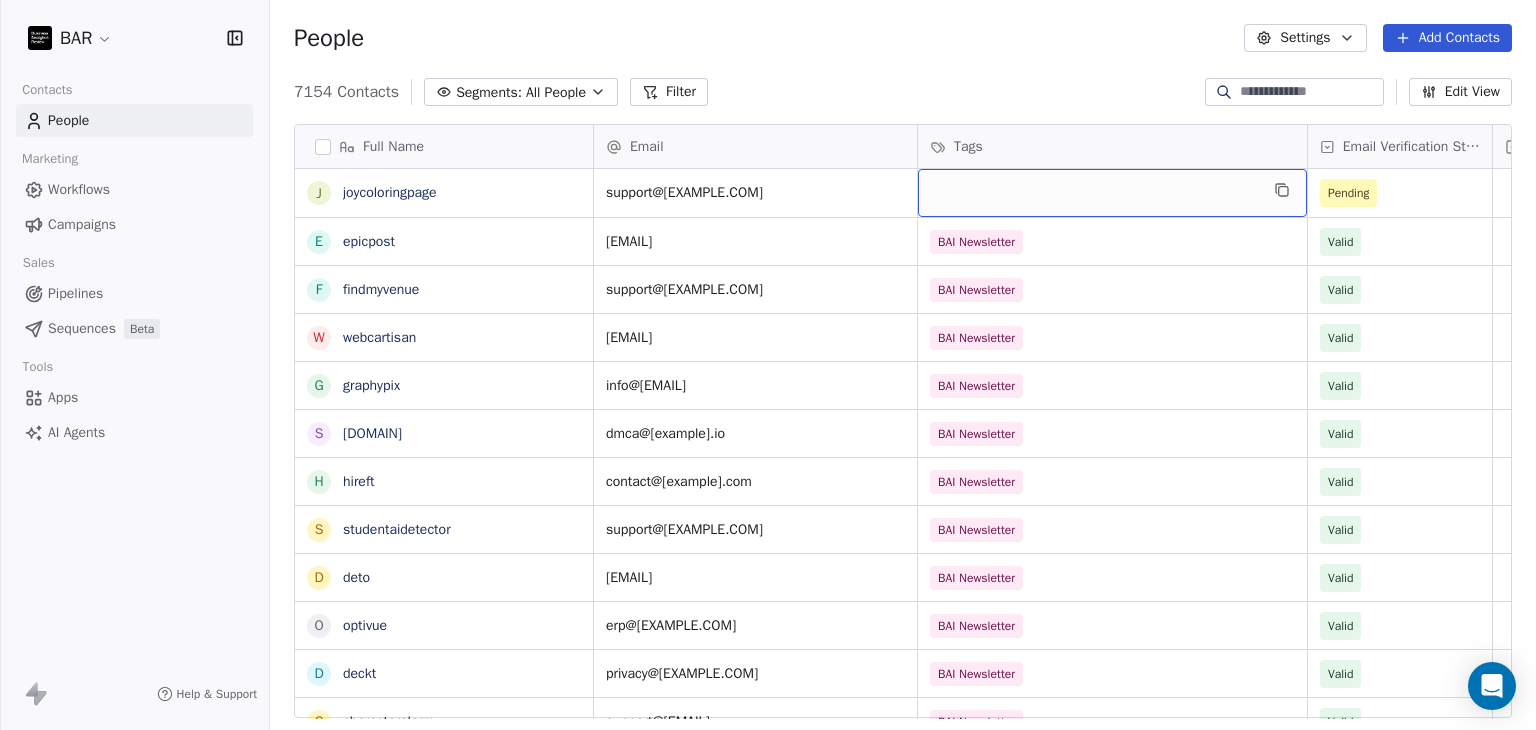 click at bounding box center [1112, 193] 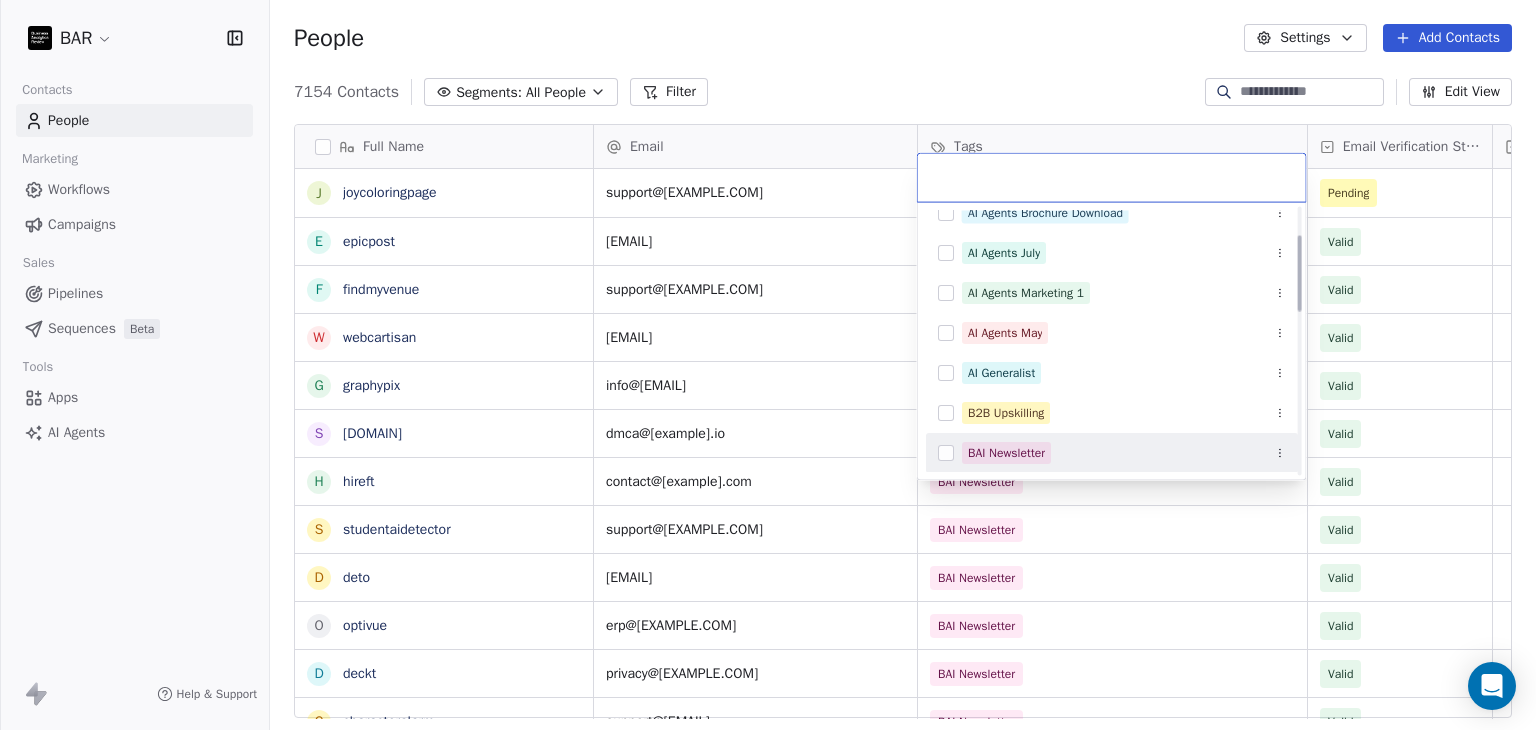 scroll, scrollTop: 138, scrollLeft: 0, axis: vertical 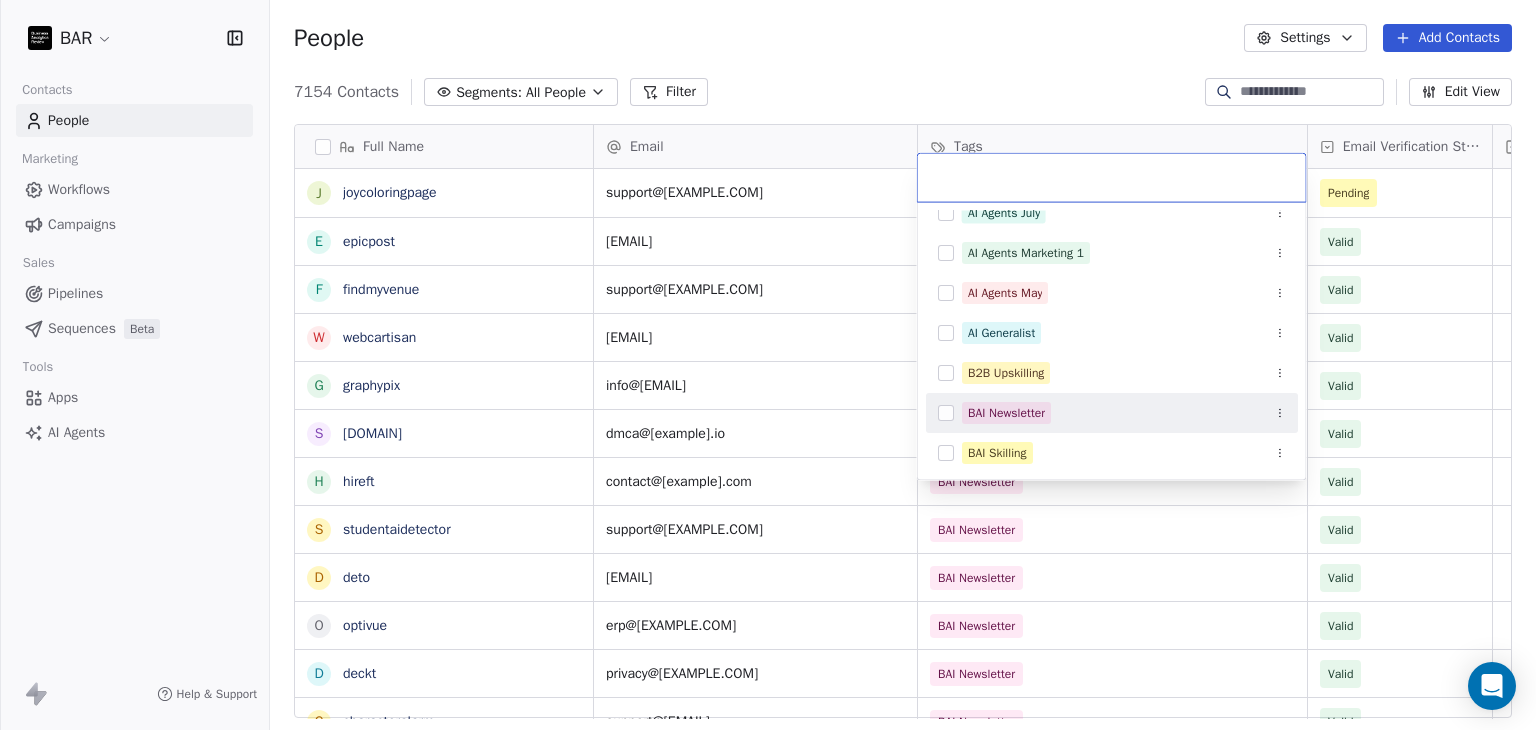 click on "BAI Newsletter" at bounding box center (1006, 413) 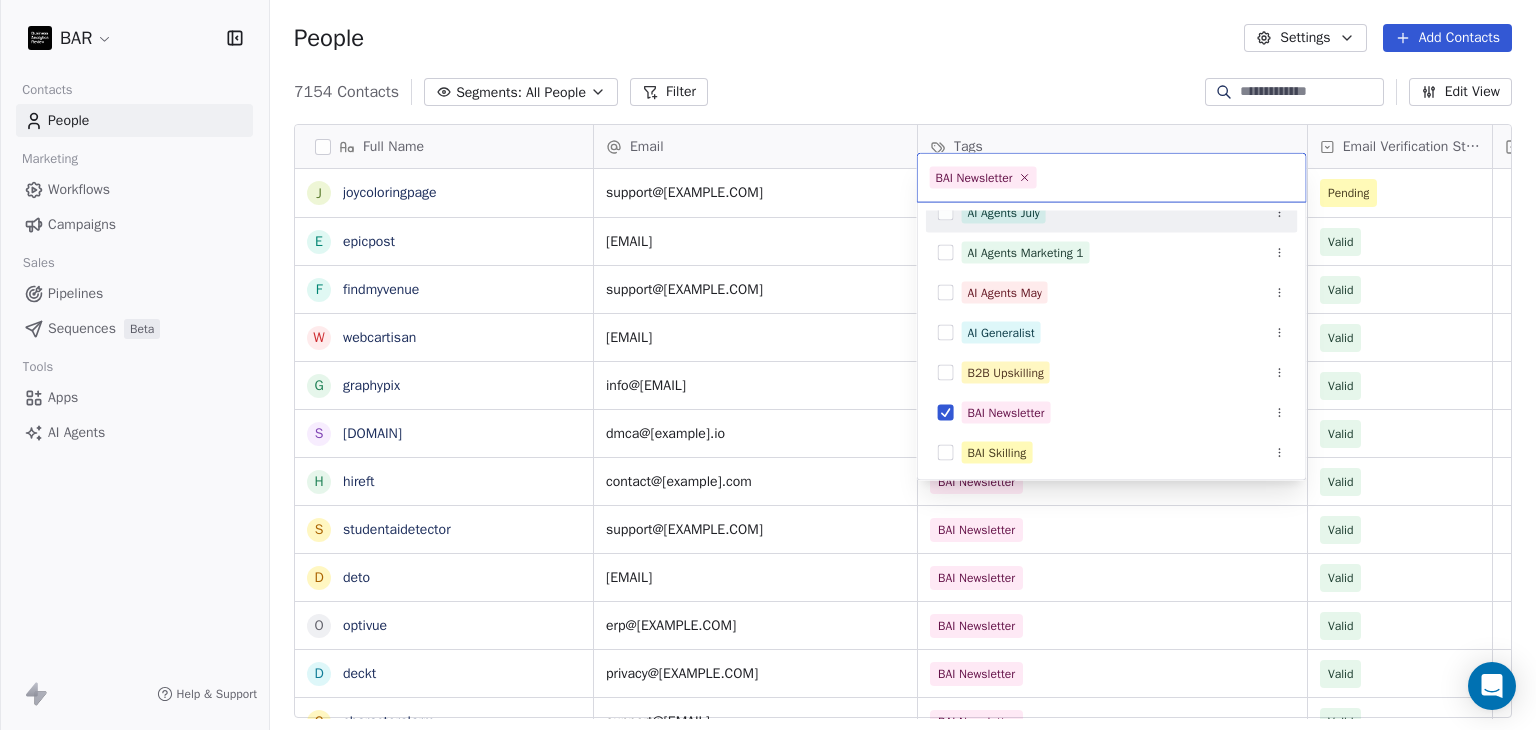 click on "BAR Contacts People Marketing Workflows Campaigns Sales Pipelines Sequences Beta Tools Apps AI Agents Help & Support People Settings Add Contacts 7154 Contacts Segments: All People Filter Edit View Tag Add to Sequence Full Name j joycoloringpage e epicpost f findmyvenue w webcartisan g graphypix s shrinkme h hireft s studentaidetector d deto o optivue d deckt c characteralarm s stitchflow c cognida i intellectia a appvelocity e easyscribe g glypmagic f faces r roukey d david m memno i infinidesk t trygleam q quiltformac H HR Team m modernbanc N Nebahat ztrk D Derya zyel z zge zer N Nadezhda Zhurbina M Mayada Zouhair Email Tags Email Verification Status Status support@[EMAIL] Pending support@[EMAIL] BAI Newsletter Valid support@[EMAIL] BAI Newsletter Valid hello@[EMAIL] BAI Newsletter Valid info@[EMAIL] BAI Newsletter Valid dmca@[EMAIL] BAI Newsletter Valid contact@[EMAIL] BAI Newsletter Valid support@[EMAIL] BAI Newsletter Valid cotterell@[EMAIL]" at bounding box center (768, 365) 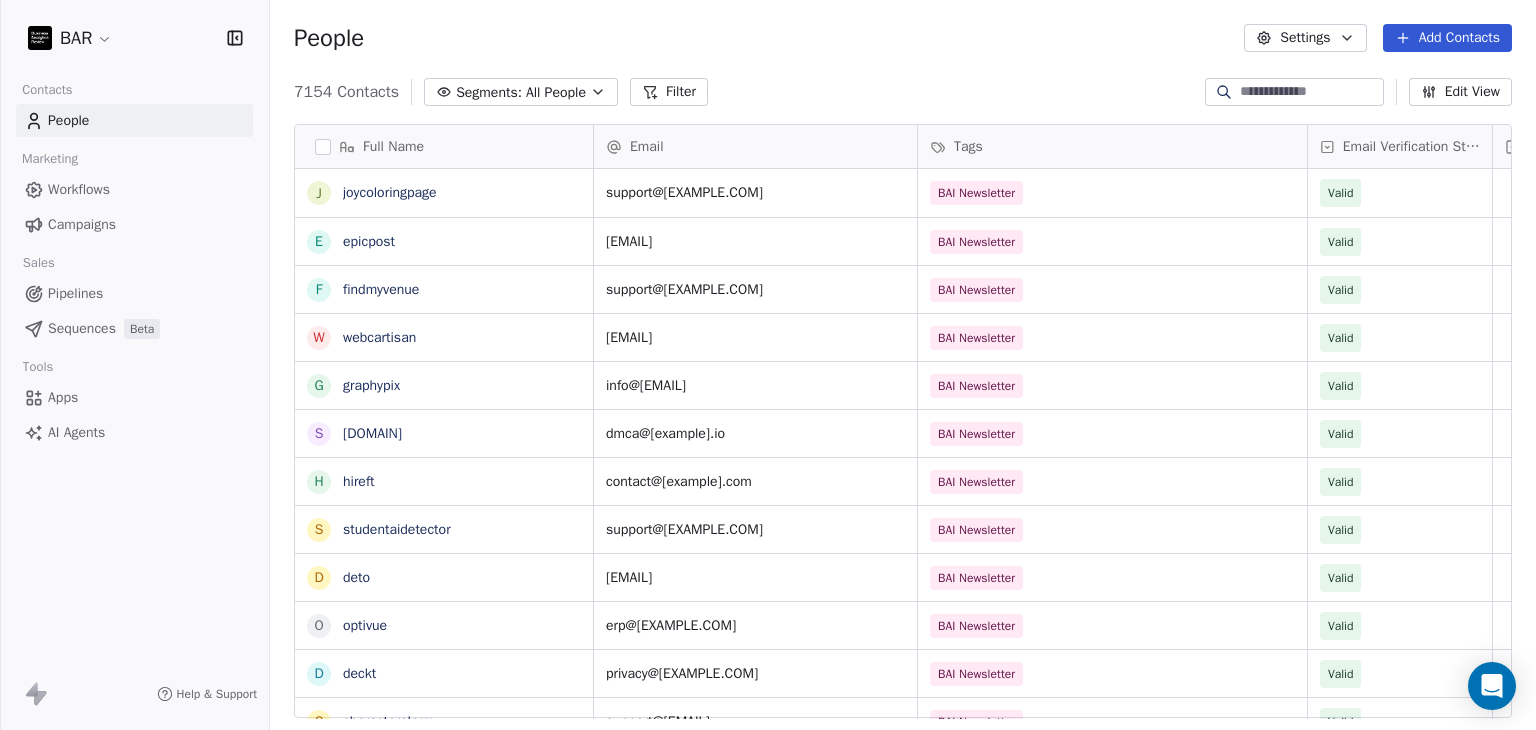 click on "People Settings  Add Contacts" at bounding box center (903, 38) 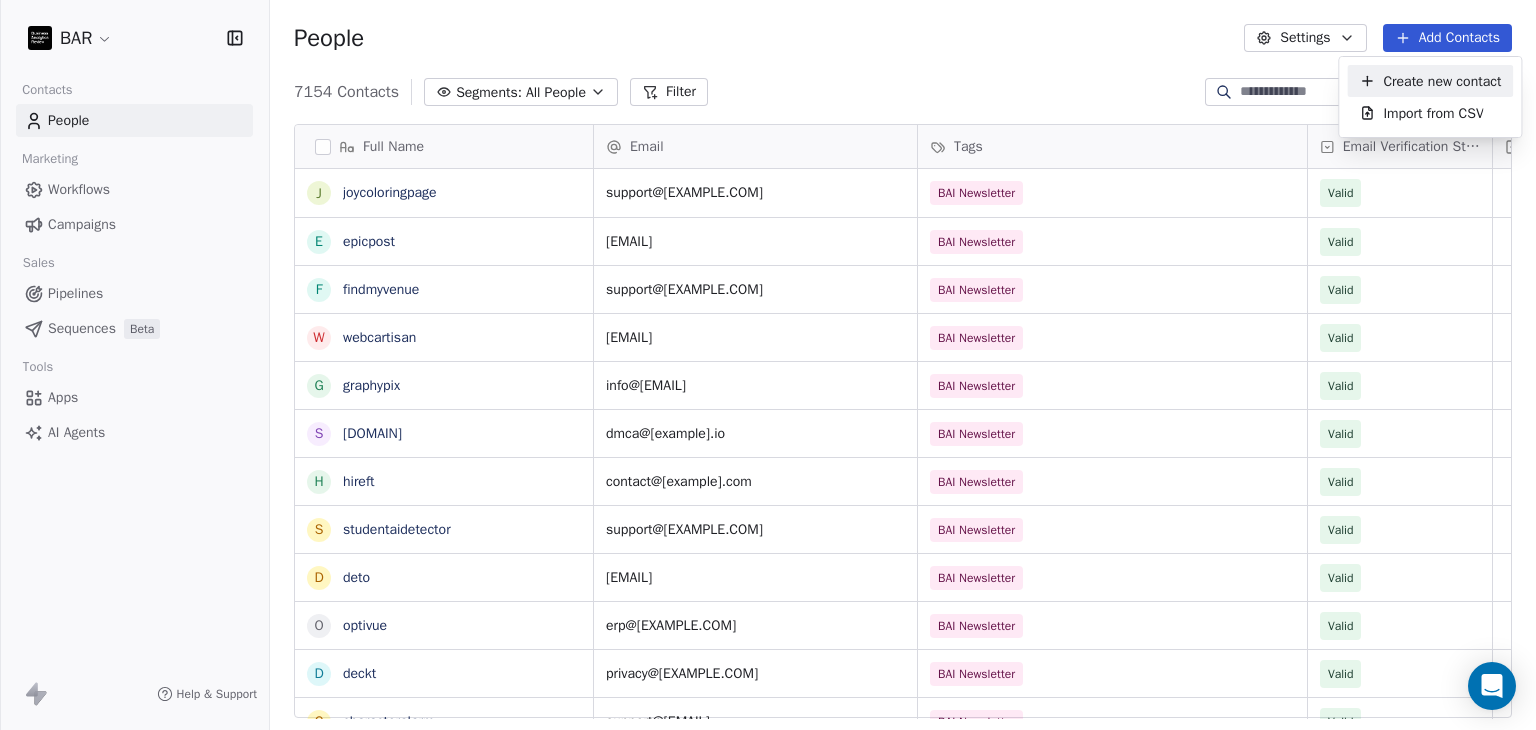 click on "Create new contact" at bounding box center (1442, 81) 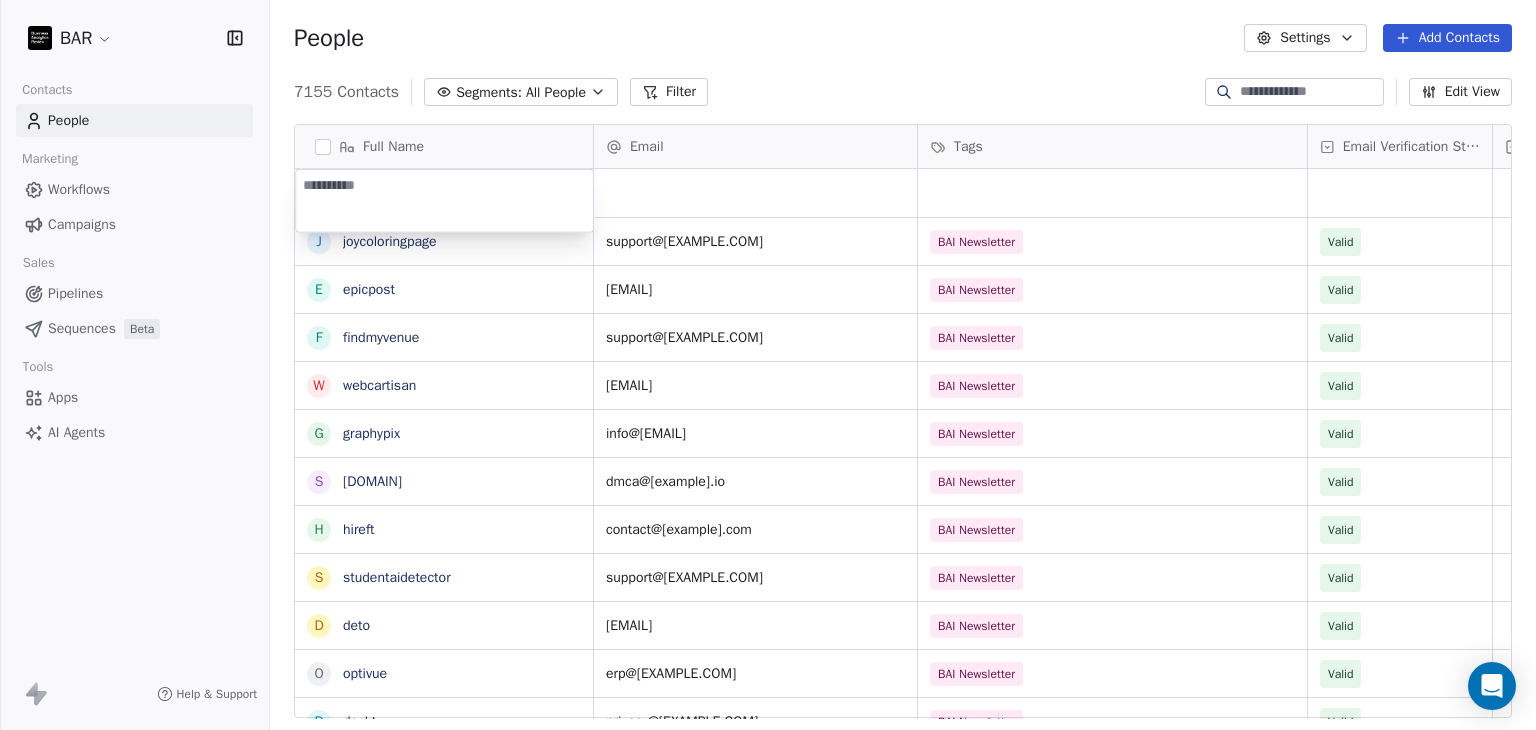type on "*******" 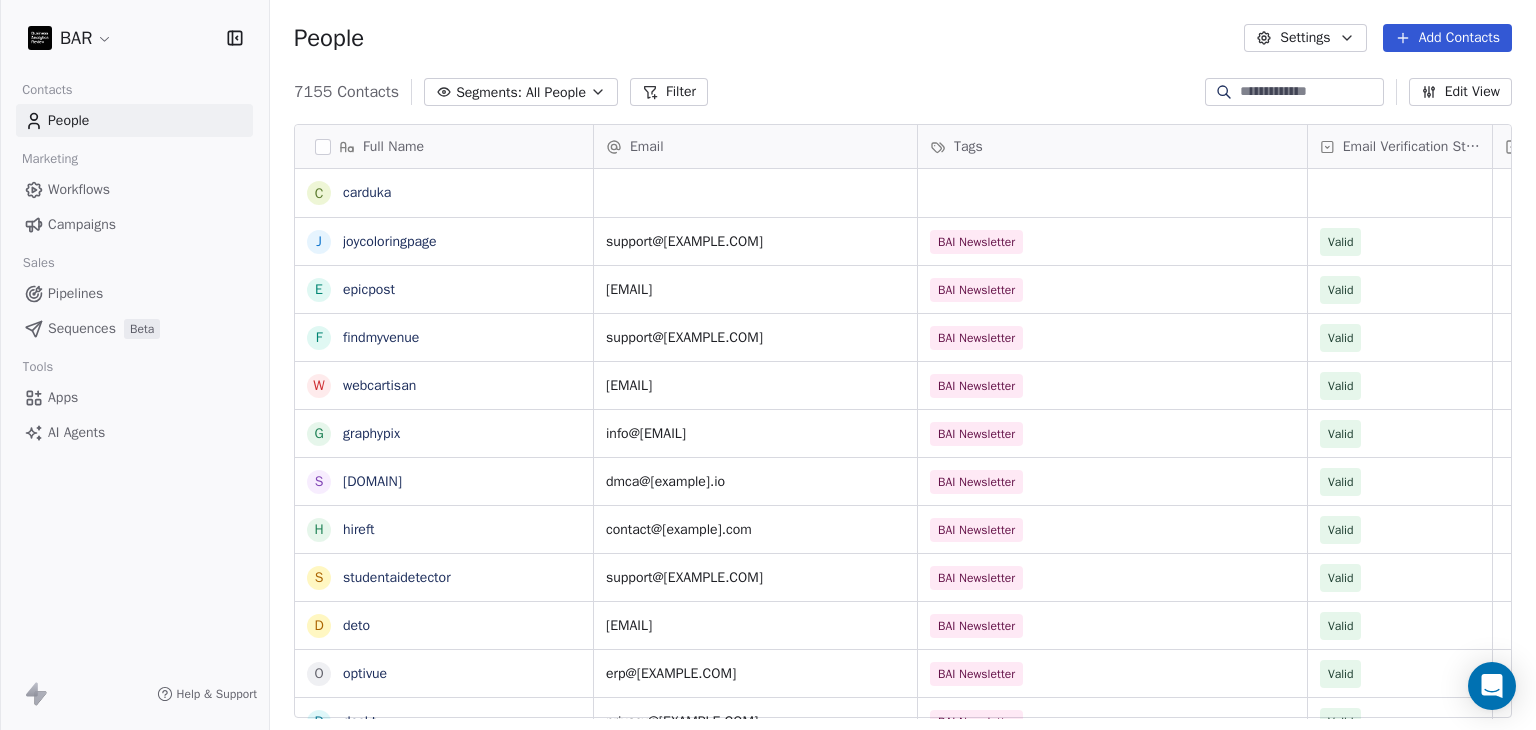 click on "BAR Contacts People Marketing Workflows Campaigns Sales Pipelines Sequences Beta Tools Apps AI Agents Help & Support People Settings Add Contacts 7155 Contacts Segments: All People Filter Edit View Tag Add to Sequence Full Name c carduka j joycoloringpage e epicpost f findmyvenue w webcartisan g graphypix s shrinkme h hireft s studentaidetector d deto o optivue d deckt c characteralarm s stitchflow c cognida i intellectia a appvelocity e easyscribe g glypmagic f faces r roukey d david m memno i infinidesk t trygleam q quiltformac H HR Team m modernbanc N Nebahat ztrk D Derya zyel z zge zer Nadezhda Zhurbina Email Tags Email Verification Status Status support@[EXAMPLE.COM] BAI Newsletter Valid support@[EXAMPLE.COM] BAI Newsletter Valid support@[EXAMPLE.COM] BAI Newsletter Valid hello@[EXAMPLE.COM] BAI Newsletter Valid info@[EXAMPLE.COM] BAI Newsletter Valid dmca@[EXAMPLE.COM] BAI Newsletter Valid contact@[EXAMPLE.COM] BAI Newsletter Valid support@[EXAMPLE.COM] BAI Newsletter Valid Valid Valid" at bounding box center (768, 365) 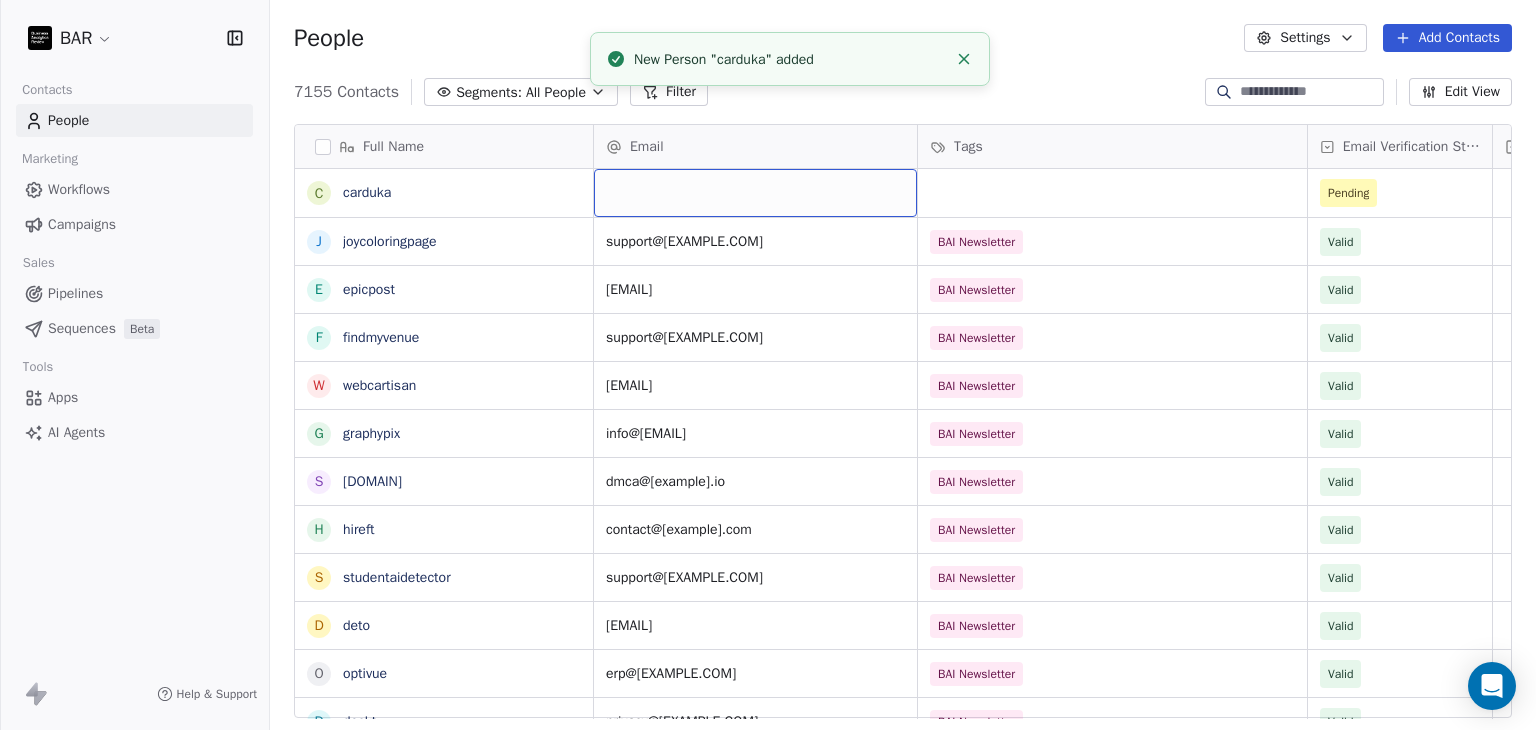 click at bounding box center [755, 193] 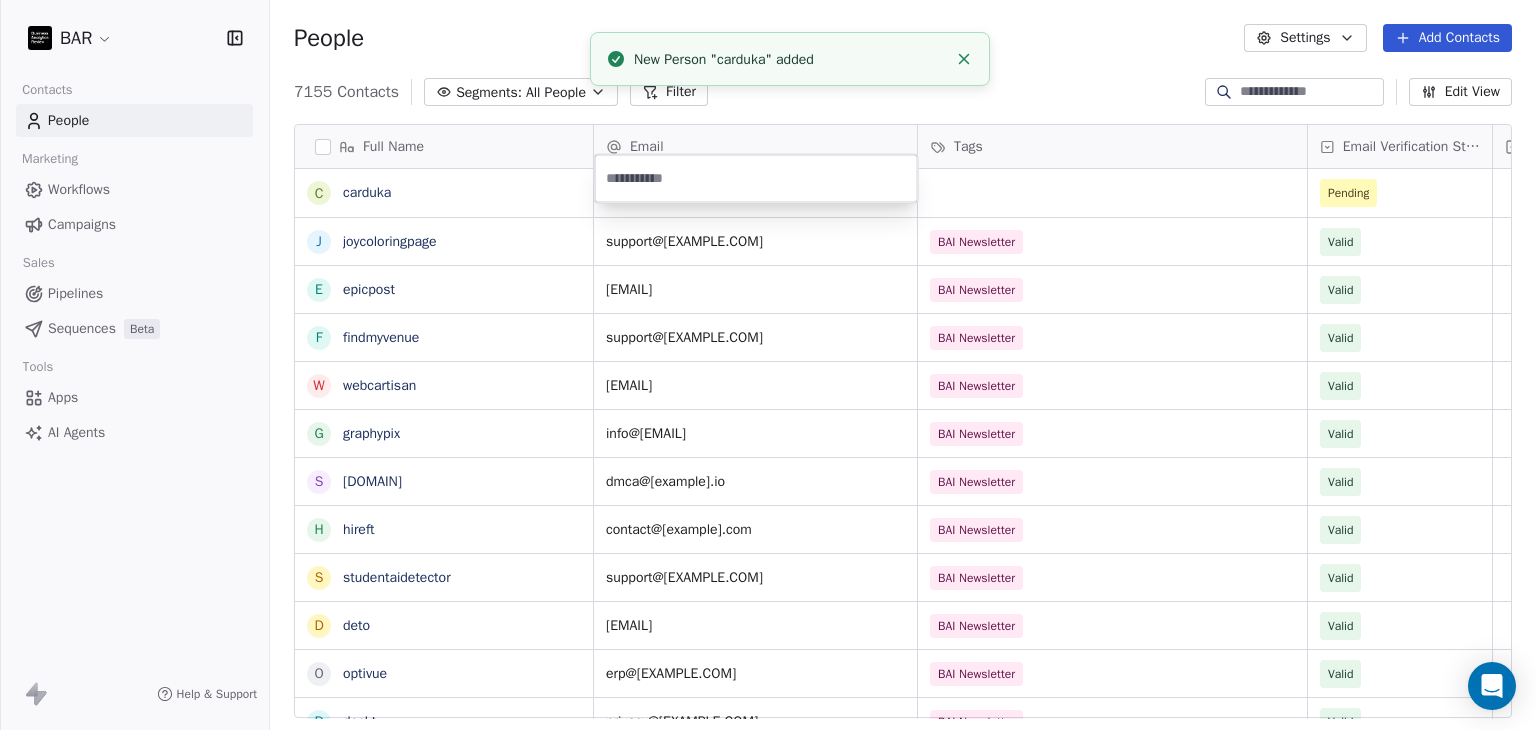 type on "**********" 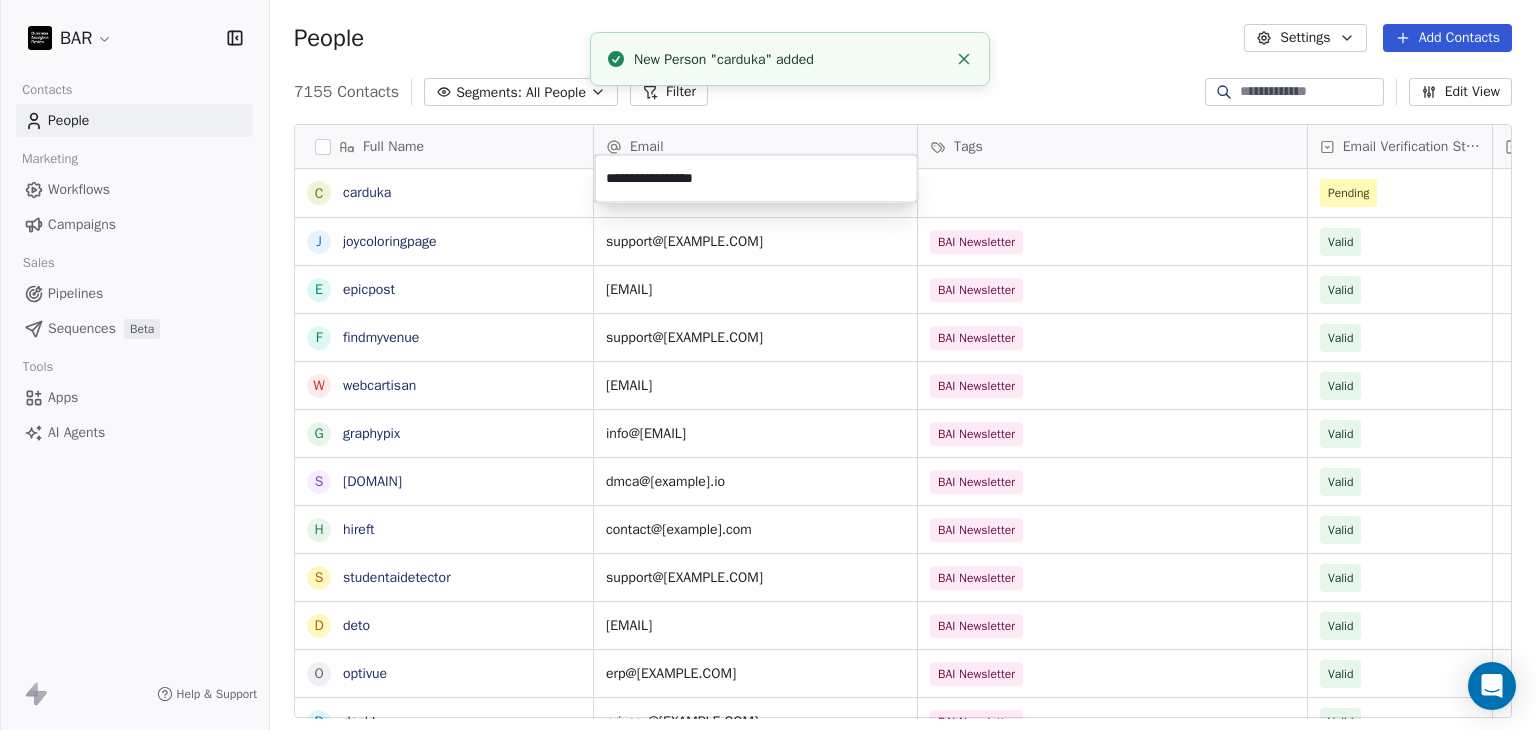 click on "BAR Contacts People Marketing Workflows Campaigns Sales Pipelines Sequences Beta Tools Apps AI Agents Help & Support People Settings Add Contacts 7155 Contacts Segments: All People Filter Edit View Tag Add to Sequence Full Name c [EMAIL] j [EMAIL] e [EMAIL] f [EMAIL] w [EMAIL] g [EMAIL] s [EMAIL] h [EMAIL] s [EMAIL] d [EMAIL] o [EMAIL] d [EMAIL] c [EMAIL] s [EMAIL] c [EMAIL] i [EMAIL] a [EMAIL] e [EMAIL] g [EMAIL] f [EMAIL] r [EMAIL] d [EMAIL] m [EMAIL] i [EMAIL] t [EMAIL] q [EMAIL] H HR Team m [EMAIL] N [EMAIL] D [EMAIL] z [EMAIL] N [EMAIL] Email Tags Email Verification Status Status Pending support@[EXAMPLE.COM] BAI Newsletter Valid support@[EXAMPLE.COM] BAI Newsletter Valid support@[EXAMPLE.COM] BAI Newsletter Valid" at bounding box center (768, 365) 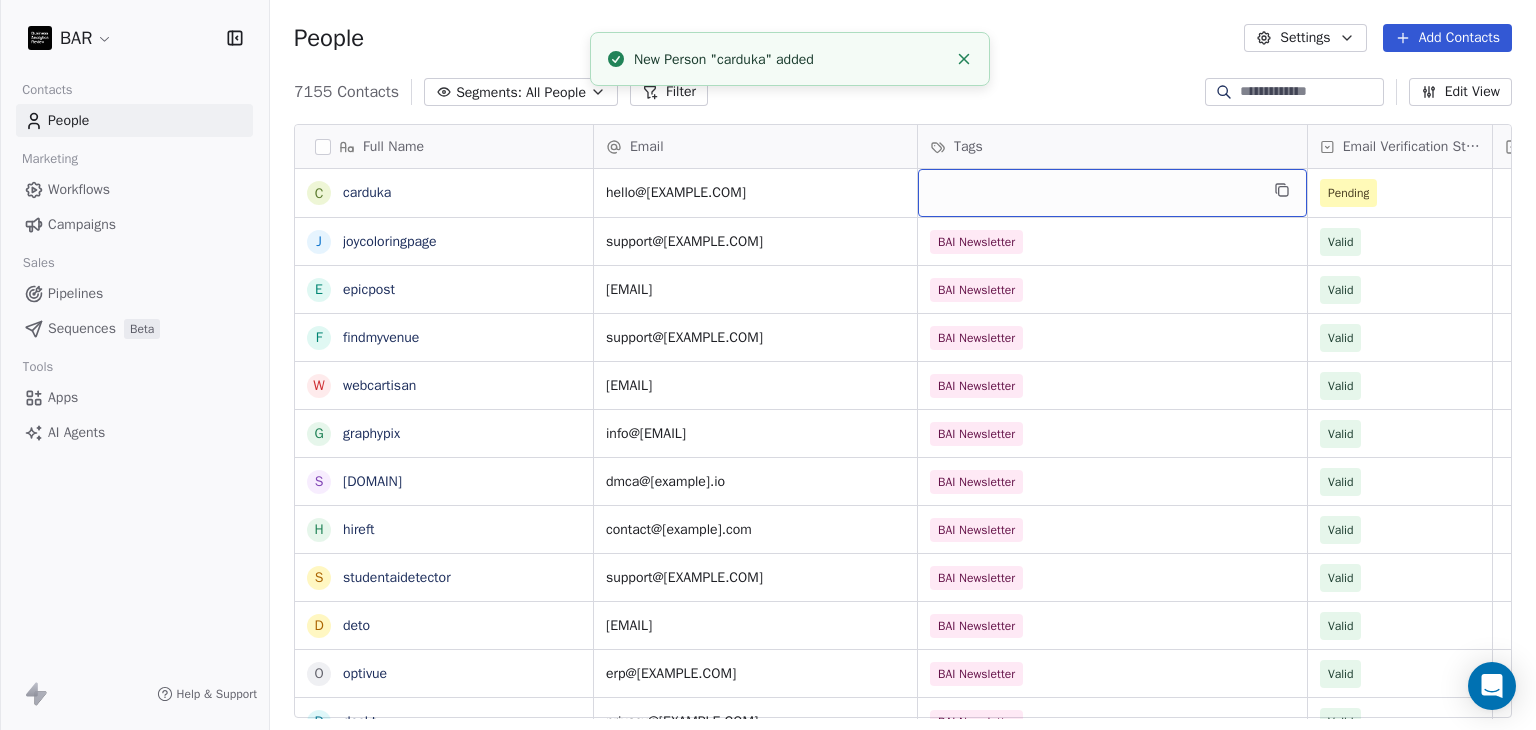 click at bounding box center (1112, 193) 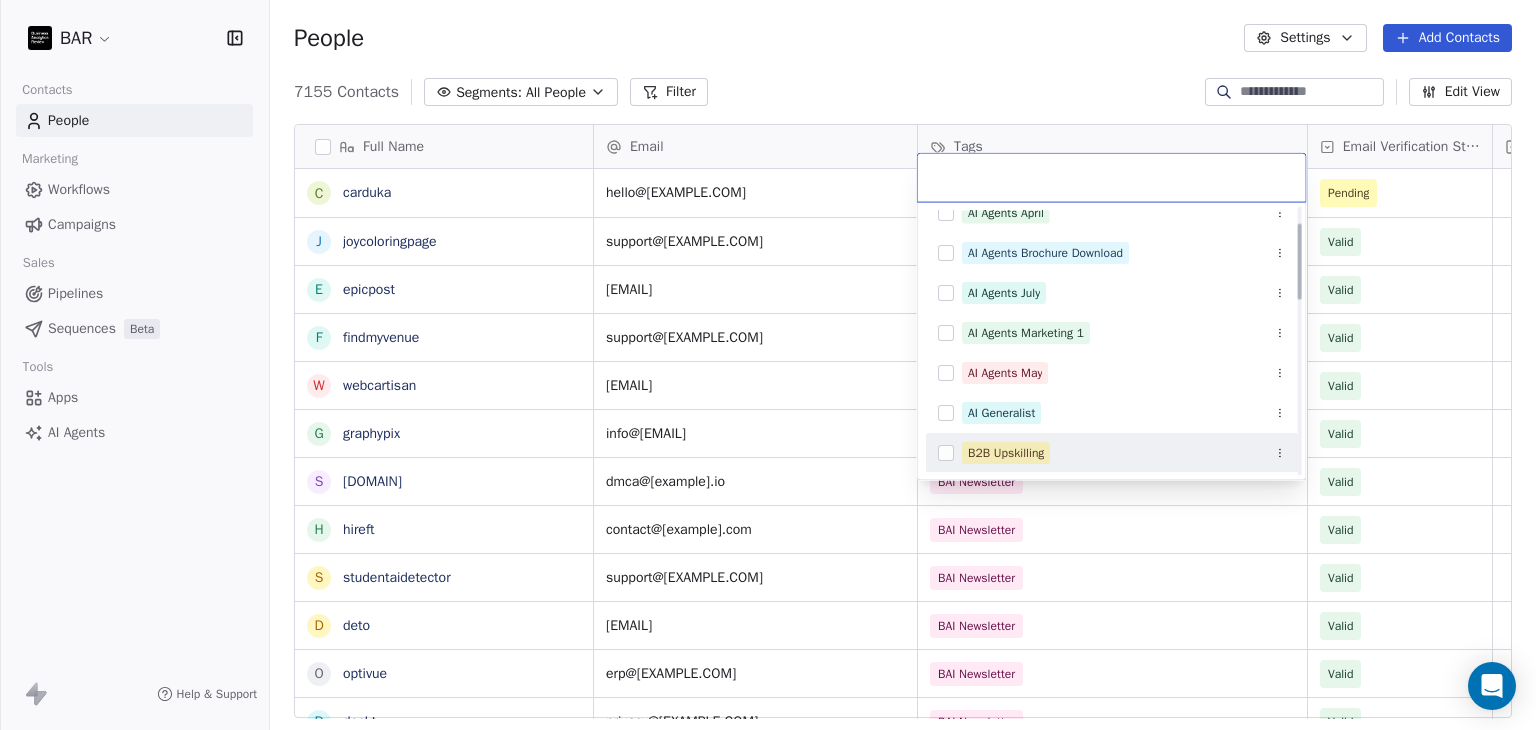 scroll, scrollTop: 98, scrollLeft: 0, axis: vertical 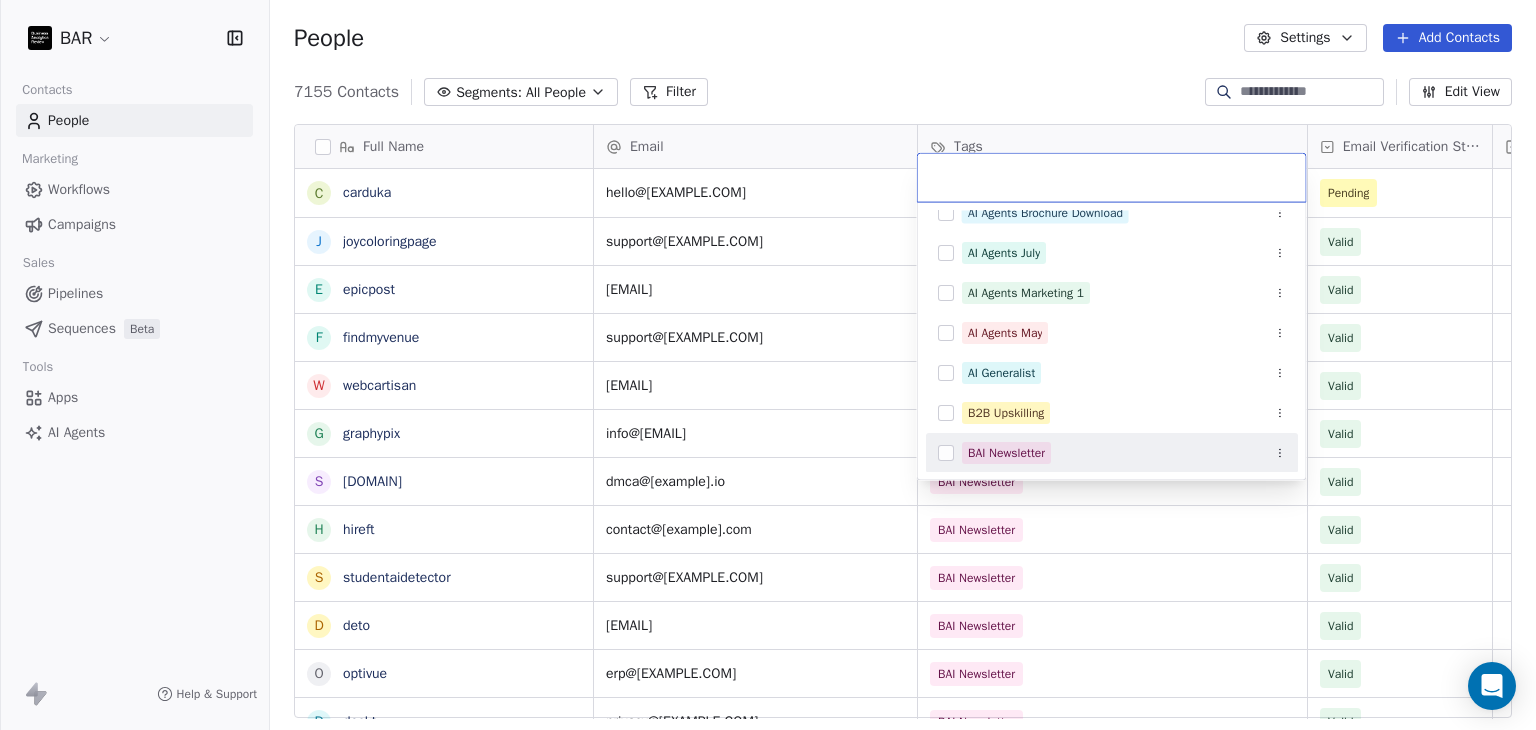 click on "BAI Newsletter" at bounding box center (1112, 453) 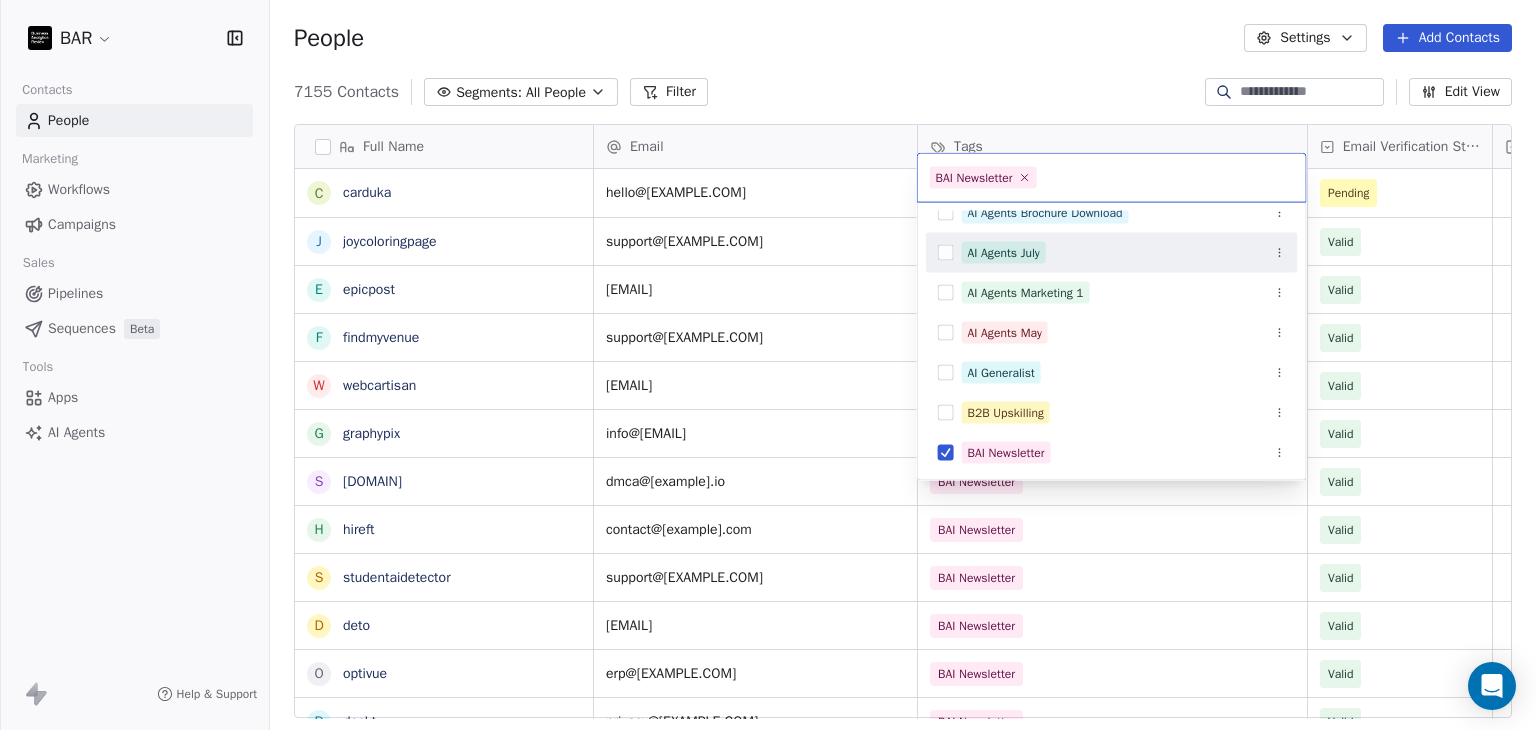 click on "BAR Contacts People Marketing Workflows Campaigns Sales Pipelines Sequences Beta Tools Apps AI Agents Help & Support People Settings  Add Contacts 7155 Contacts Segments: All People Filter  Edit View Tag Add to Sequence Full Name c carduka j joycoloringpage e epicpost f findmyvenue w webcartisan g graphypix s shrinkme h hireft s studentaidetector d deto o optivue d deckt c characteralarm s stitchflow c cognida i intellectia a appvelocity e easyscribe g glypmagic f faces r roukey d david m memno i infinidesk t trygleam q quiltformac H HR Team m modernbanc N Nebahat ztrk D Derya zyel Email Tags Email Verification Status Status hello@[example].com Pending support@[example].com BAI Newsletter Valid support@[example].io BAI Newsletter Valid support@[example].com BAI Newsletter Valid hello@[example].com BAI Newsletter Valid info@[example].com BAI Newsletter Valid dmca@[example].io BAI Newsletter Valid contact@[example].com BAI Newsletter Valid support@[example].com BAI Newsletter Valid" at bounding box center [768, 365] 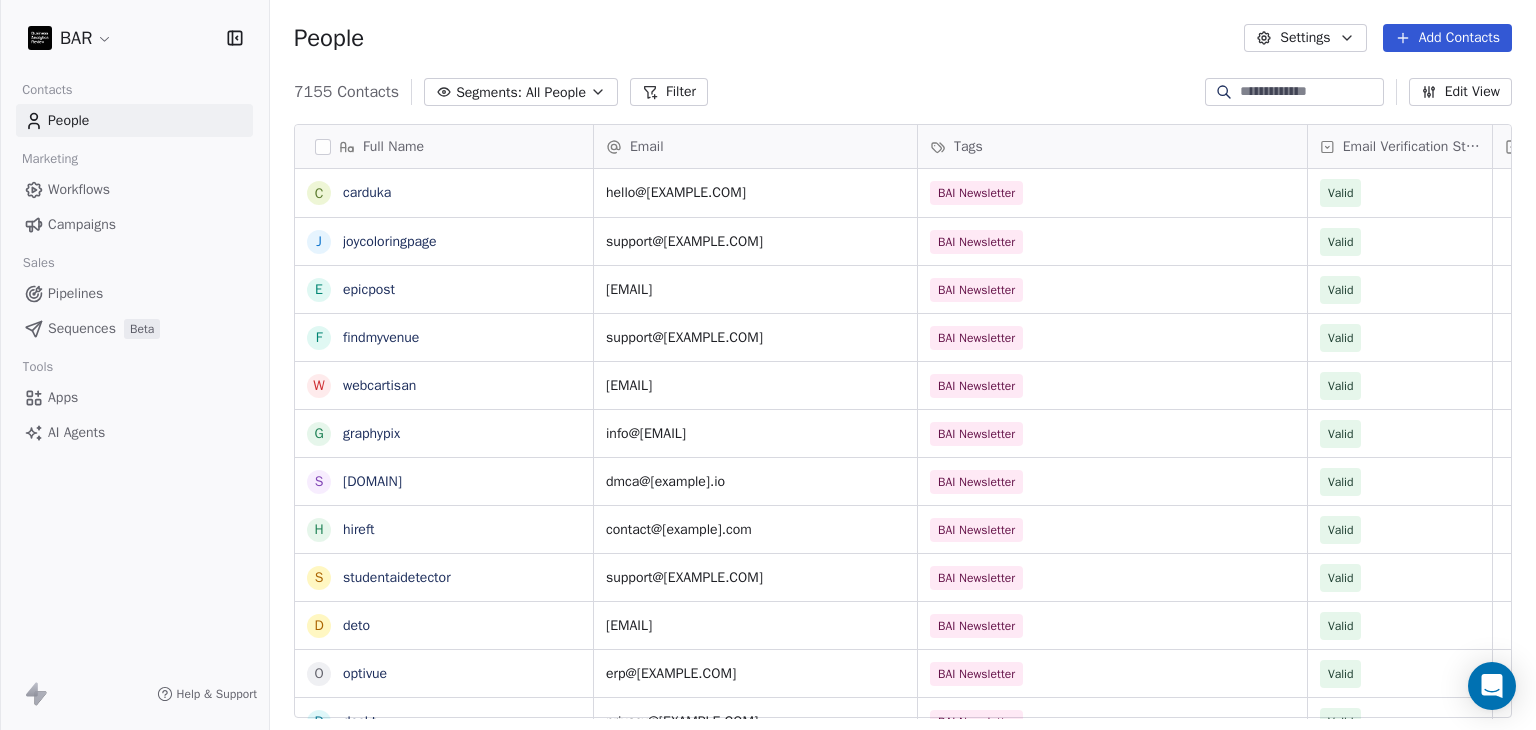 click on "Add Contacts" at bounding box center [1447, 38] 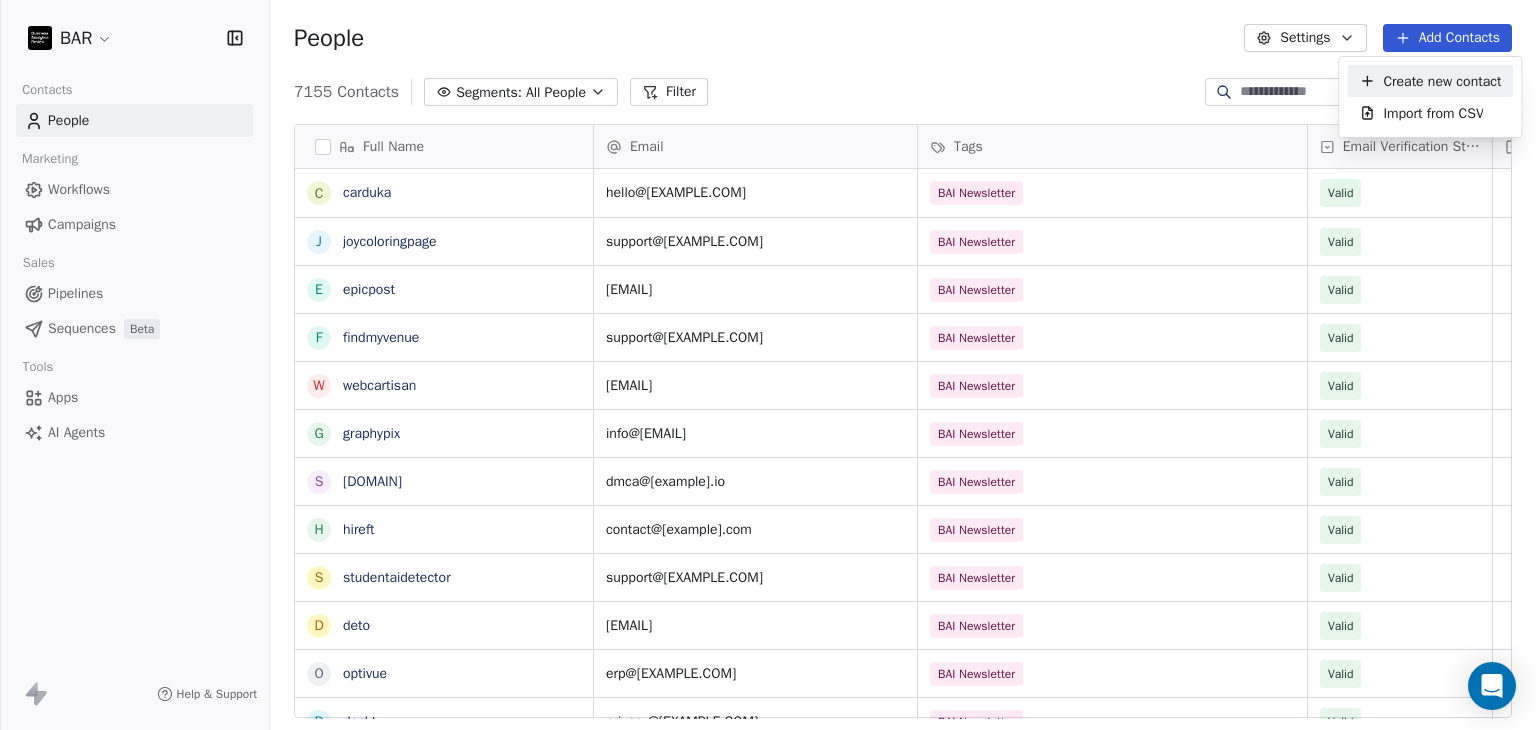 click on "Create new contact" at bounding box center (1442, 81) 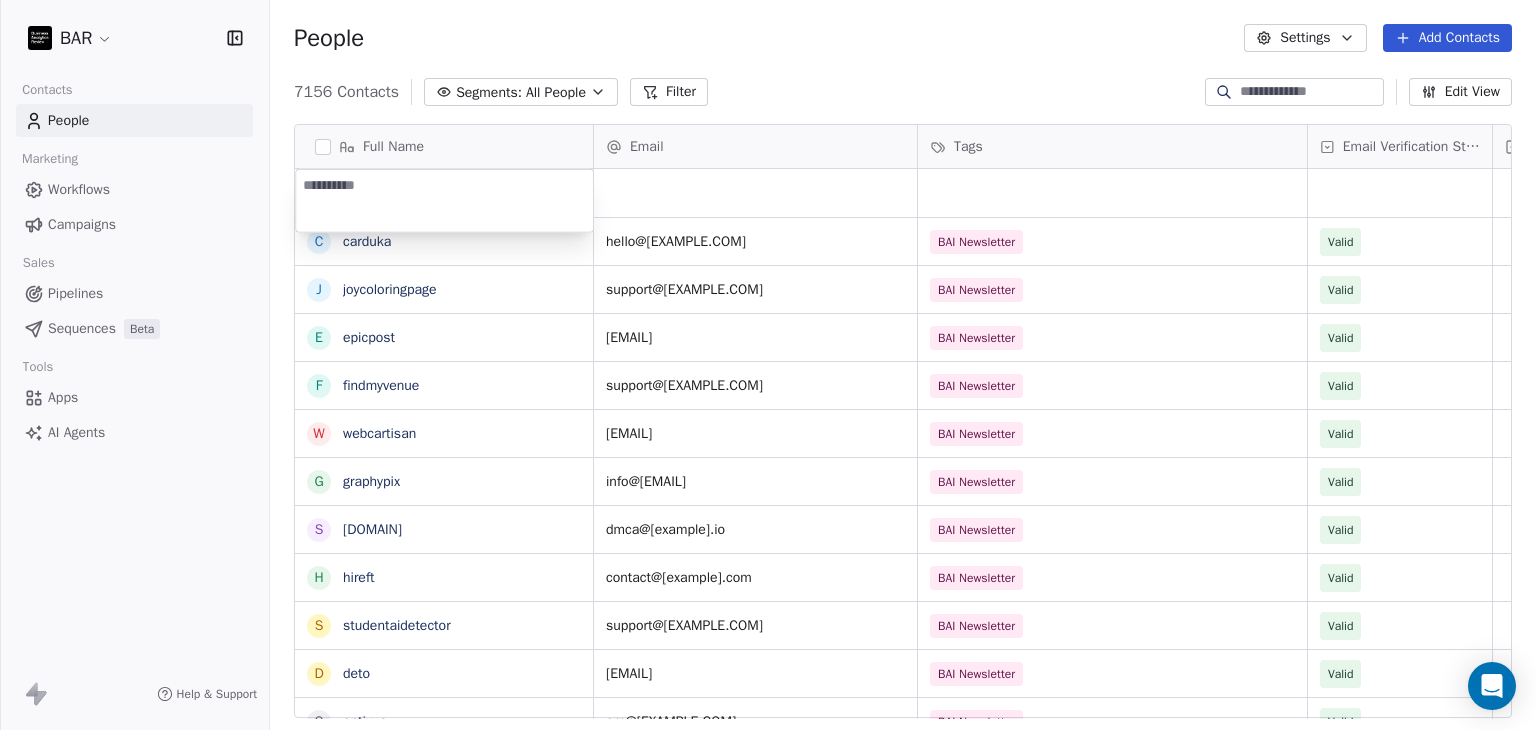 type on "**********" 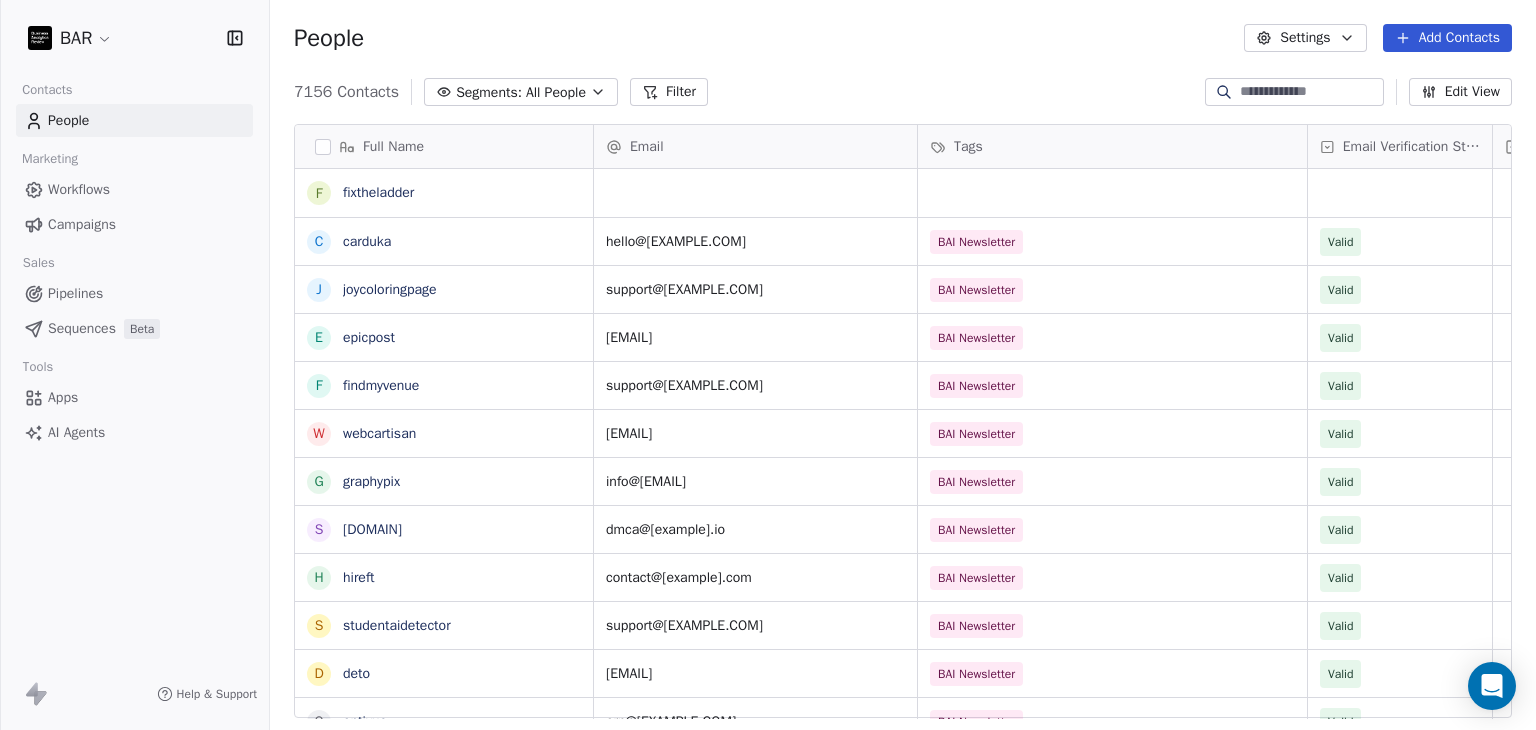 click on "BAR Contacts People Marketing Workflows Campaigns Sales Pipelines Sequences Beta Tools Apps AI Agents Help & Support People Settings Add Contacts 7156 Contacts Segments: All People Filter Edit View Tag Add to Sequence Full Name f fixtheladder c carduka j joycoloringpage e epicpost f findmyvenue w webcartisan g graphypix s shrinkme h hireft s studentaidetector d deto o optivue d deckt c characteralarm s stitchflow c cognida i intellectia a appvelocity e easyscribe g glypmagic f faces r roukey d david m memno i infinidesk t trygleam q quiltformac H HR Team m modernbanc N Nebahat ztrk D Derya zyel z zge zer Email Tags Email Verification Status Status Pending hello@[EMAIL] BAI Newsletter Valid support@[EMAIL] BAI Newsletter Valid support@[EMAIL] BAI Newsletter Valid support@[EMAIL] BAI Newsletter Valid hello@[EMAIL] BAI Newsletter Valid info@[EMAIL] BAI Newsletter Valid dmca@[EMAIL] BAI Newsletter Valid contact@[EMAIL] BAI Newsletter Valid BAI Newsletter Valid" at bounding box center (768, 365) 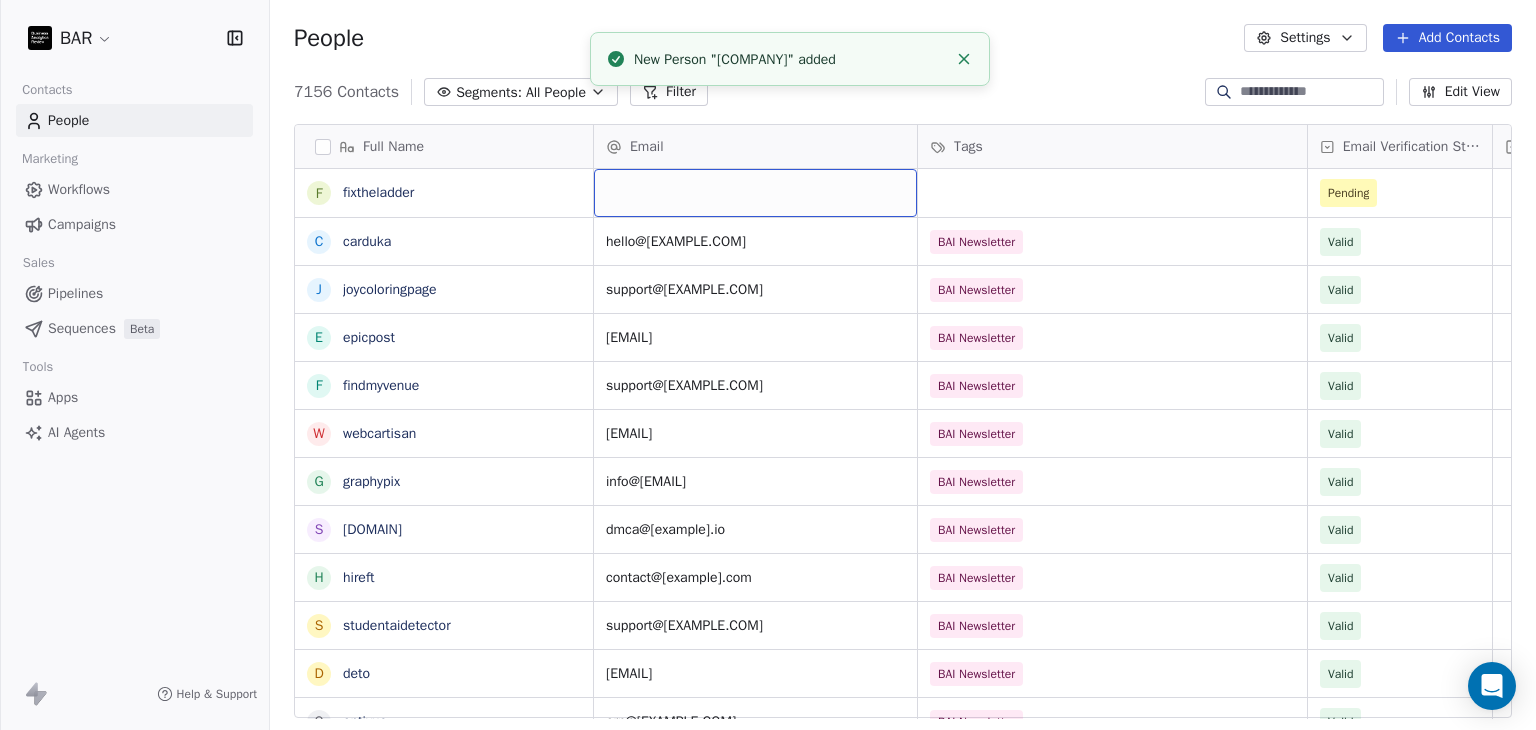 click at bounding box center [755, 193] 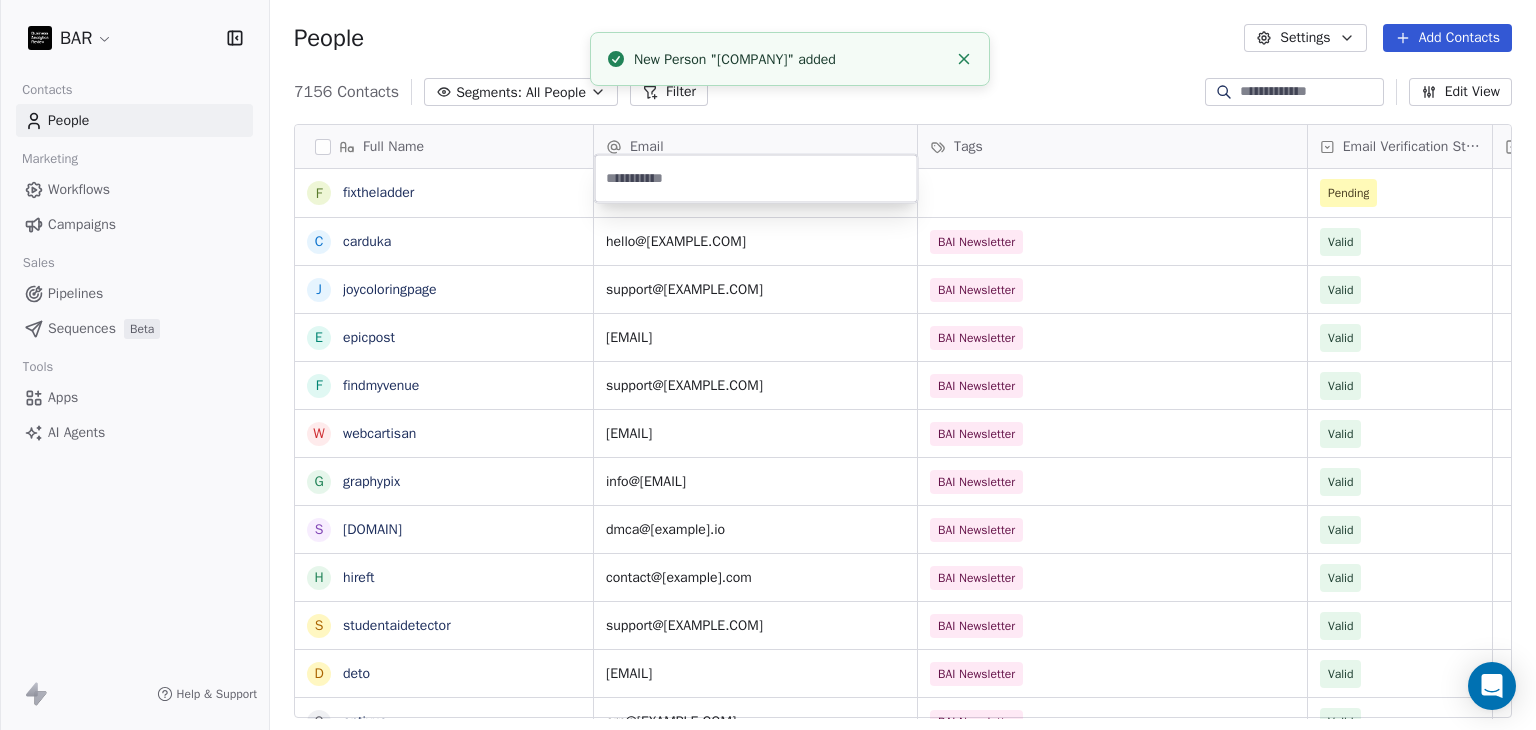 click at bounding box center (756, 179) 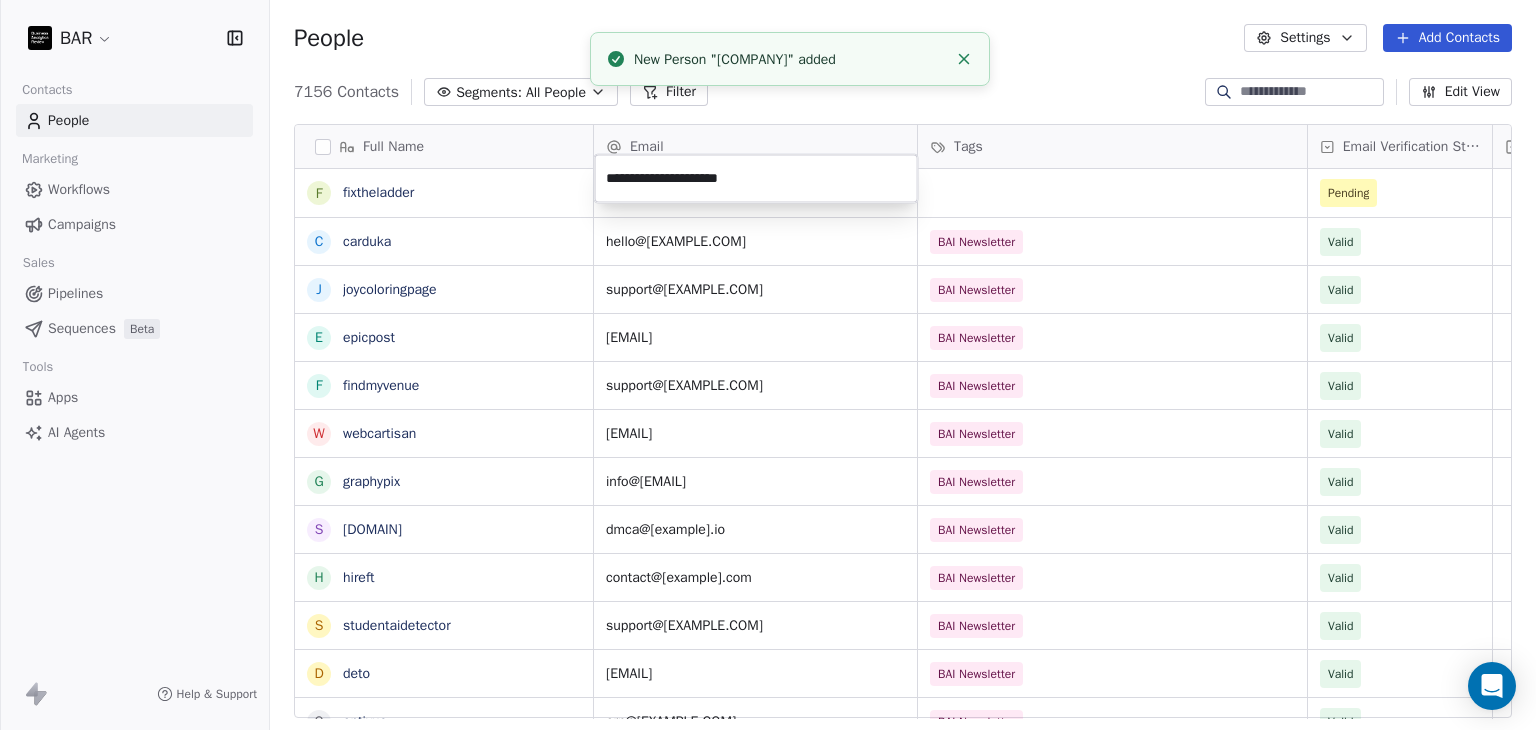 click on "BAR Contacts People Marketing Workflows Campaigns Sales Pipelines Sequences Beta Tools Apps AI Agents Help & Support People Settings Add Contacts 7156 Contacts Segments: All People Filter Edit View Tag Add to Sequence Full Name f fixtheladder c carduka j joycoloringpage e epicpost f findmyvenue w webcartisan g graphypix s shrinkme h hireft s studentaidetector d deto o optivue d deckt c characteralarm s stitchflow c cognida i intellectia a appvelocity e easyscribe g glypmagic f faces r roukey d david m memno i infinidesk t trygleam q quiltformac H HR Team m modernbanc N Nebahat ztrk D Derya zyel z zge zer Email Tags Email Verification Status Status Pending hello@[EMAIL] BAI Newsletter Valid support@[EMAIL] BAI Newsletter Valid support@[EMAIL] BAI Newsletter Valid support@[EMAIL] BAI Newsletter Valid hello@[EMAIL] BAI Newsletter Valid info@[EMAIL] BAI Newsletter Valid dmca@[EMAIL] BAI Newsletter Valid contact@[EMAIL] BAI Newsletter Valid BAI Newsletter Valid" at bounding box center (768, 365) 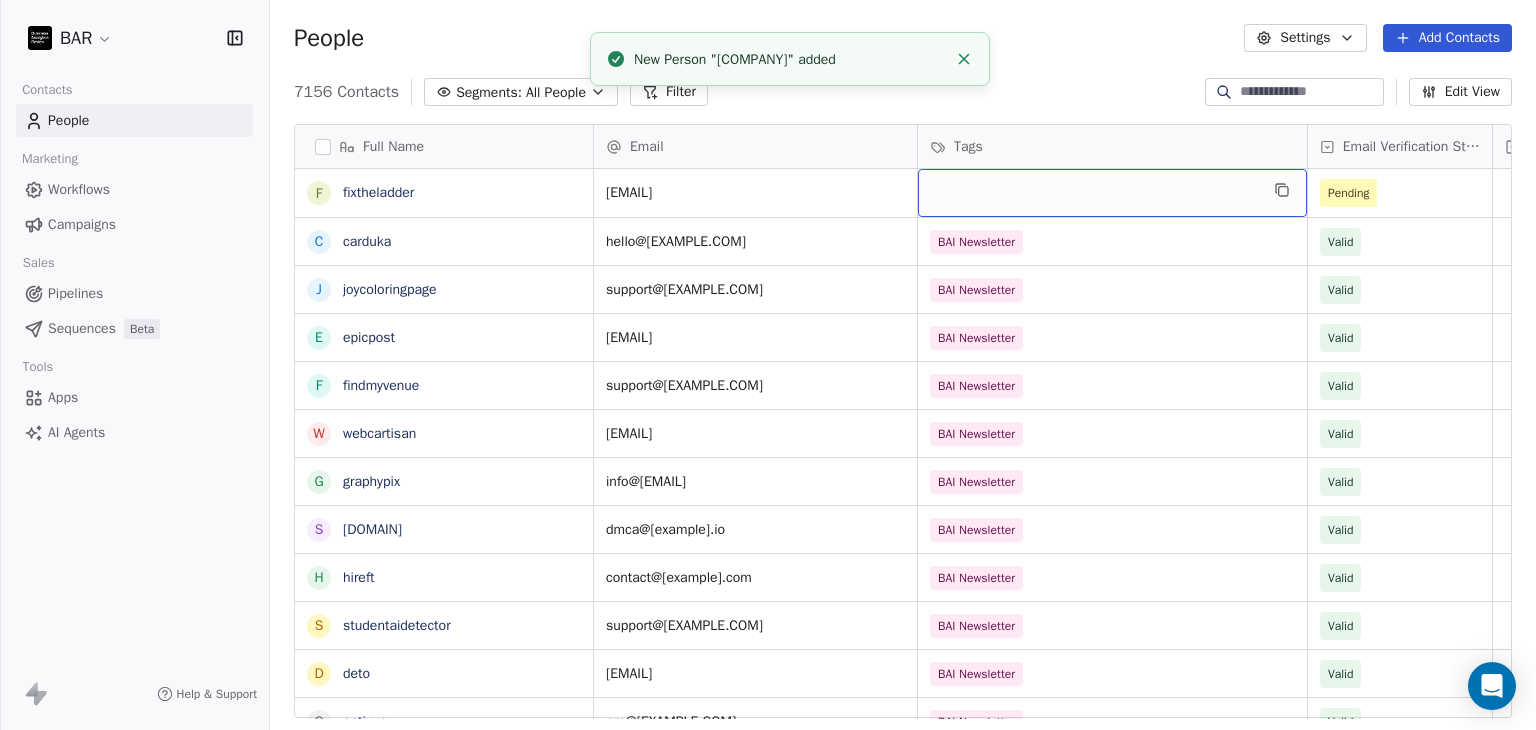 click at bounding box center (1112, 193) 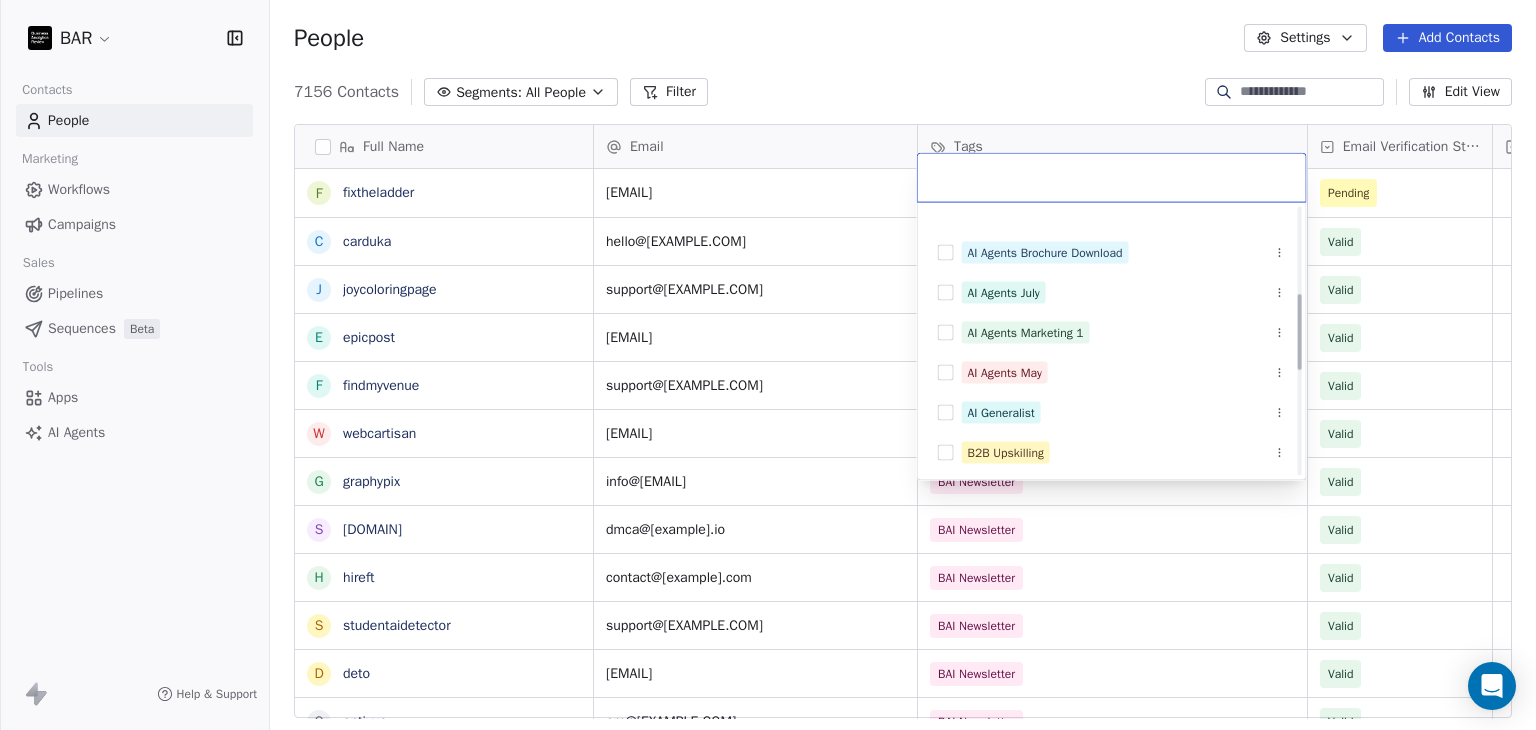 scroll, scrollTop: 298, scrollLeft: 0, axis: vertical 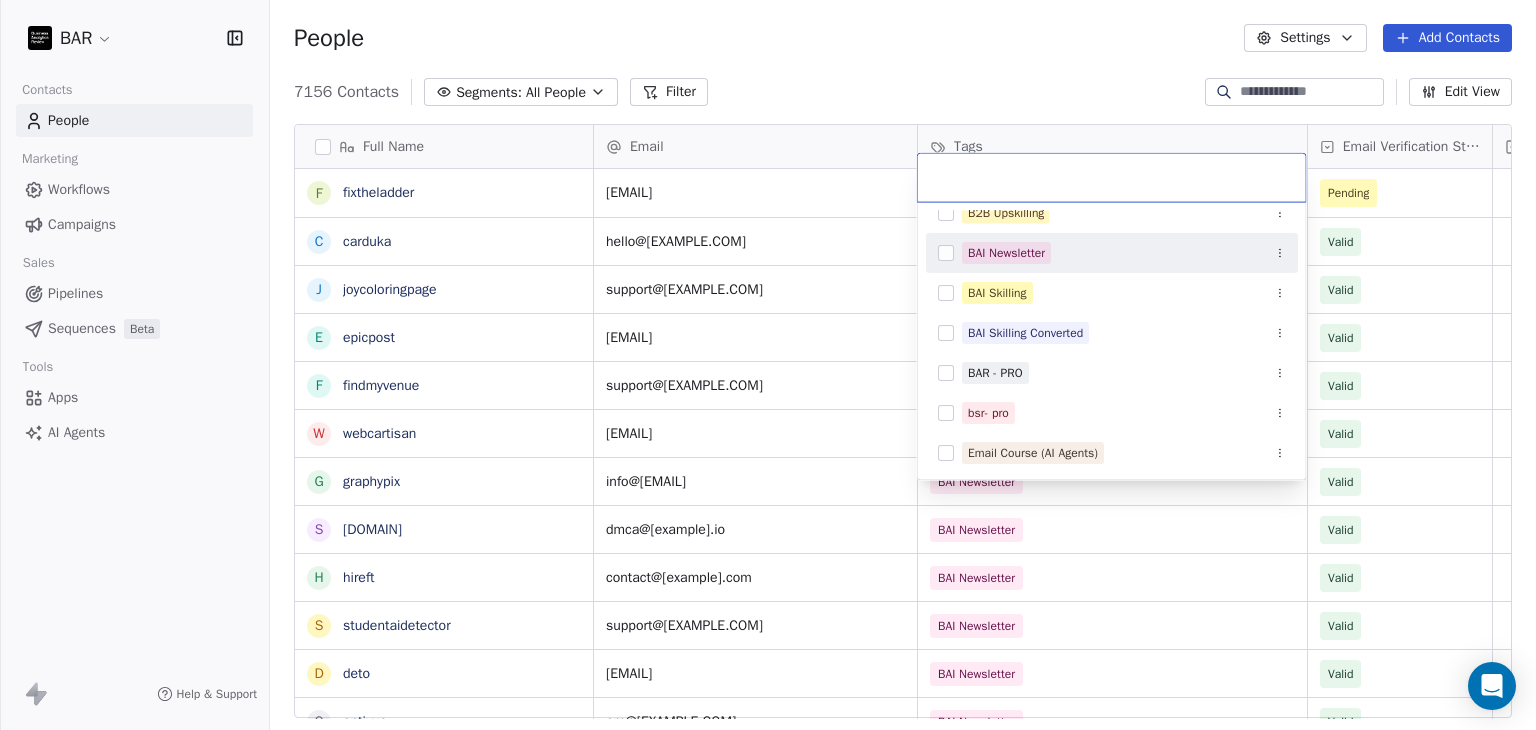 click on "BAI Newsletter" at bounding box center (1112, 253) 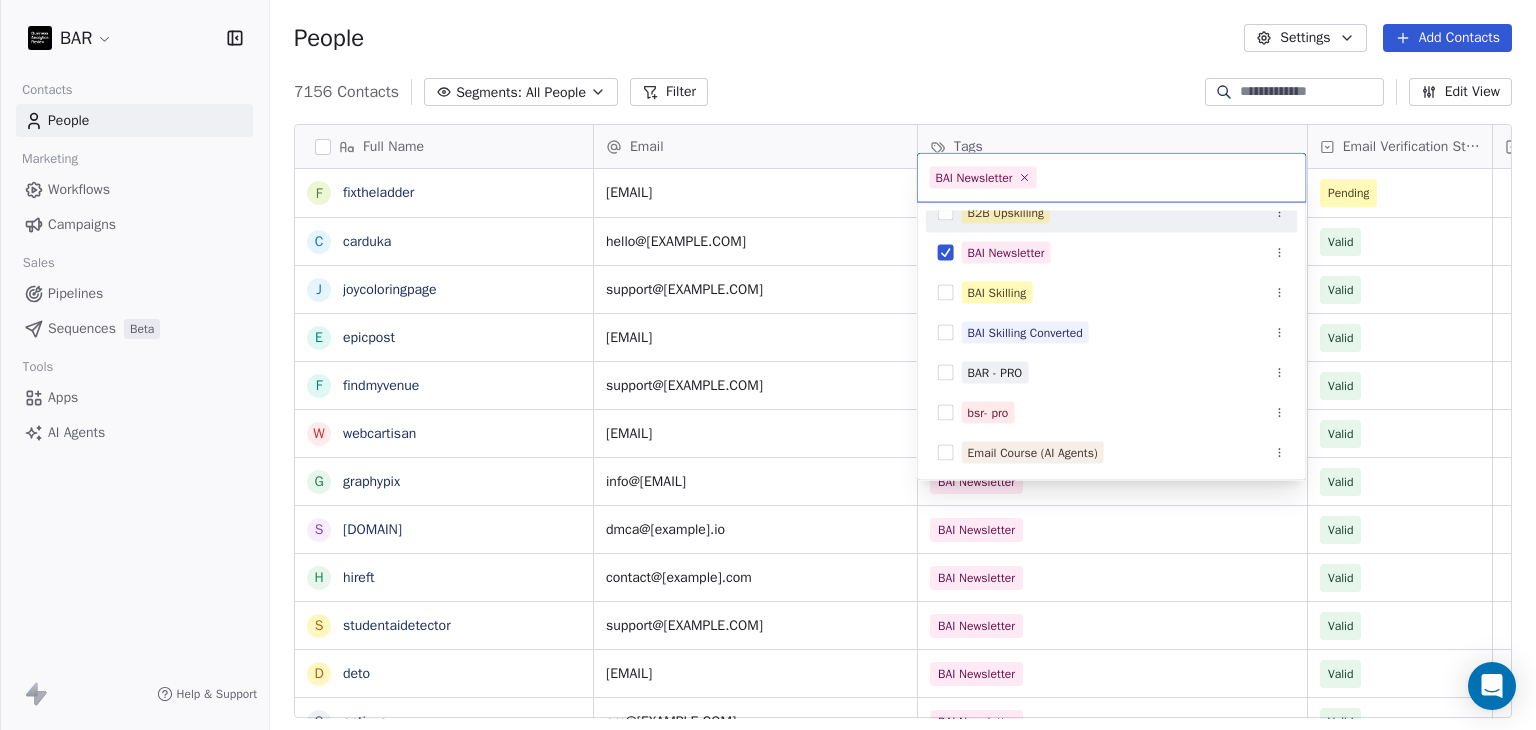 click on "BAR Contacts People Marketing Workflows Campaigns Sales Pipelines Sequences Beta Tools Apps AI Agents Help & Support People Settings Add Contacts 7156 Contacts Segments: All People Filter Edit View Tag Add to Sequence Full Name c carduka j joycoloringpage e epicpost f findmyvenue w webcartisan g graphypix s shrinkme h hireft s studentaidetector d deto o optivue d deckt c characteralarm s stitchflow c cognida i intellectia a appvelocity e easyscribe g glypmagic f faces r roukey d david m memno i infinidesk t trygleam q quiltformac H HR Team m modernbanc N Nebahat ztrk D Derya zyel z zge Email Tags Email Verification Status Status admin@[EXAMPLE.COM] Pending hello@[EXAMPLE.COM] BAI Newsletter Valid support@[EXAMPLE.COM] BAI Newsletter Valid support@[EXAMPLE.COM] BAI Newsletter Valid support@[EXAMPLE.COM] BAI Newsletter Valid hello@[EXAMPLE.COM] BAI Newsletter Valid info@[EXAMPLE.COM] BAI Newsletter Valid dmca@[EXAMPLE.COM] BAI Newsletter Valid contact@[EXAMPLE.COM] BAI Newsletter" at bounding box center [768, 365] 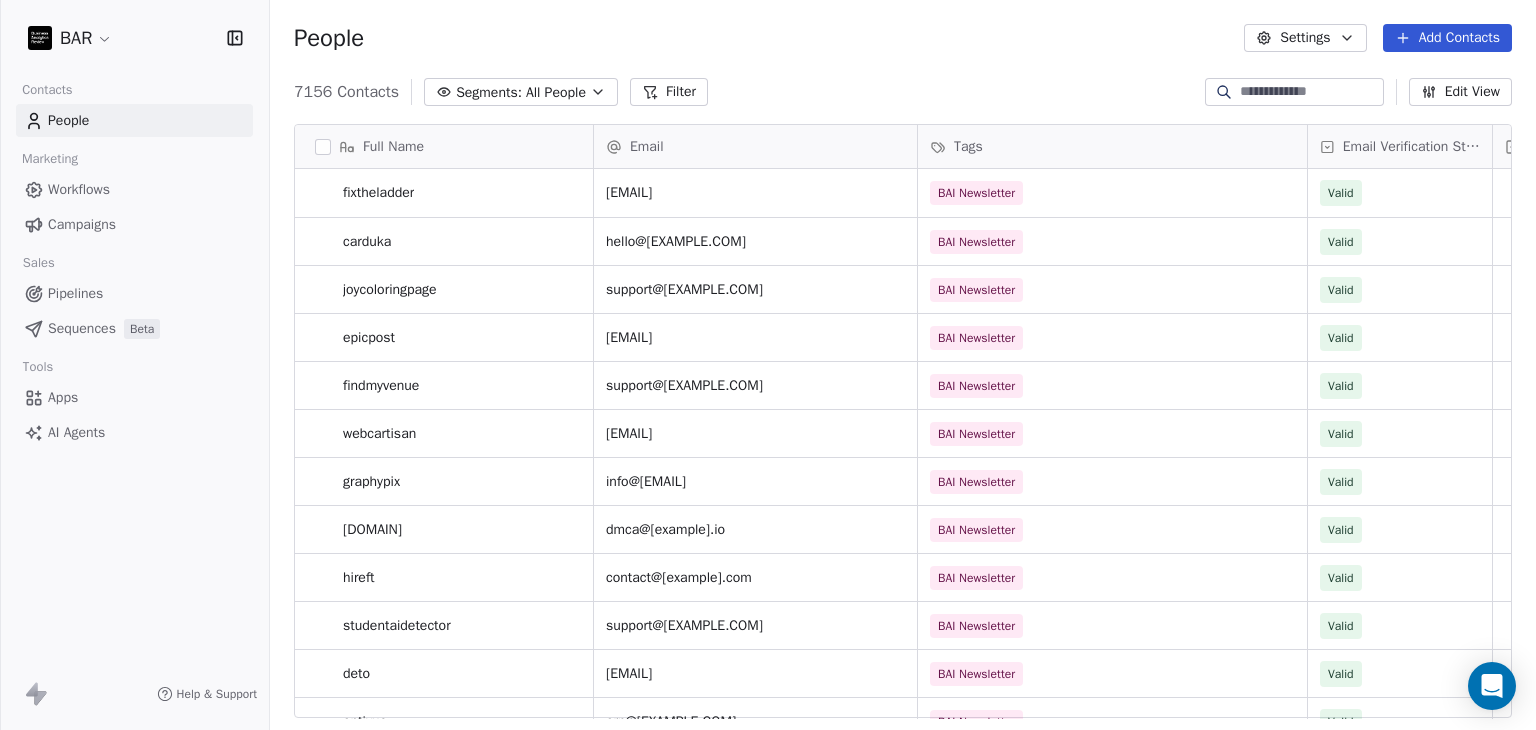 scroll, scrollTop: 708, scrollLeft: 0, axis: vertical 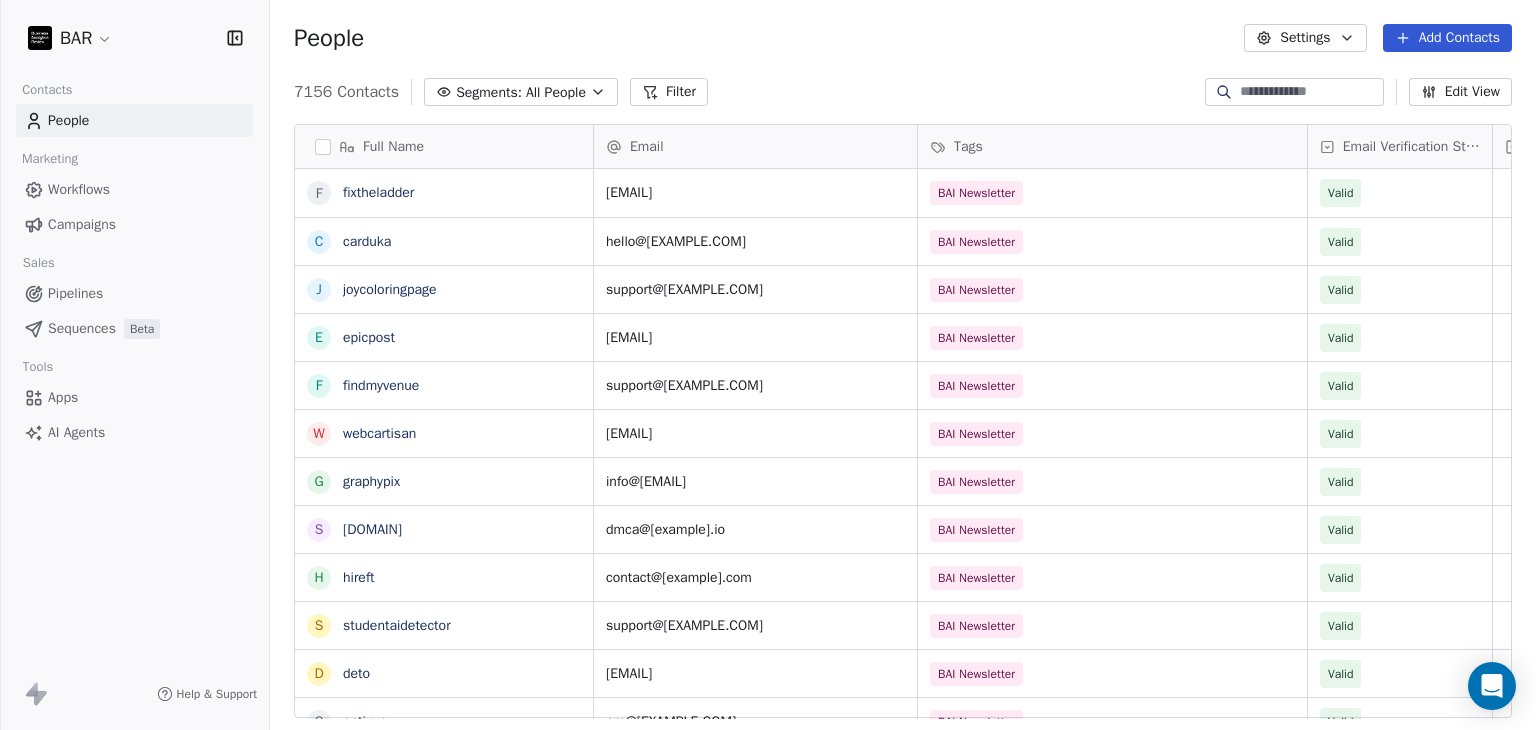 click on "Add Contacts" at bounding box center (1447, 38) 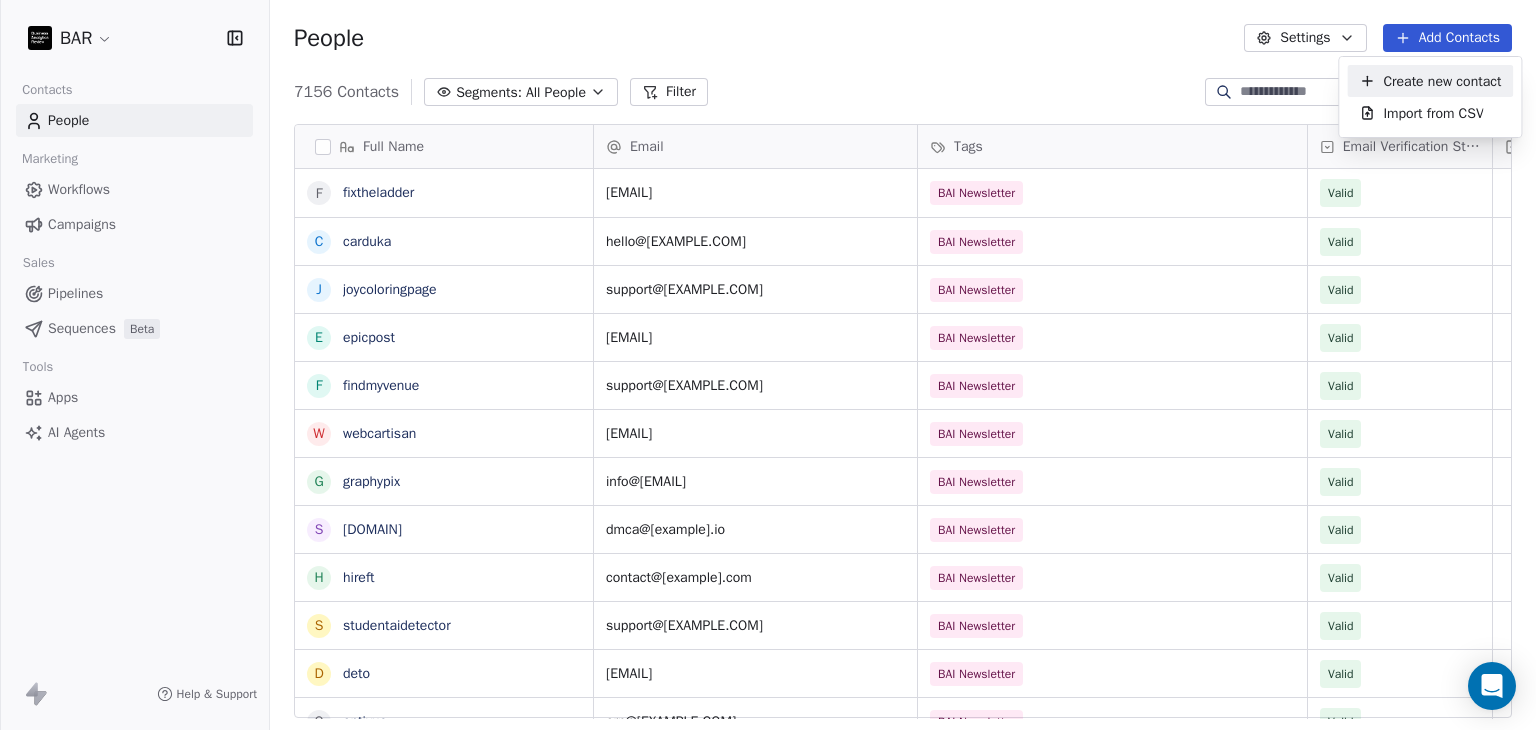 click on "Create new contact" at bounding box center [1442, 81] 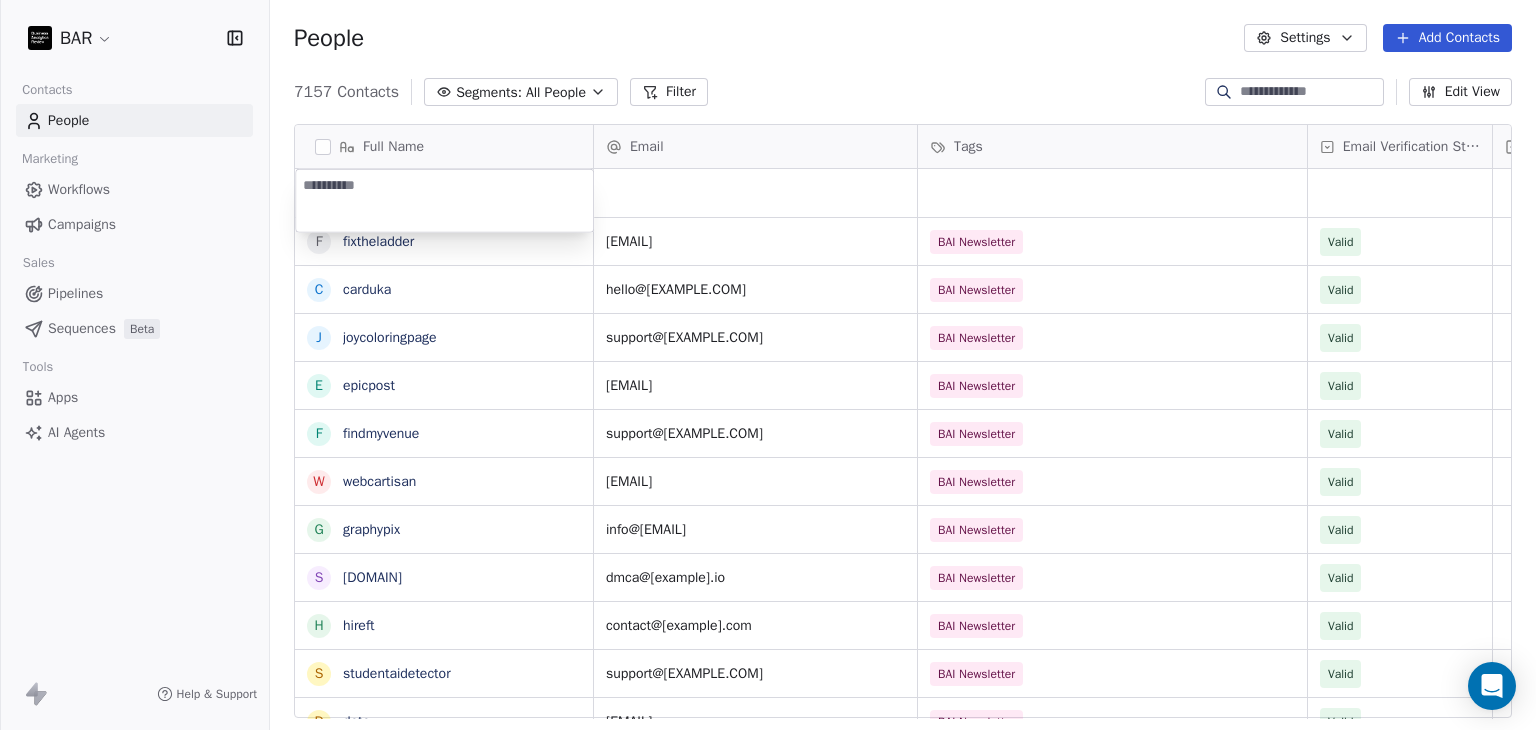 type on "**********" 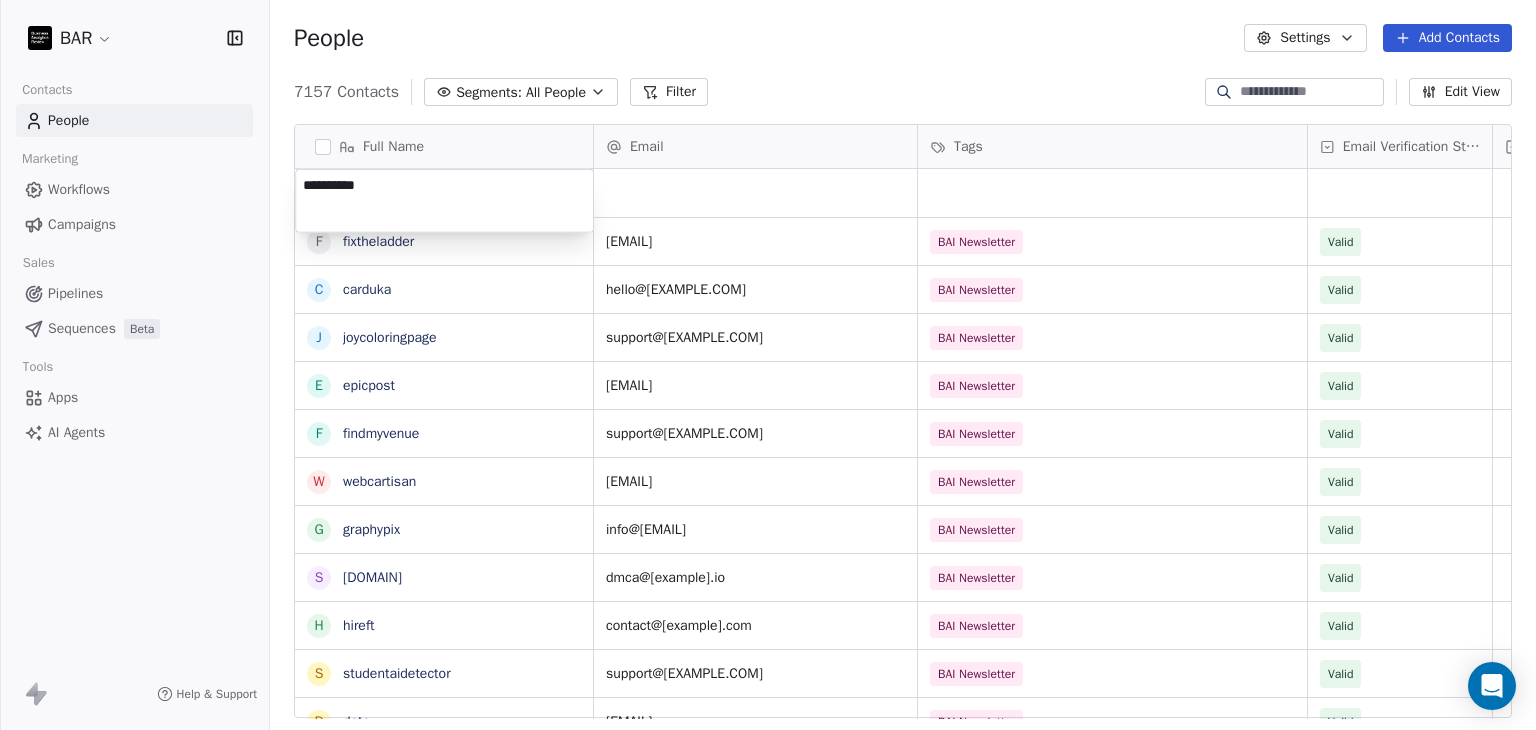 click on "BAR Contacts People Marketing Workflows Campaigns Sales Pipelines Sequences Beta Tools Apps AI Agents Help & Support People Settings Add Contacts 7157 Contacts Segments: All People Filter Edit View Tag Add to Sequence Full Name f [COMPANY] c [COMPANY] j [COMPANY] e [COMPANY] f [COMPANY] w [COMPANY] g [COMPANY] s [COMPANY] h [COMPANY] s [COMPANY] d [COMPANY] o [COMPANY] d [COMPANY] c [COMPANY] s [COMPANY] c [COMPANY] i [COMPANY] a [COMPANY] e [COMPANY] g [COMPANY] f [COMPANY] r [COMPANY] d [COMPANY] m [COMPANY] i [COMPANY] t [COMPANY] q [COMPANY] H HR Team m [COMPANY] N [LAST] D [LAST] z [LAST] Email Tags Email Verification Status Status [EMAIL] BAI Newsletter Valid [EMAIL] BAI Newsletter Valid [EMAIL] BAI Newsletter Valid [EMAIL] BAI Newsletter Valid [EMAIL] BAI Newsletter Valid [EMAIL] BAI Newsletter Valid [EMAIL] BAI Newsletter Valid [EMAIL] BAI Newsletter Valid [EMAIL] BAI Newsletter Valid" at bounding box center [768, 365] 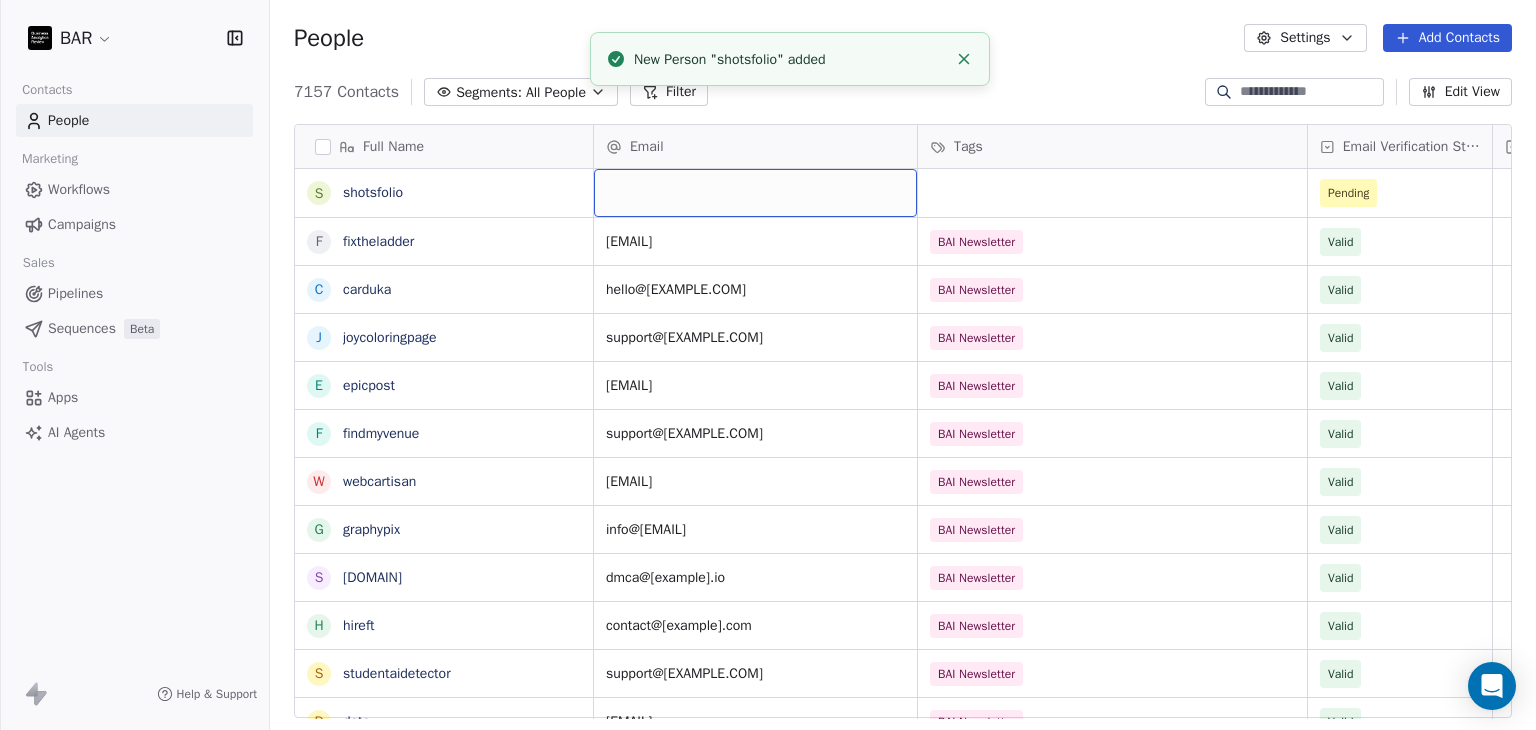 click at bounding box center [755, 193] 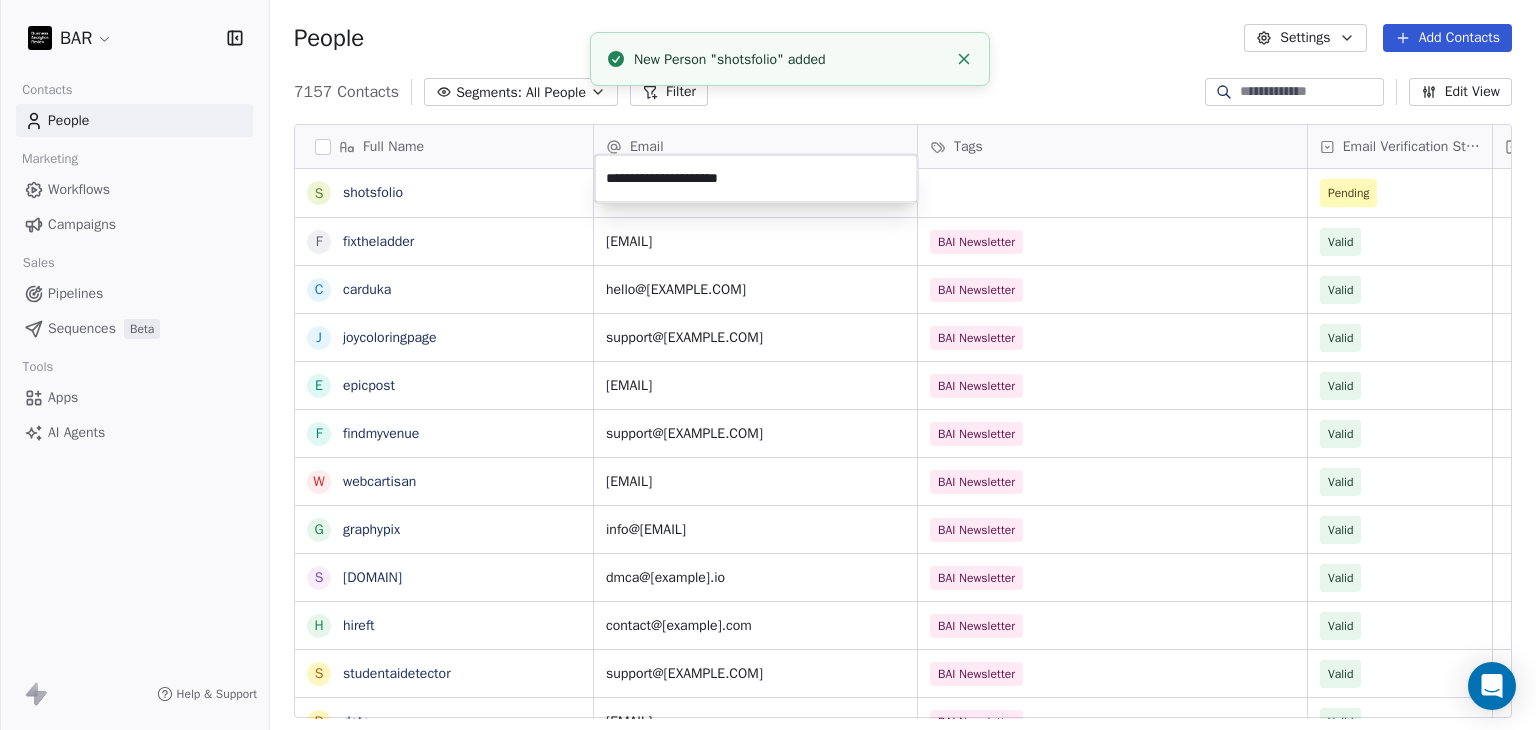 type on "**********" 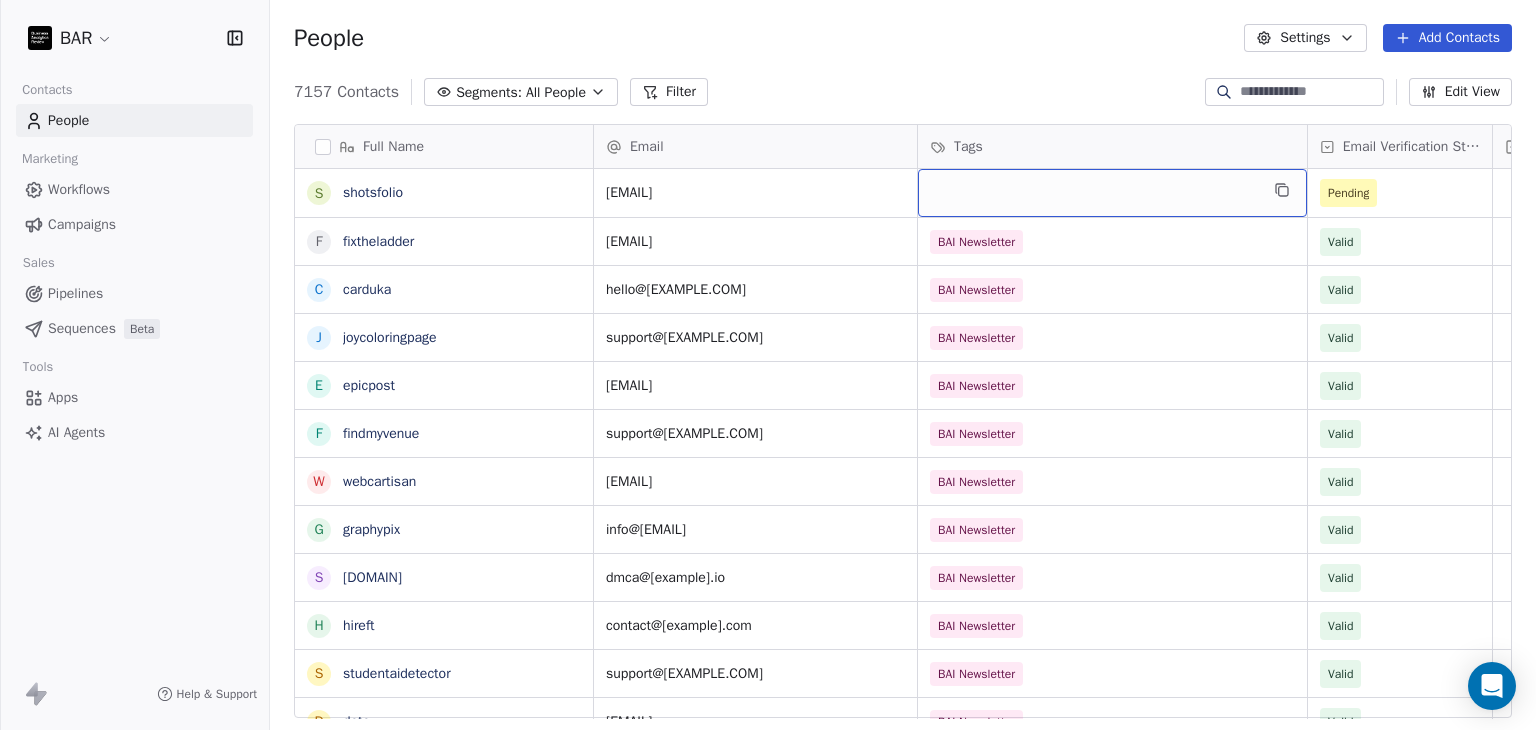 click at bounding box center [1112, 193] 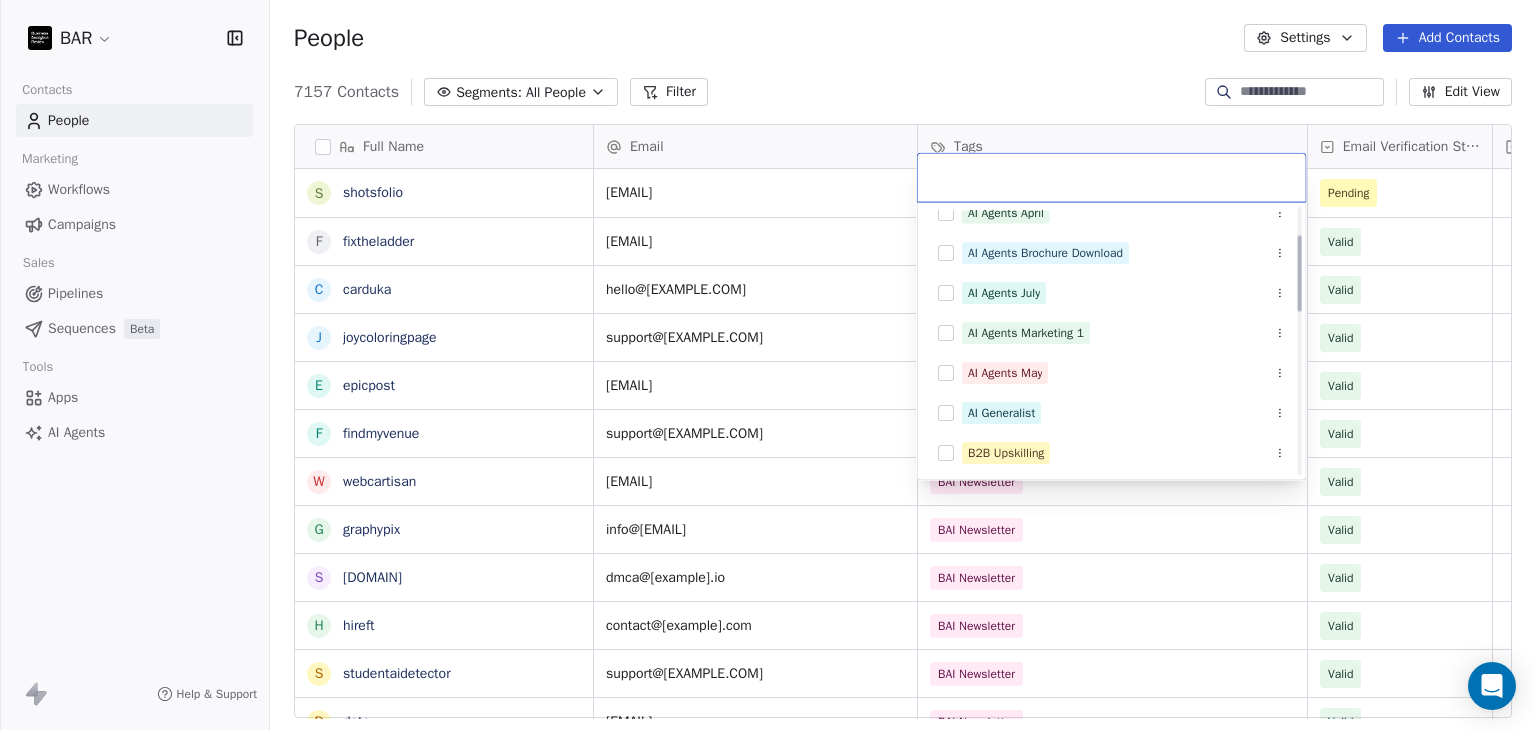 scroll, scrollTop: 98, scrollLeft: 0, axis: vertical 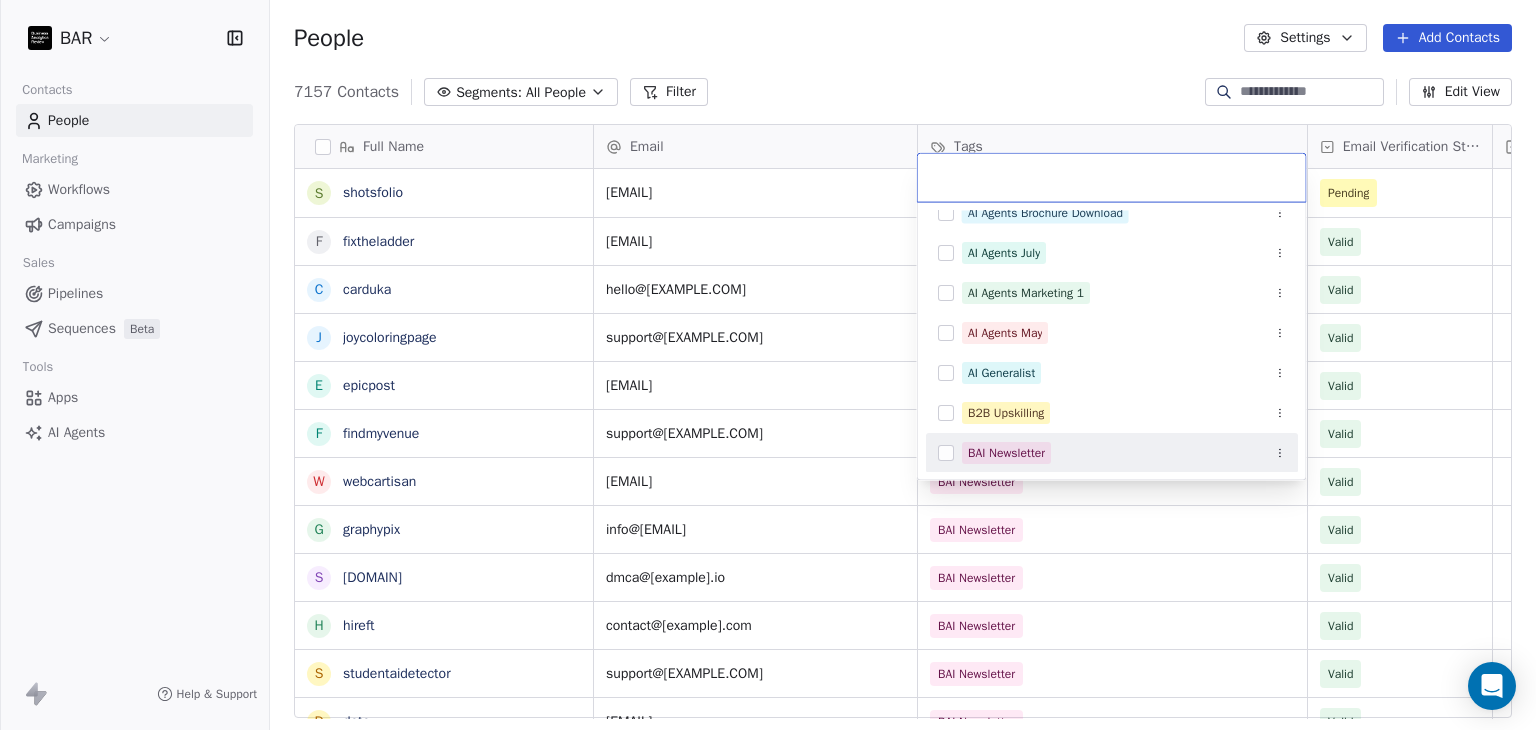 click on "BAI Newsletter" at bounding box center (1006, 453) 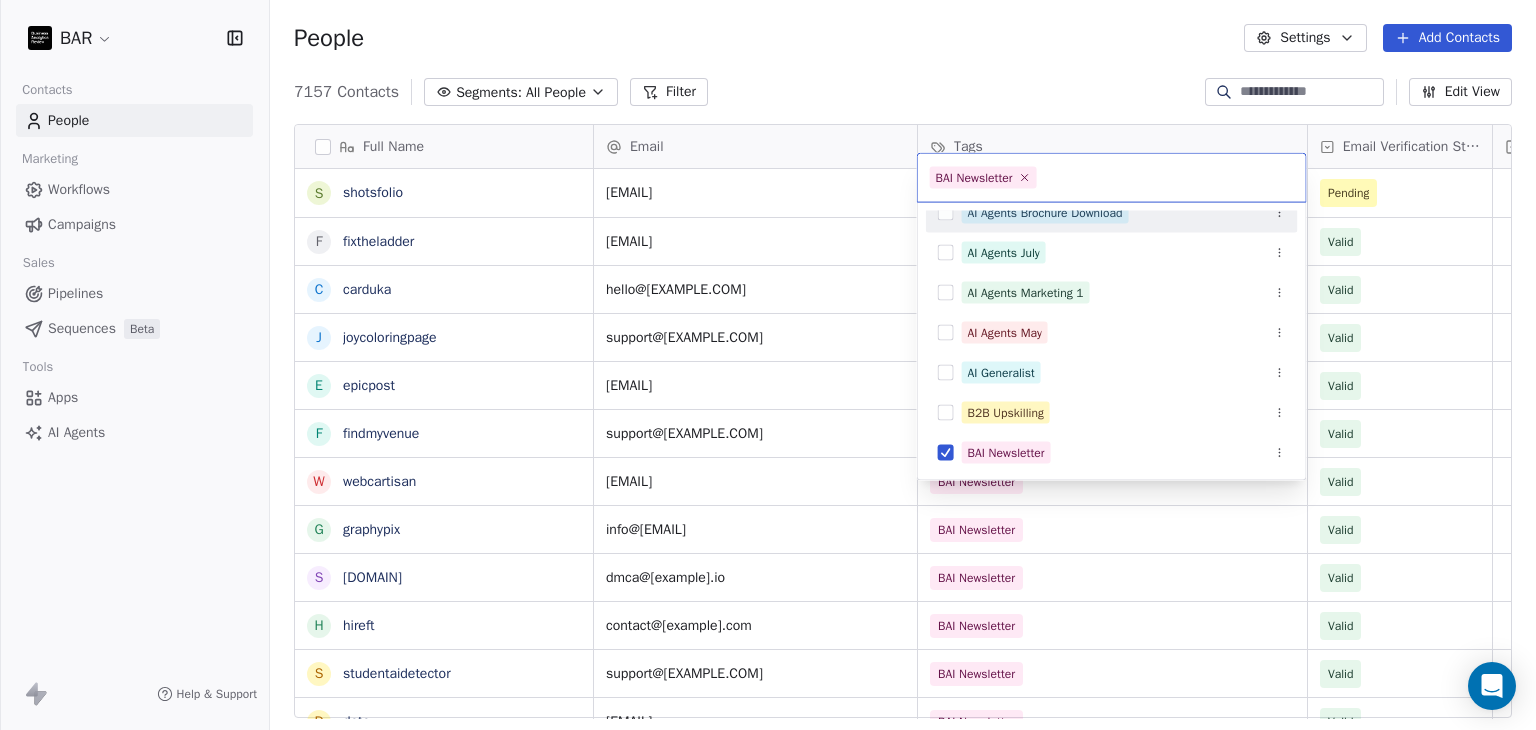 click on "BAR Contacts People Marketing Workflows Campaigns Sales Pipelines Sequences Beta Tools Apps AI Agents Help & Support People Settings Add Contacts 7157 Contacts Segments: All People Filter Edit View Tag Add to Sequence Full Name s [DOMAIN] f [DOMAIN] c [DOMAIN] j [DOMAIN] e [DOMAIN] f [DOMAIN] w [DOMAIN] g [DOMAIN] s [DOMAIN] h [DOMAIN] s [DOMAIN] d [DOMAIN] o [DOMAIN] d [DOMAIN] c [DOMAIN] s [DOMAIN] c [DOMAIN] i [DOMAIN] a [DOMAIN] e [DOMAIN] g [DOMAIN] f [DOMAIN] r [DOMAIN] d [DOMAIN] m [DOMAIN] i [DOMAIN] t [DOMAIN] q [DOMAIN] H HR Team m [DOMAIN] N [PERSON] z D [PERSON] z [PERSON] Email Tags Email Verification Status Status [EMAIL] Pending [EMAIL] BAI Newsletter Valid [EMAIL] BAI Newsletter Valid [EMAIL] BAI Newsletter Valid [EMAIL] BAI Newsletter Valid [EMAIL] BAI Newsletter Valid [EMAIL] BAI Newsletter Valid [EMAIL] BAI Newsletter Valid [EMAIL] Valid Valid" at bounding box center [768, 365] 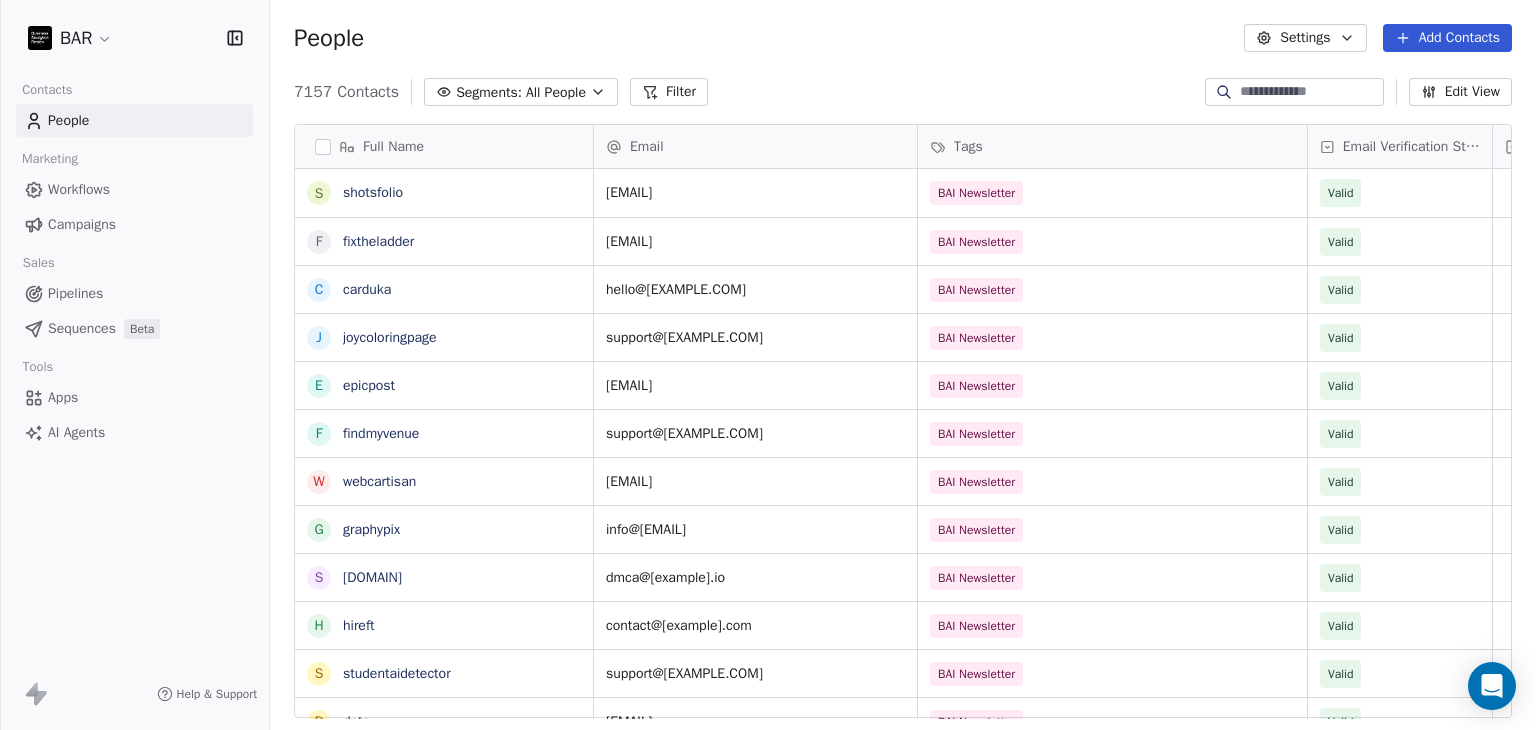 click on "Add Contacts" at bounding box center (1447, 38) 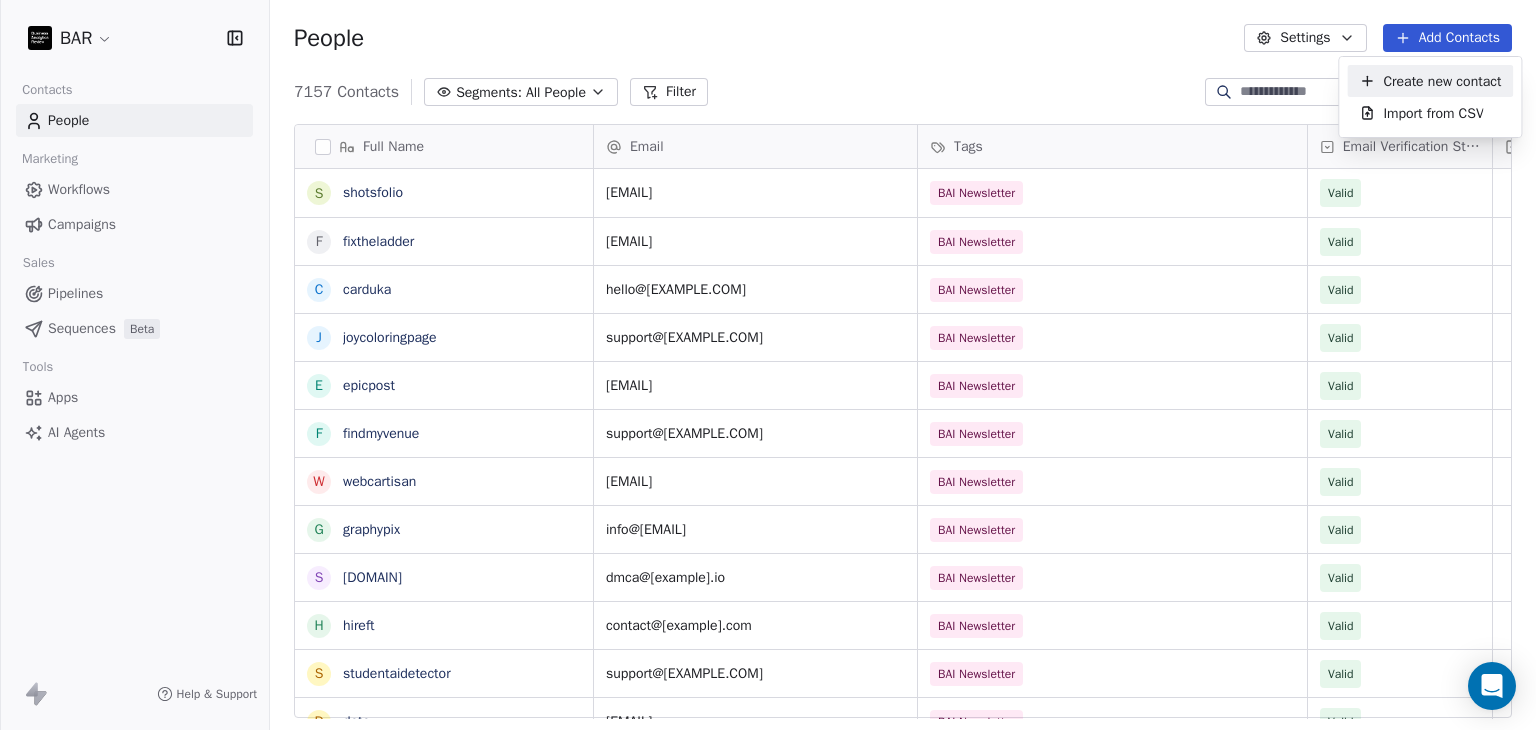 click on "Create new contact" at bounding box center (1442, 81) 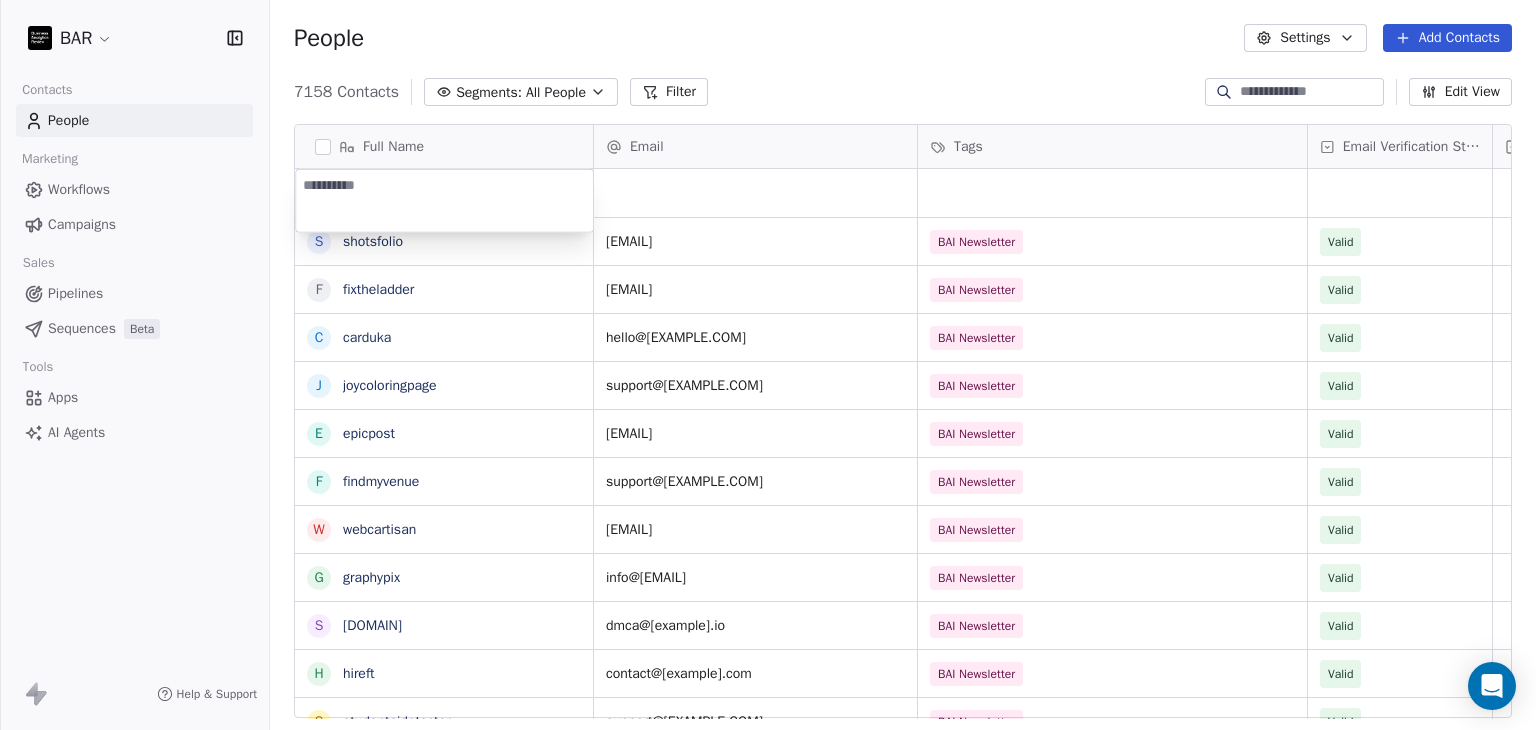 type on "**********" 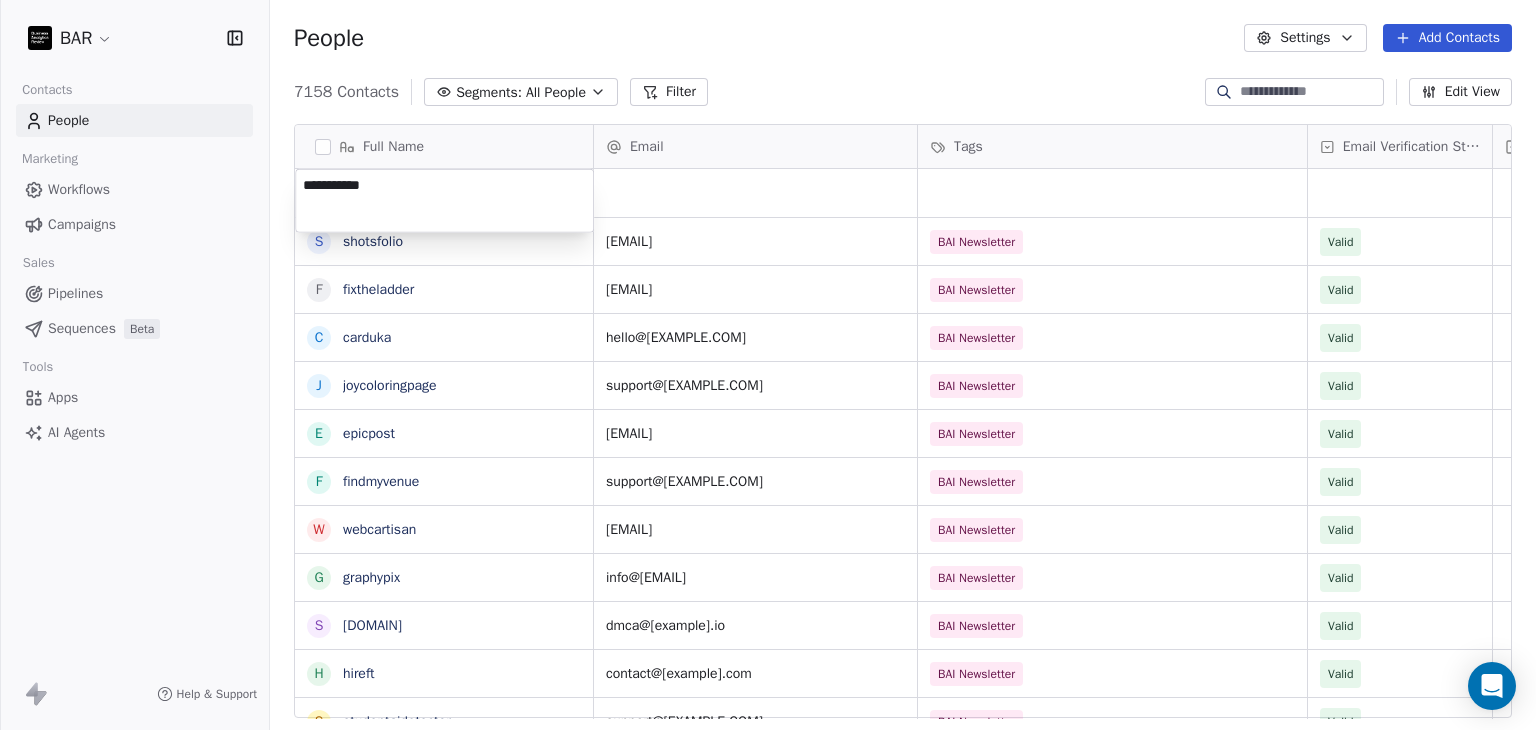 click on "BAR Contacts People Marketing Workflows Campaigns Sales Pipelines Sequences Beta Tools Apps AI Agents Help & Support People Settings Add Contacts 7158 Contacts Segments: All People Filter Edit View Tag Add to Sequence Full Name s shotsfolio f fixtheladder c carduka j joycoloringpage e epicpost f findmyvenue w webcartisan g graphypix s shrinkme h hireft s studentaidetector d deto o optivue d deckt c characteralarm s stitchflow c cognida i intellectia a appvelocity e easyscribe g glypmagic f faces r roukey d david m memno i infinidesk t trygleam q quiltformac H HR Team m modernbanc N Nebahat ztrk Email Tags Email Verification Status Status support@[EXAMPLE.COM] BAI Newsletter Valid admin@[EXAMPLE.COM] BAI Newsletter Valid hello@[EXAMPLE.COM] BAI Newsletter Valid support@[EXAMPLE.COM] BAI Newsletter Valid support@[EXAMPLE.COM] BAI Newsletter Valid support@[EXAMPLE.COM] BAI Newsletter Valid hello@[EXAMPLE.COM] BAI Newsletter Valid info@[EXAMPLE.COM] BAI Newsletter Valid dmca@[EXAMPLE.COM] Valid Valid" at bounding box center (768, 365) 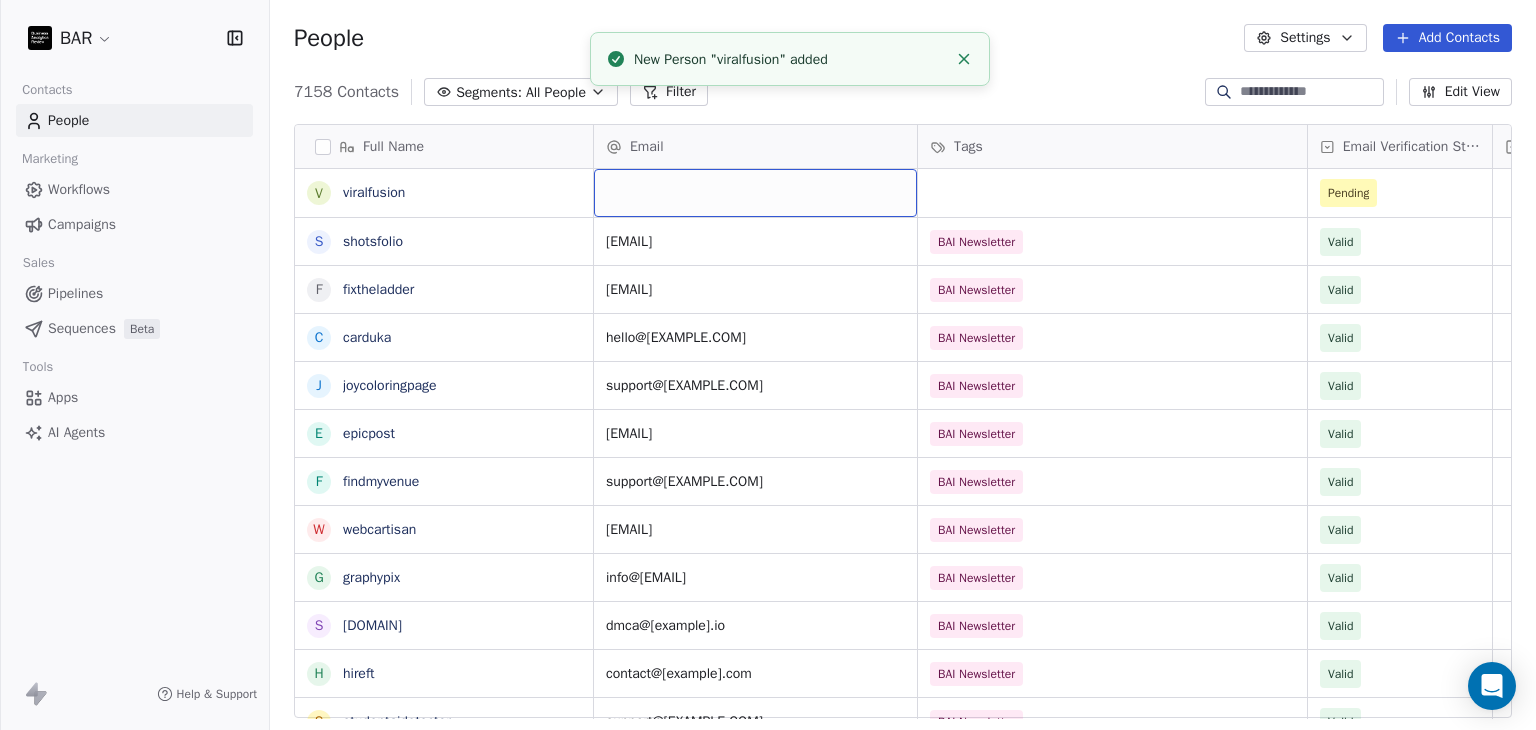 click at bounding box center [755, 193] 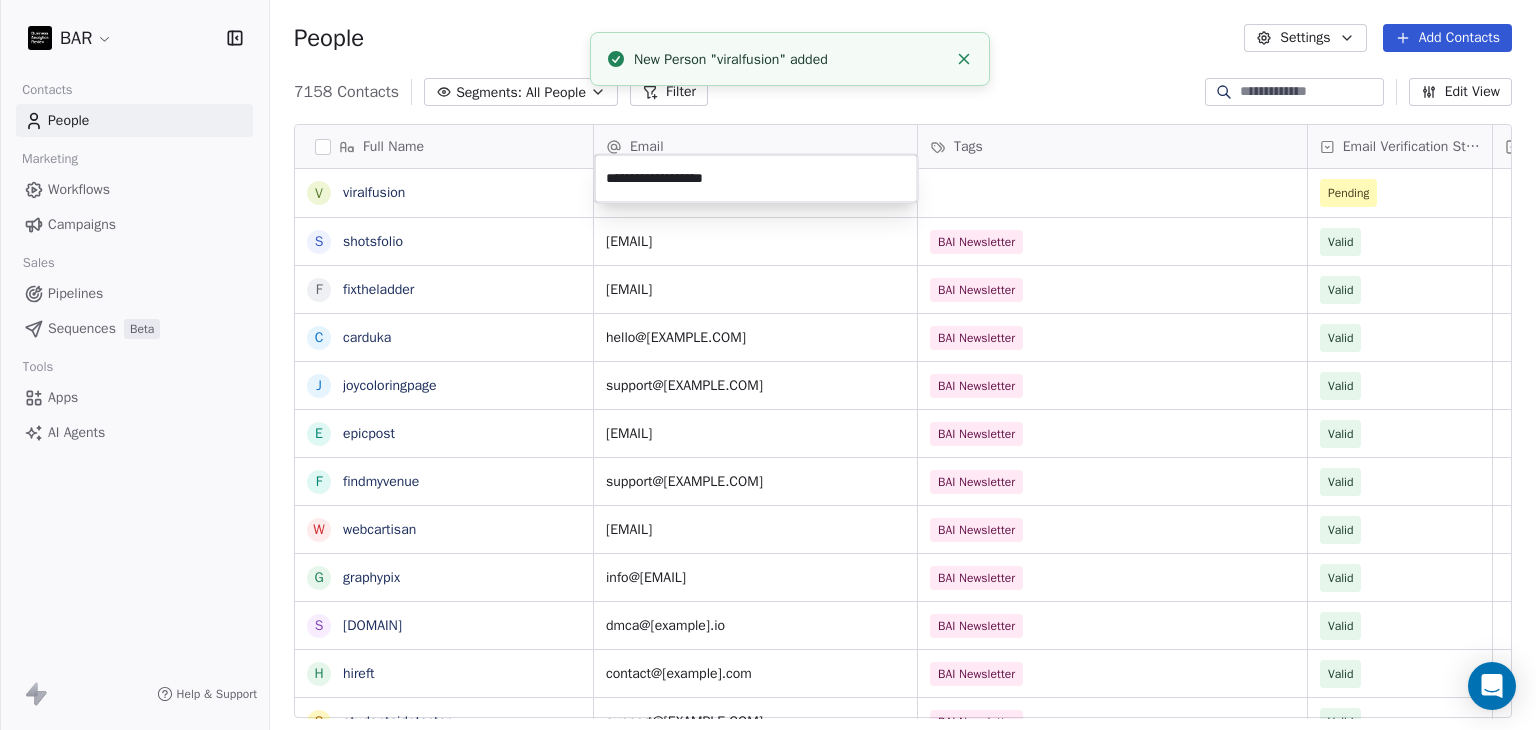 type on "**********" 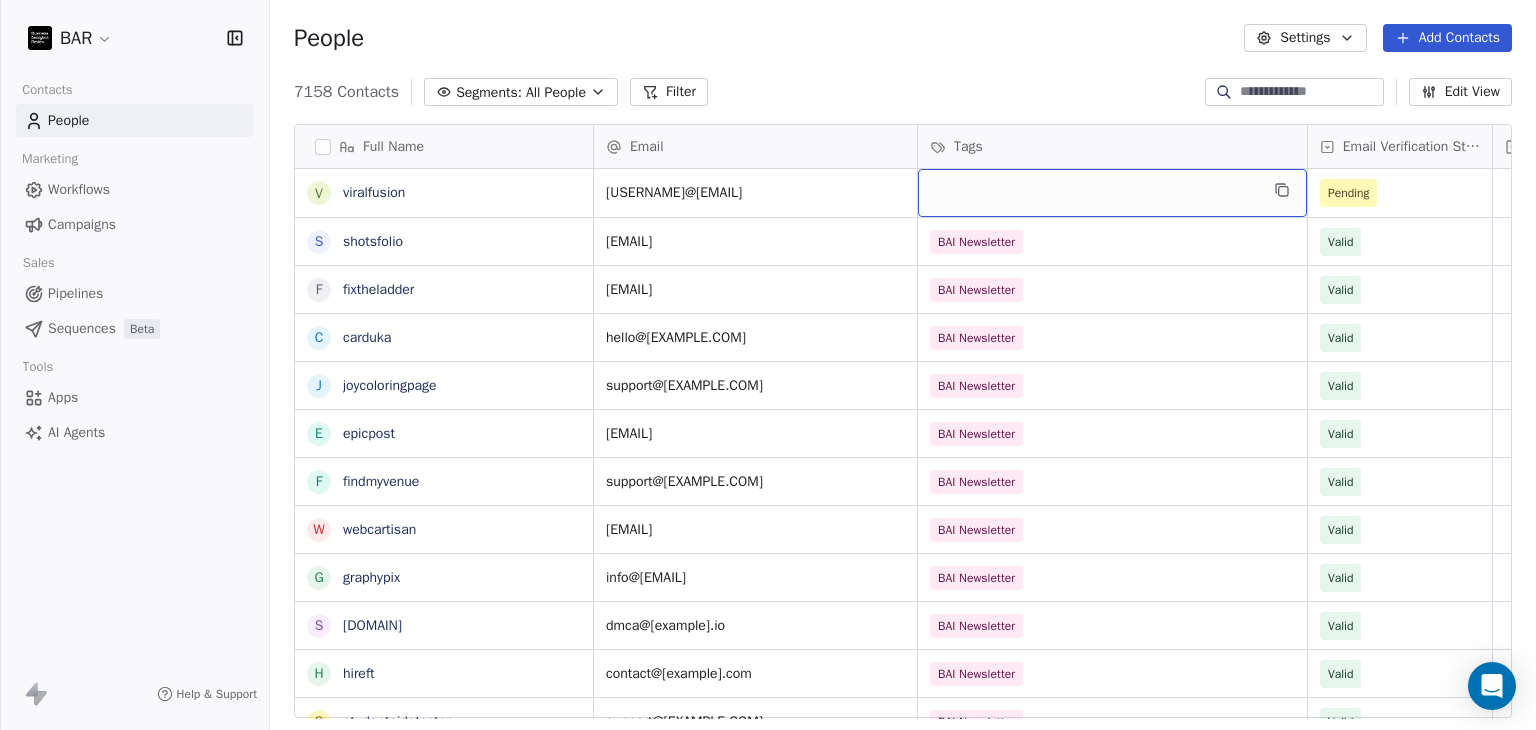 click at bounding box center [1112, 193] 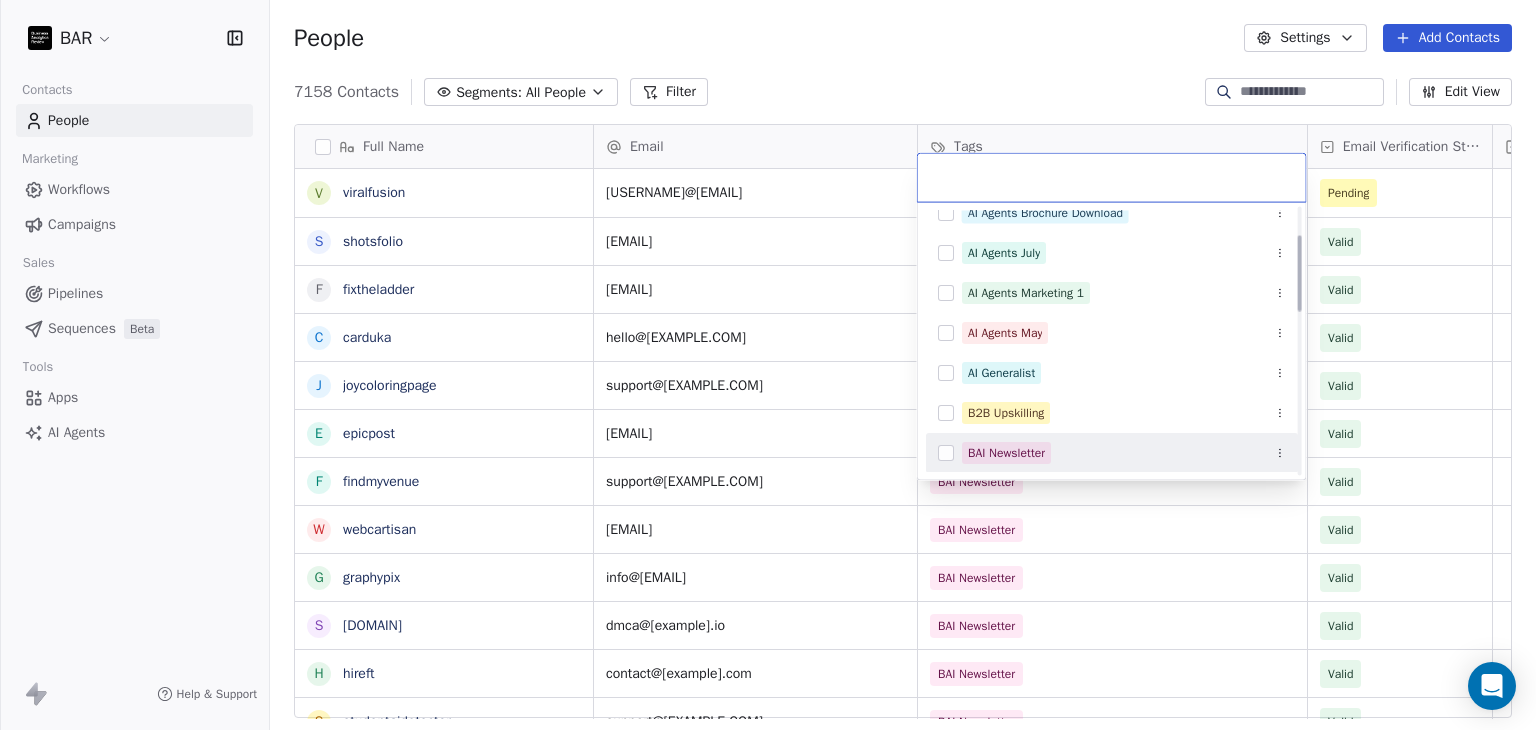 scroll, scrollTop: 138, scrollLeft: 0, axis: vertical 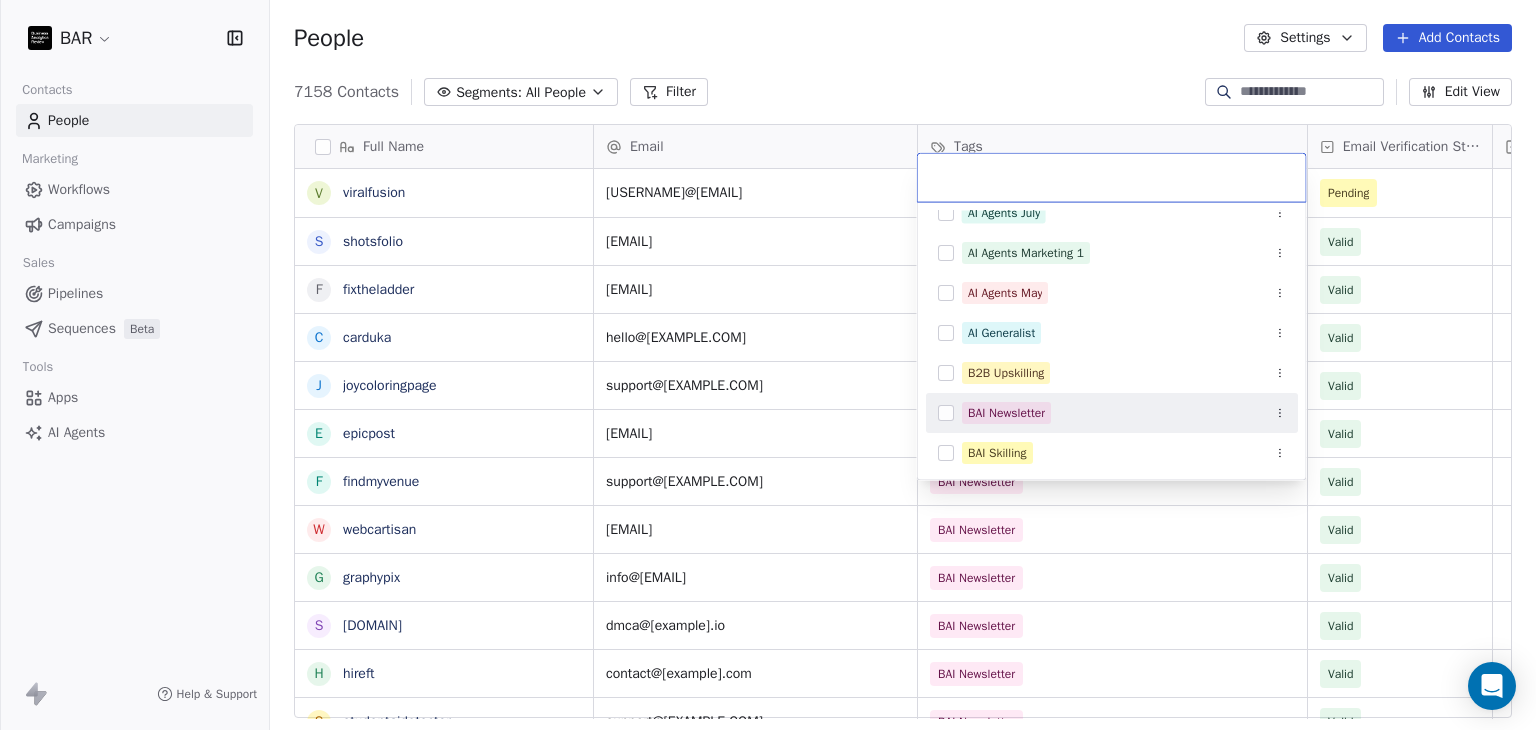 click on "BAI Newsletter" at bounding box center (1006, 413) 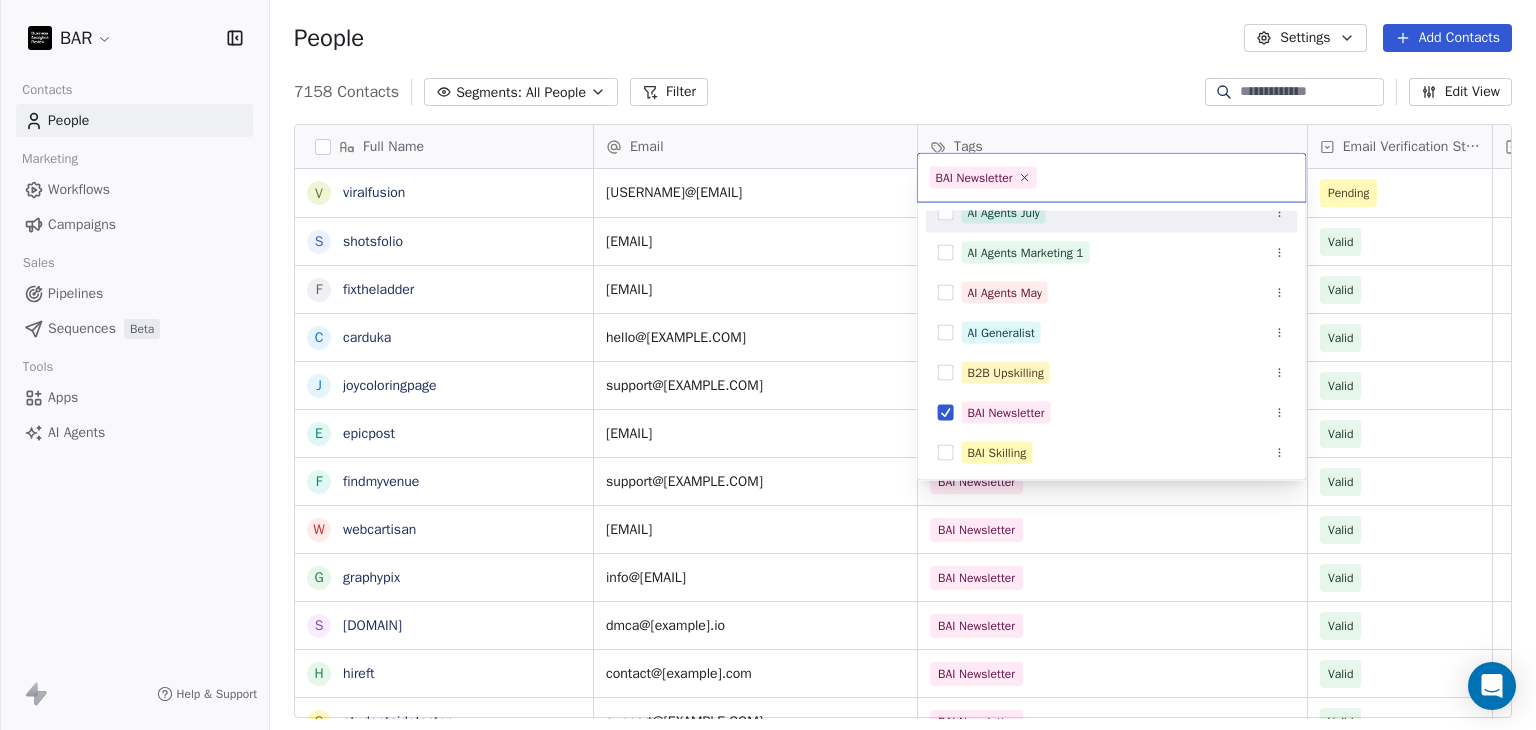 click on "BAR Contacts People Marketing Workflows Campaigns Sales Pipelines Sequences Beta Tools Apps AI Agents Help & Support People Settings Add Contacts 7158 Contacts Segments: All People Filter Edit View Tag Add to Sequence Full Name v viralfusion s shotsfolio f fixtheladder c carduka j joycoloringpage e epicpost f findmyvenue w webcartisan g graphypix s shrinkme h hireft s studentaidetector d deto o optivue d deckt c characteralarm s stitchflow c cognida i intellectia a appvelocity e easyscribe g glypmagic f faces r roukey d david m memno i infinidesk t trygleam q quiltformac H HR Team m modernbanc N Nebahat ztrk Email Tags Email Verification Status Status luis@[EXAMPLE.COM] Pending support@[EXAMPLE.COM] BAI Newsletter Valid admin@[EXAMPLE.COM] BAI Newsletter Valid hello@[EXAMPLE.COM] BAI Newsletter Valid support@[EXAMPLE.COM] BAI Newsletter Valid support@[EXAMPLE.COM] BAI Newsletter Valid hello@[EXAMPLE.COM] BAI Newsletter Valid info@[EXAMPLE.COM] Valid" at bounding box center [768, 365] 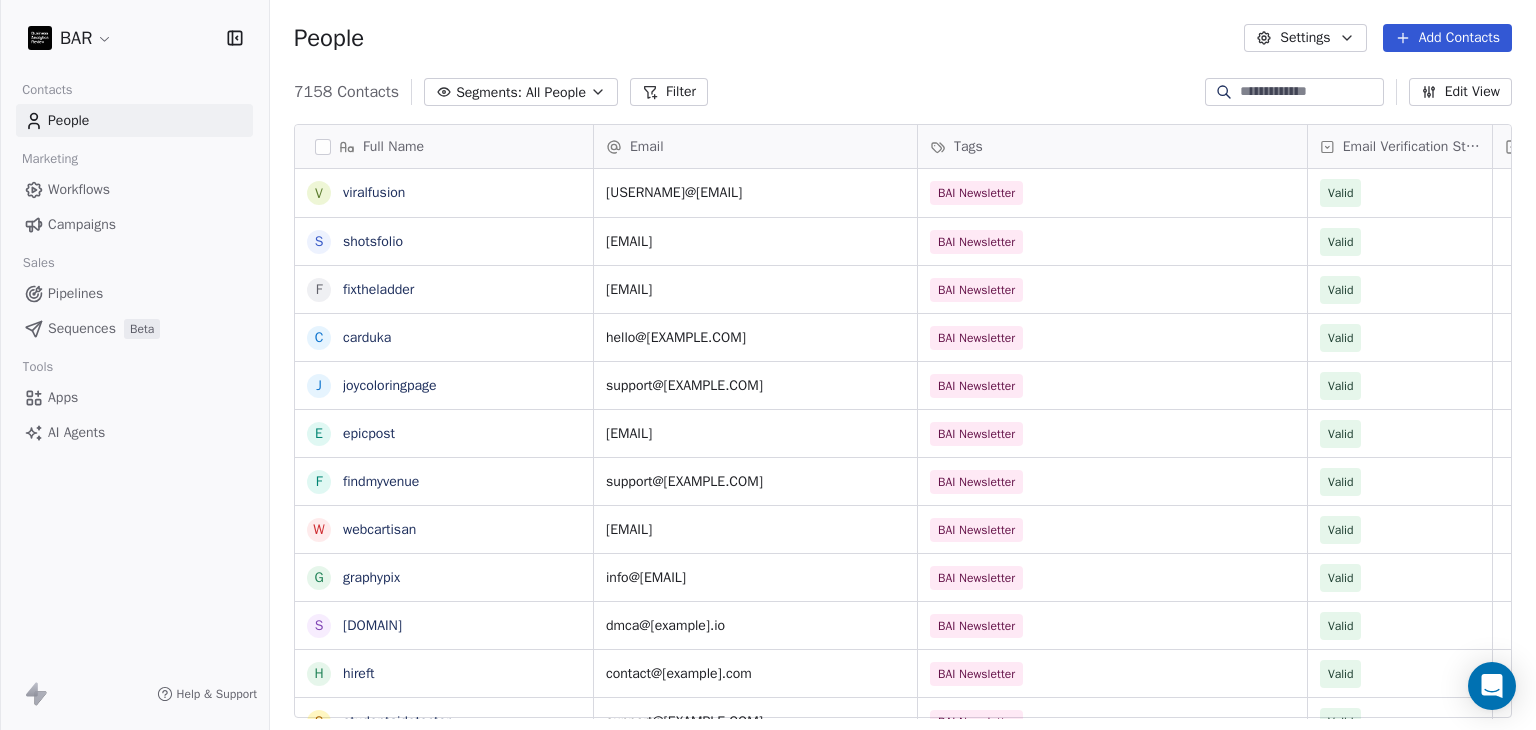 click on "Add Contacts" at bounding box center [1447, 38] 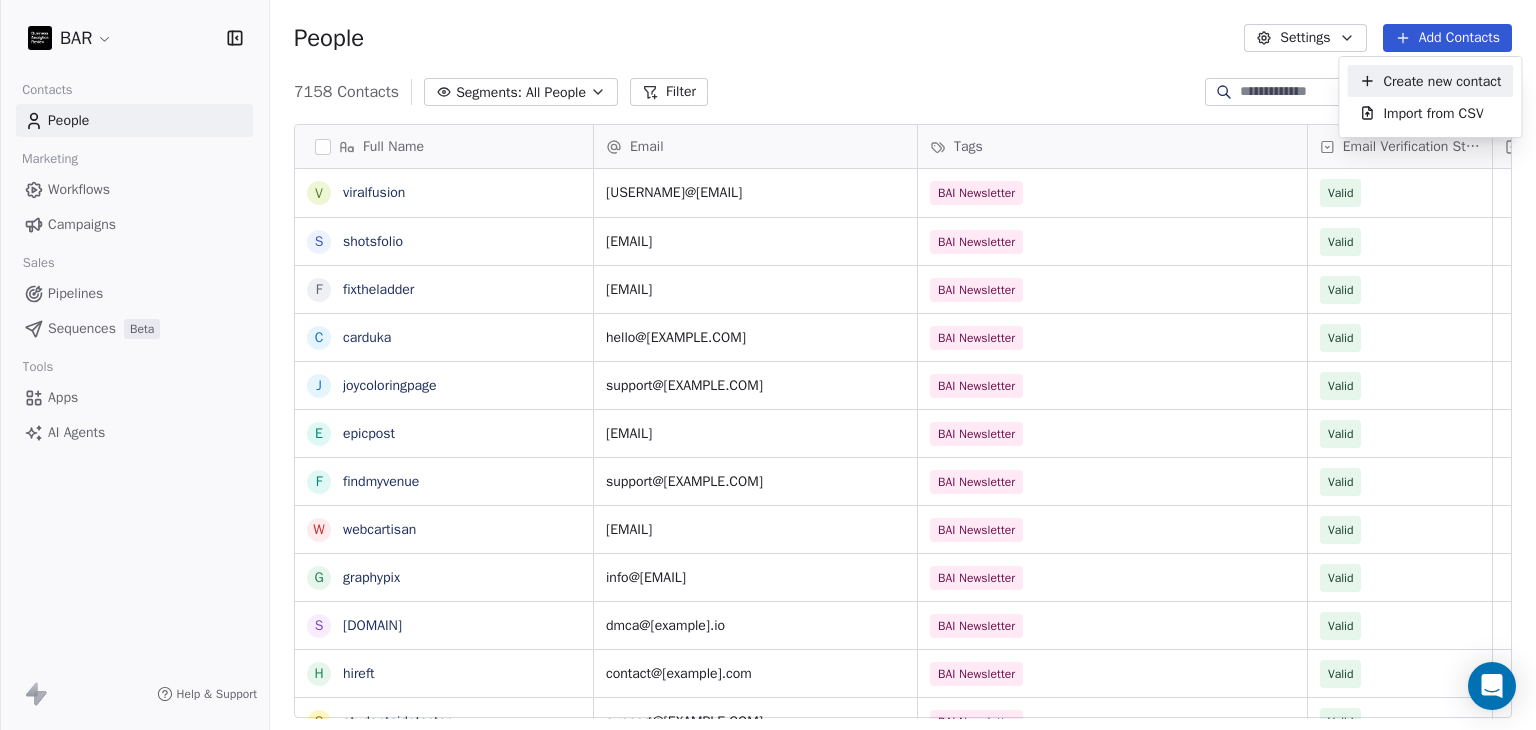 click on "Create new contact" at bounding box center (1442, 81) 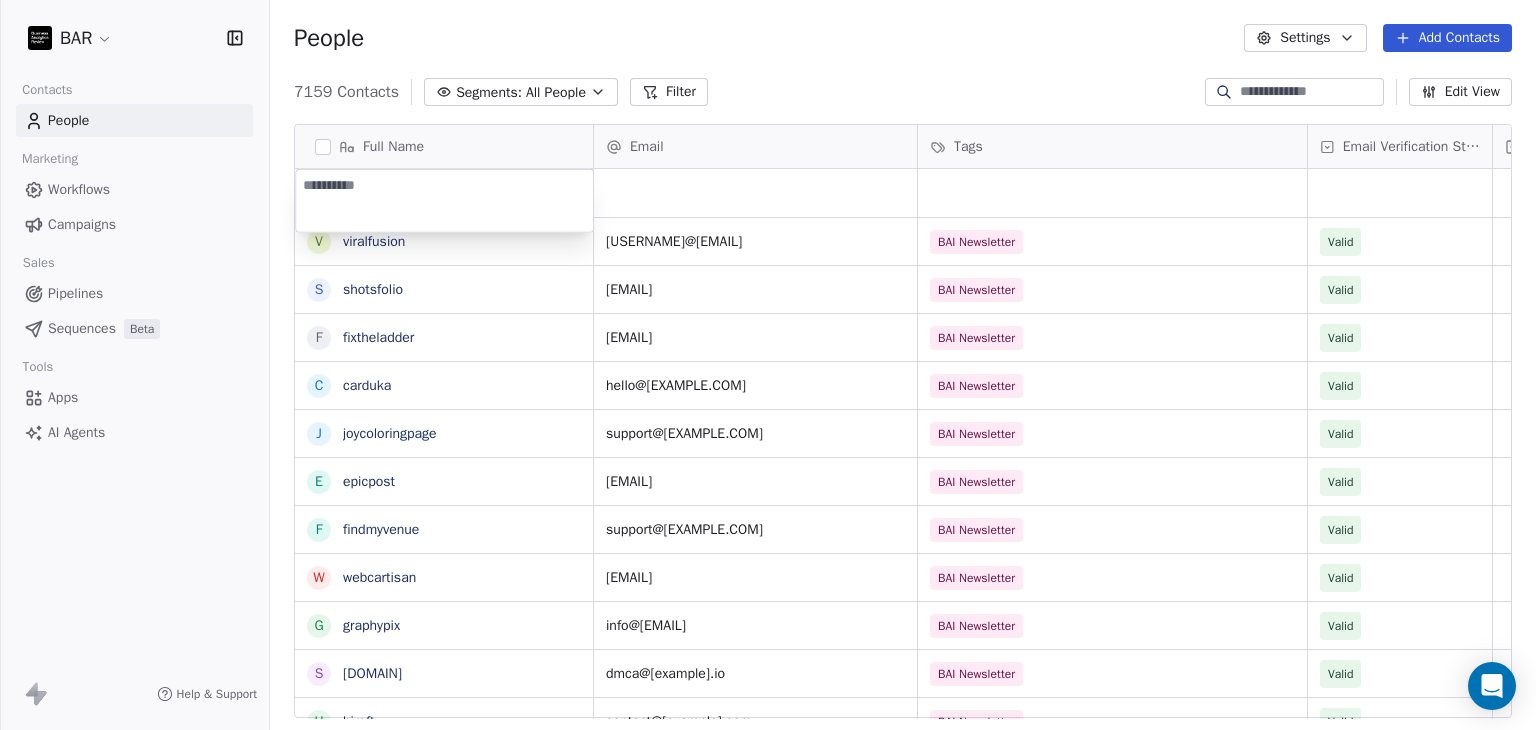 type on "*******" 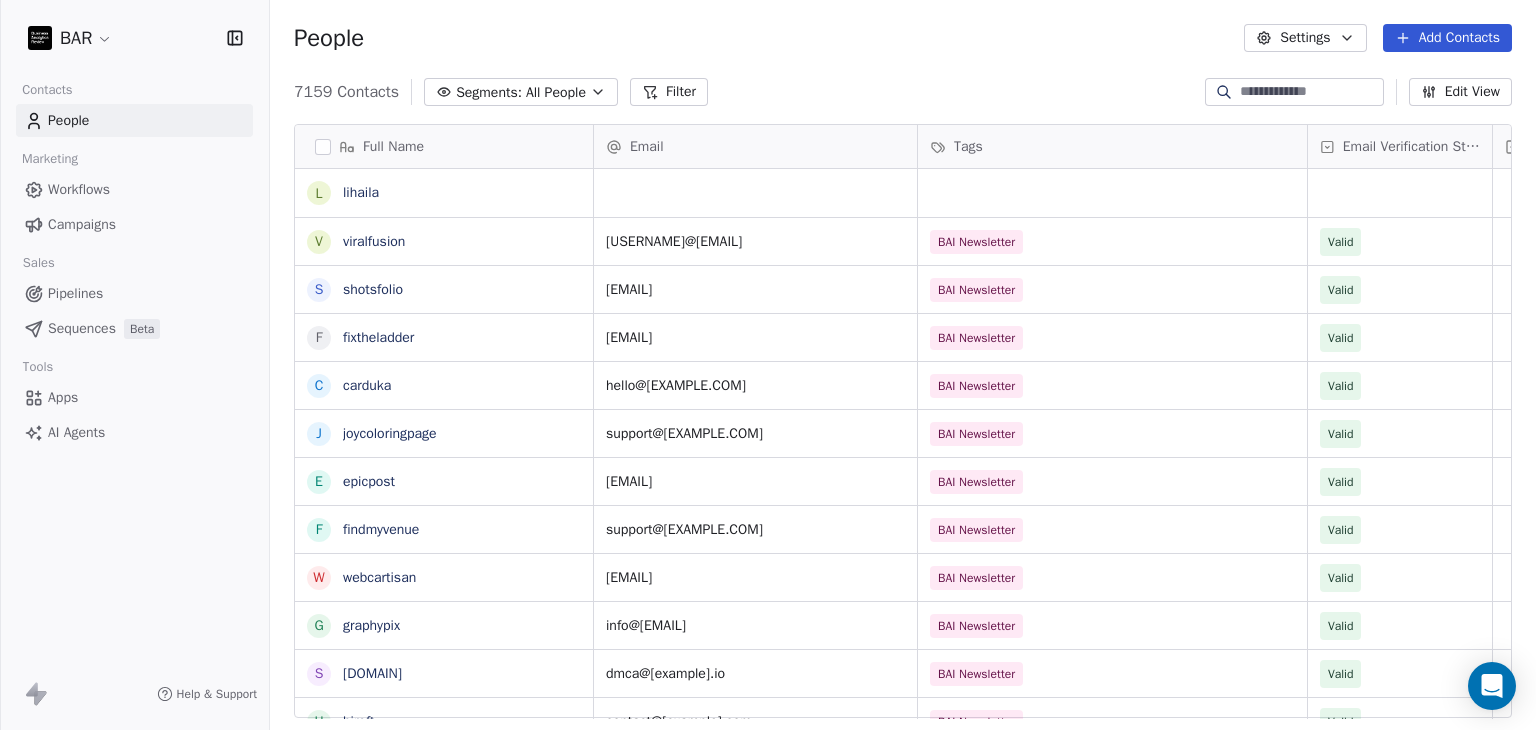 click on "BAR Contacts People Marketing Workflows Campaigns Sales Pipelines Sequences Beta Tools Apps AI Agents Help & Support People Settings Add Contacts 7159 Contacts Segments: All People Filter Edit View Tag Add to Sequence Full Name l [EMAIL] v [EMAIL] s [EMAIL] f [EMAIL] c [EMAIL] j [EMAIL] e [EMAIL] f [EMAIL] w [EMAIL] g [EMAIL] s [EMAIL] h [EMAIL] s [EMAIL] d [EMAIL] o [EMAIL] d [EMAIL] c [EMAIL] s [EMAIL] c [EMAIL] i [EMAIL] a [EMAIL] e [EMAIL] g [EMAIL] f [EMAIL] r [EMAIL] d [EMAIL] m [EMAIL] i [EMAIL] t [EMAIL] q [EMAIL] H HR Team m [EMAIL] N [EMAIL] Email Tags Email Verification Status Status luis@[EXAMPLE.COM] BAI Newsletter Valid support@[EXAMPLE.COM] BAI Newsletter Valid admin@[EXAMPLE.COM] BAI Newsletter Valid hello@[EXAMPLE.COM] BAI Newsletter Valid support@[EXAMPLE.COM] BAI Newsletter Valid support@[EXAMPLE.COM] BAI Newsletter Valid support@[EXAMPLE.COM] BAI Newsletter Valid hello@[EXAMPLE.COM] BAI Newsletter Valid info@[EXAMPLE.COM]" at bounding box center [768, 365] 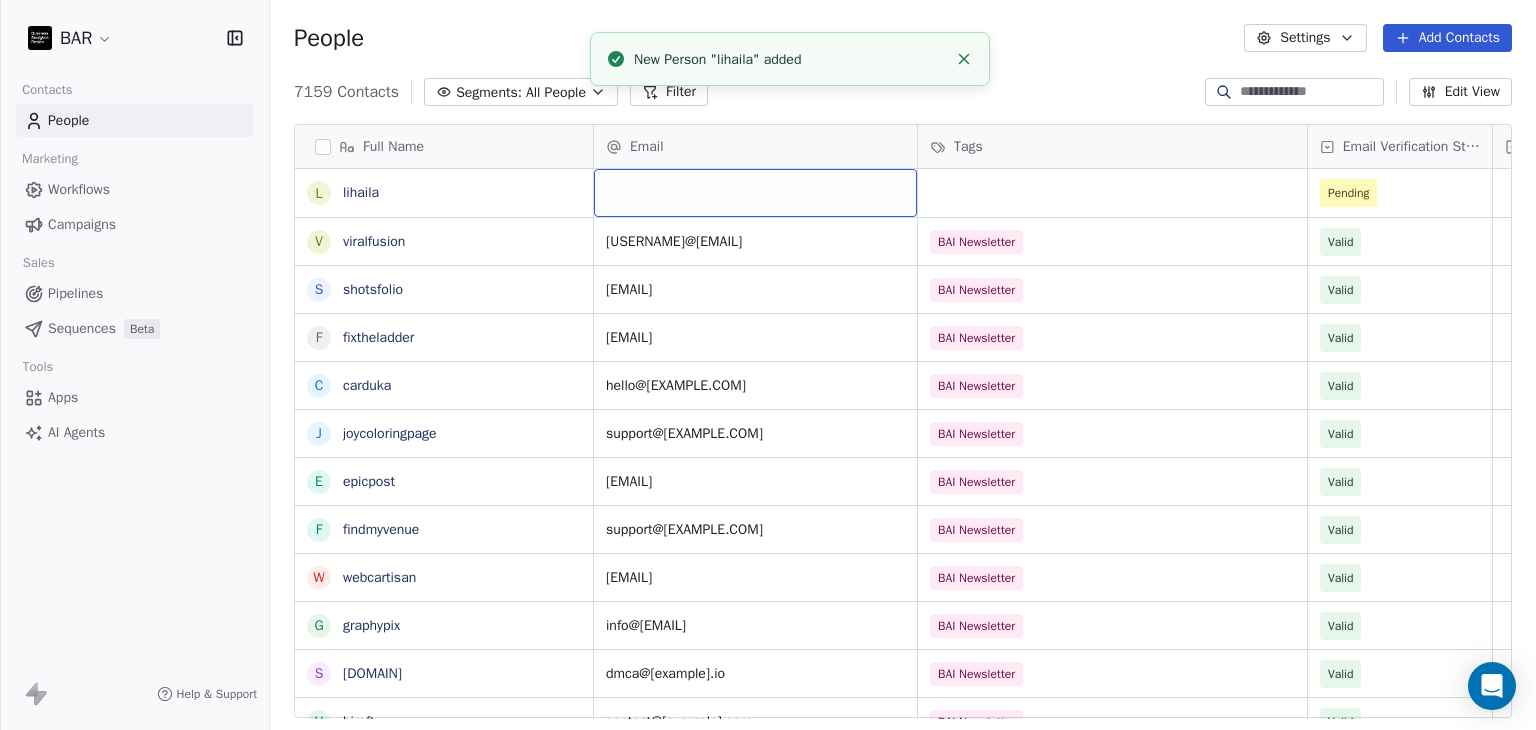 click at bounding box center [755, 193] 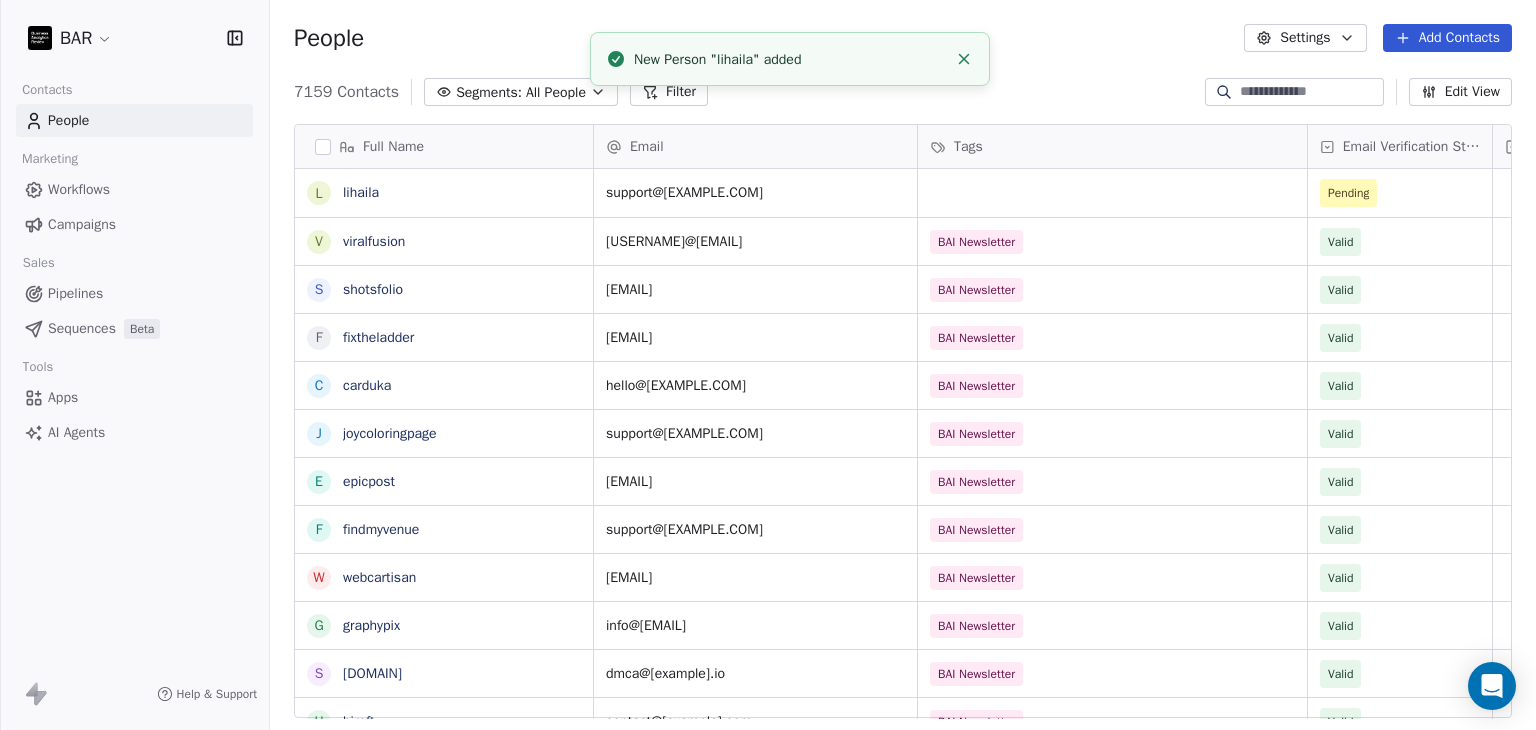 click on "BAR Contacts People Marketing Workflows Campaigns Sales Pipelines Sequences Beta Tools Apps AI Agents Help & Support People Settings Add Contacts 7159 Contacts Segments: All People Filter Edit View Tag Add to Sequence Full Name l [COMPANY] v [COMPANY] s [COMPANY] f [COMPANY] c [COMPANY] j [COMPANY] e [COMPANY] f [COMPANY] w [COMPANY] g [COMPANY] s [COMPANY] h [COMPANY] s [COMPANY] d [COMPANY] o [COMPANY] d [COMPANY] c [COMPANY] s [COMPANY] c [COMPANY] i [COMPANY] a [COMPANY] e [COMPANY] g [COMPANY] f [COMPANY] r [COMPANY] d [COMPANY] m [COMPANY] i [COMPANY] t [COMPANY] q [COMPANY] H HR Team m [COMPANY] Email Tags Email Verification Status Status [EMAIL] Pending [EMAIL] BAI Newsletter Valid [EMAIL] BAI Newsletter Valid [EMAIL] BAI Newsletter Valid [EMAIL] BAI Newsletter Valid [EMAIL] BAI Newsletter Valid [EMAIL] BAI Newsletter Valid [EMAIL] BAI Newsletter Valid [EMAIL] BAI Newsletter Valid [EMAIL] Valid Valid" at bounding box center [768, 365] 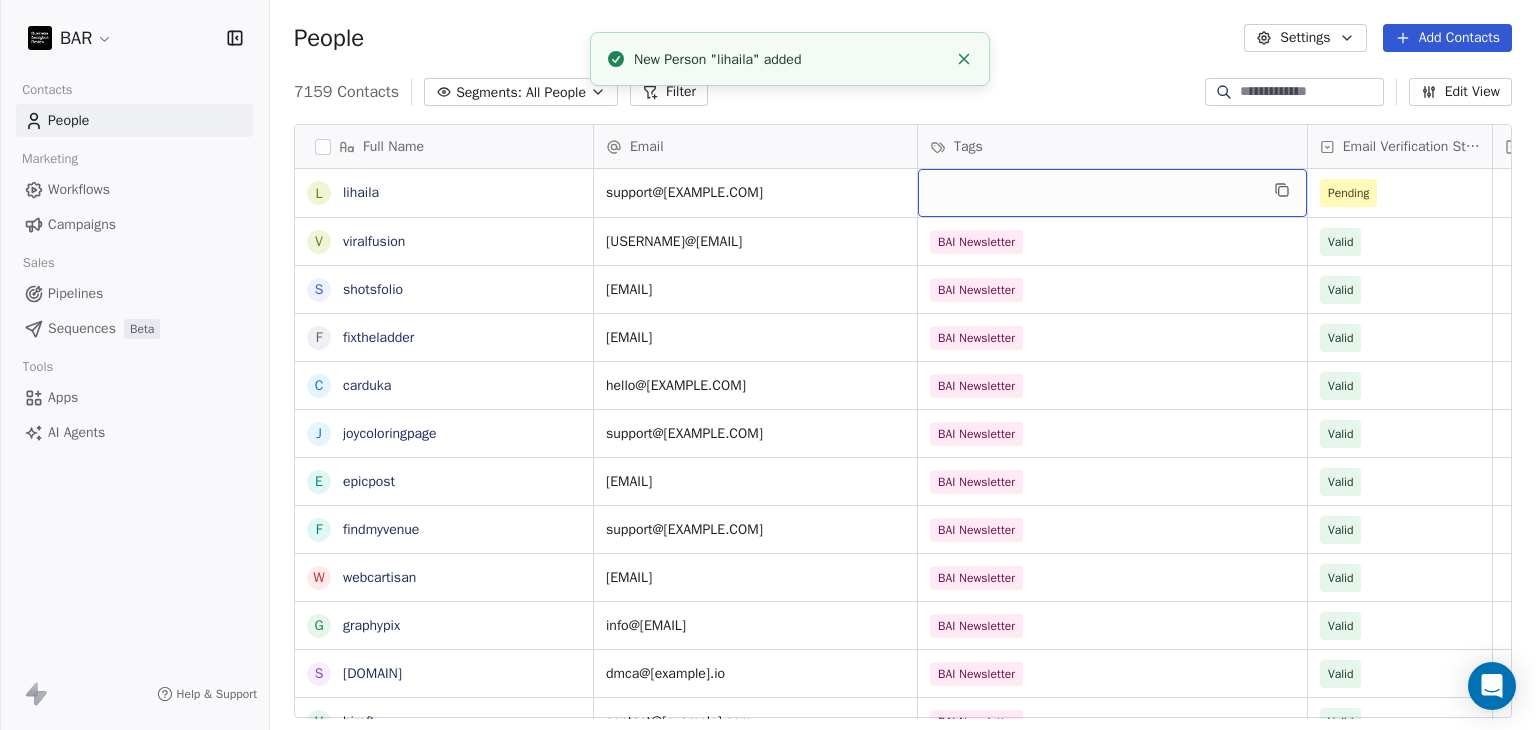 click at bounding box center [1112, 193] 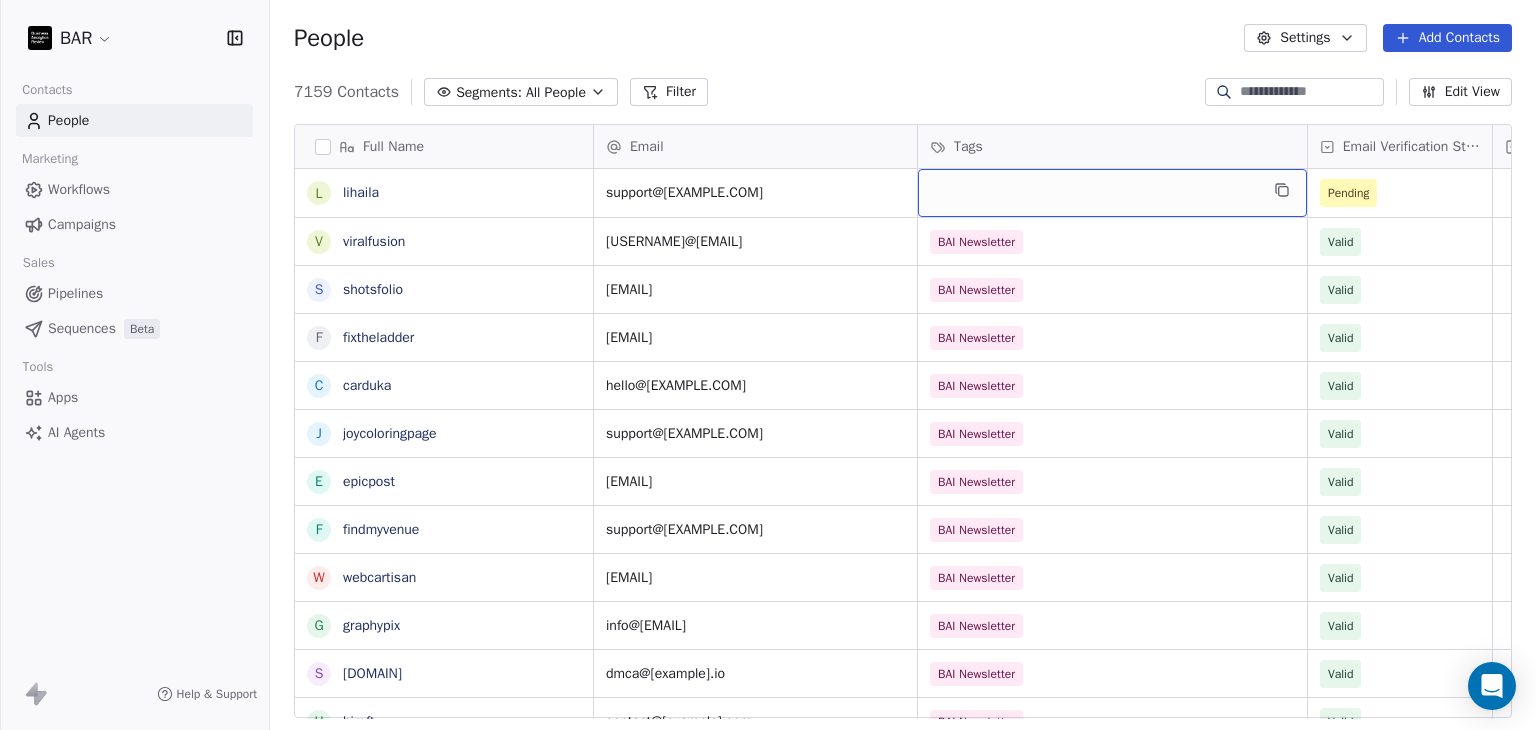 click at bounding box center (1112, 193) 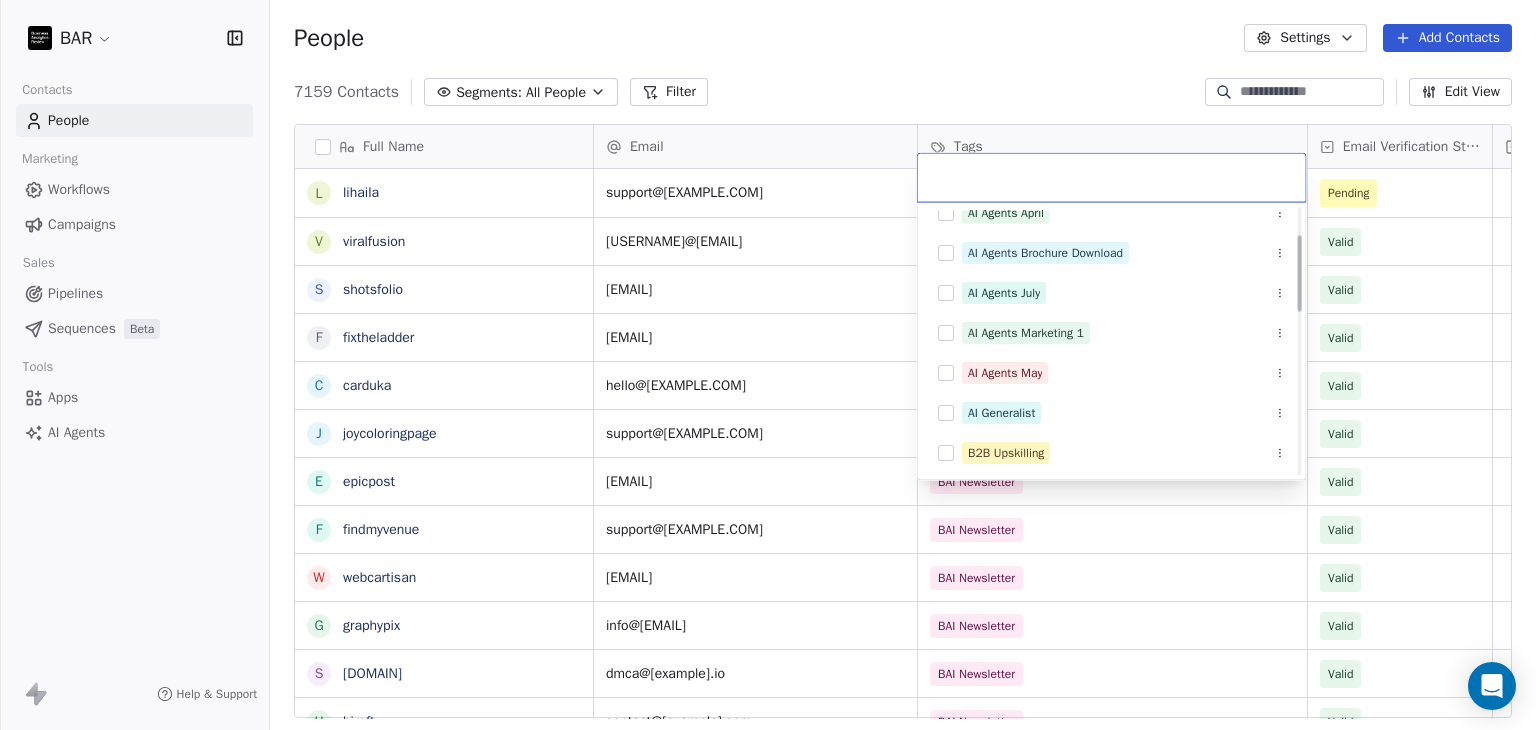 scroll, scrollTop: 98, scrollLeft: 0, axis: vertical 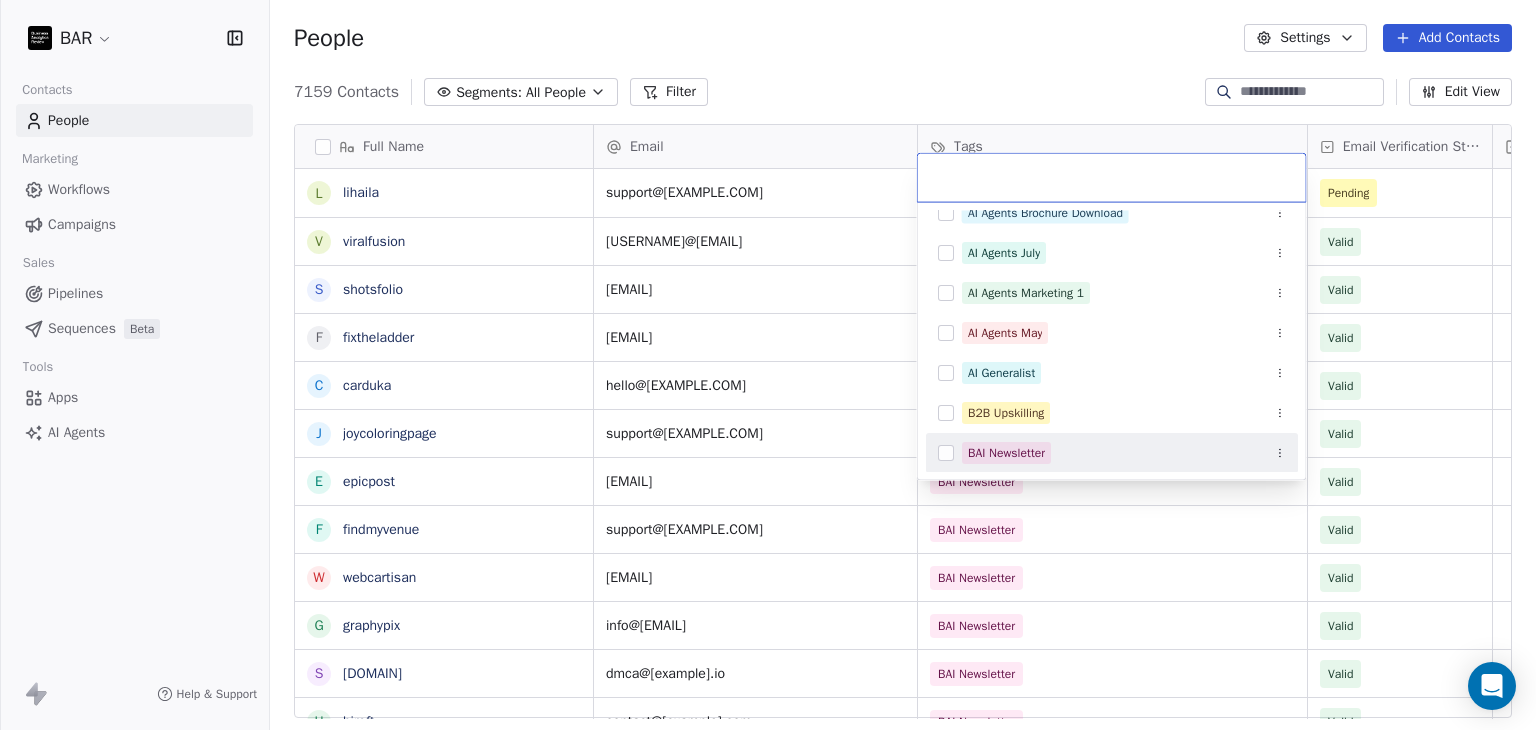 click on "BAI Newsletter" at bounding box center [1124, 453] 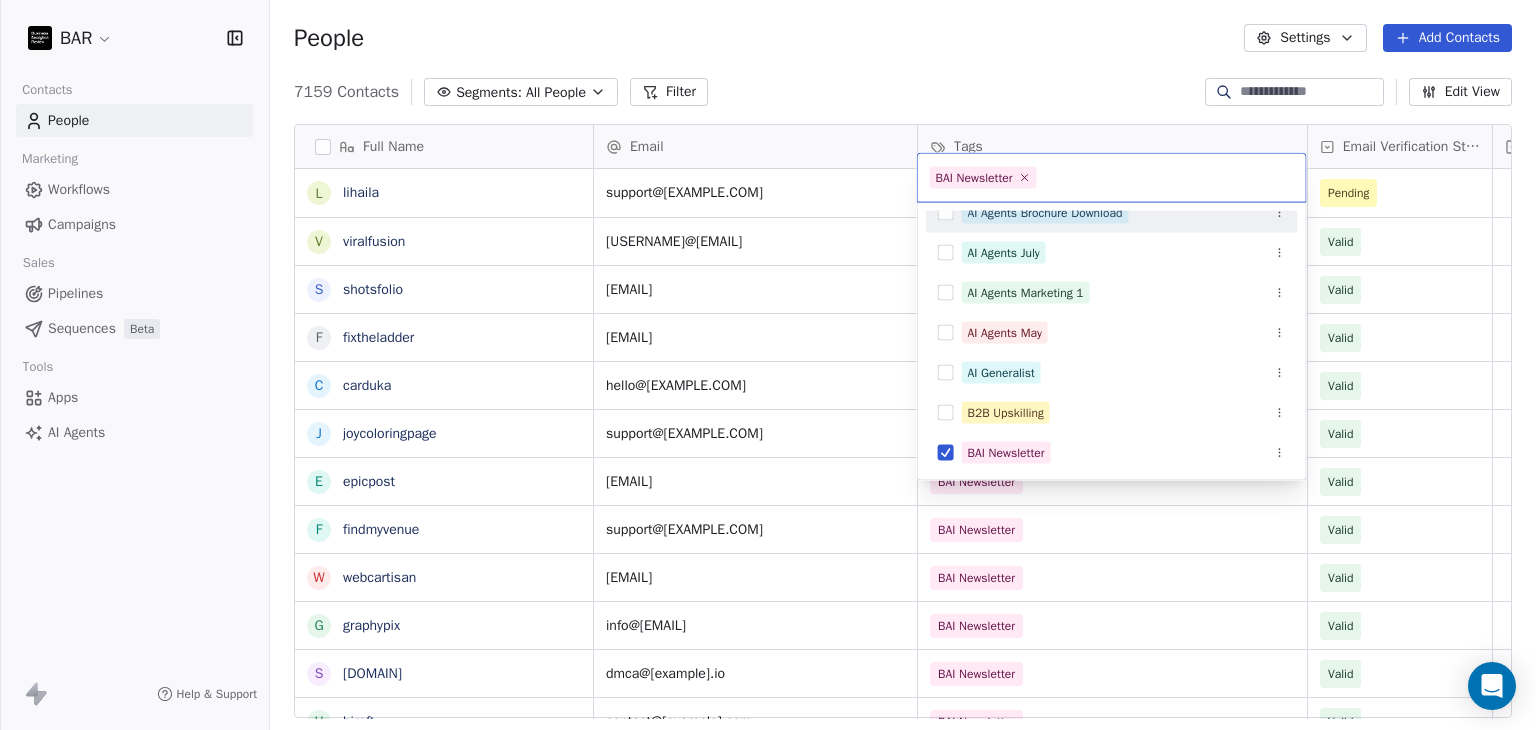 click on "BAR Contacts People Marketing Workflows Campaigns Sales Pipelines Sequences Beta Tools Apps AI Agents Help & Support People Settings Add Contacts 7159 Contacts Segments: All People Filter Edit View Tag Add to Sequence Full Name l [COMPANY] v [COMPANY] s [COMPANY] f [COMPANY] c [COMPANY] j [COMPANY] e [COMPANY] f [COMPANY] w [COMPANY] g [COMPANY] s [COMPANY] h [COMPANY] s [COMPANY] d [COMPANY] o [COMPANY] d [COMPANY] c [COMPANY] s [COMPANY] c [COMPANY] i [COMPANY] a [COMPANY] e [COMPANY] g [COMPANY] f [COMPANY] r [COMPANY] d [COMPANY] m [COMPANY] i [COMPANY] t [COMPANY] q [COMPANY] H HR Team m [COMPANY] Email Tags Email Verification Status Status [EMAIL] Pending [EMAIL] BAI Newsletter Valid [EMAIL] BAI Newsletter Valid [EMAIL] BAI Newsletter Valid [EMAIL] BAI Newsletter Valid [EMAIL] BAI Newsletter Valid [EMAIL] BAI Newsletter Valid [EMAIL] BAI Newsletter Valid [EMAIL] BAI Newsletter Valid [EMAIL] Valid Valid" at bounding box center (768, 365) 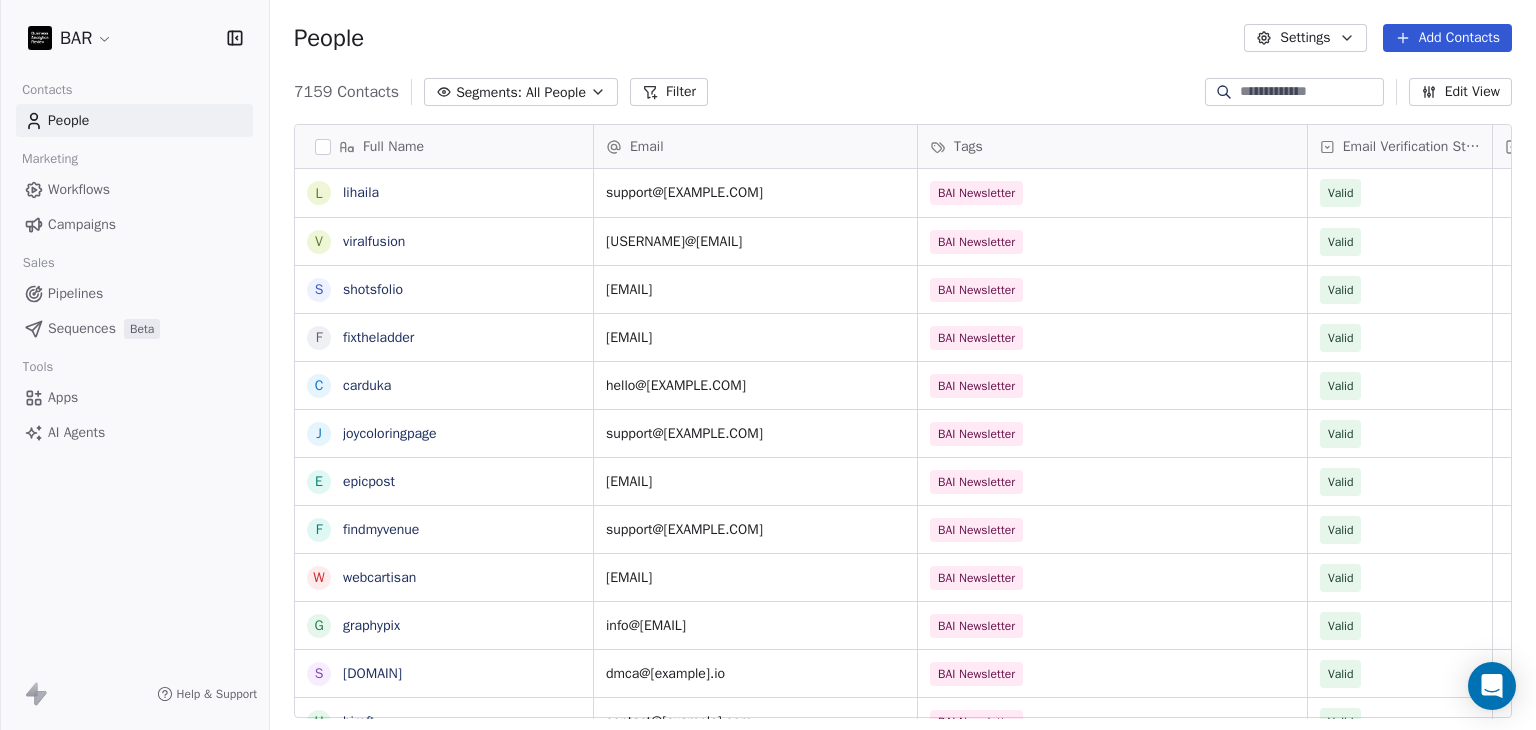 click on "Add Contacts" at bounding box center [1447, 38] 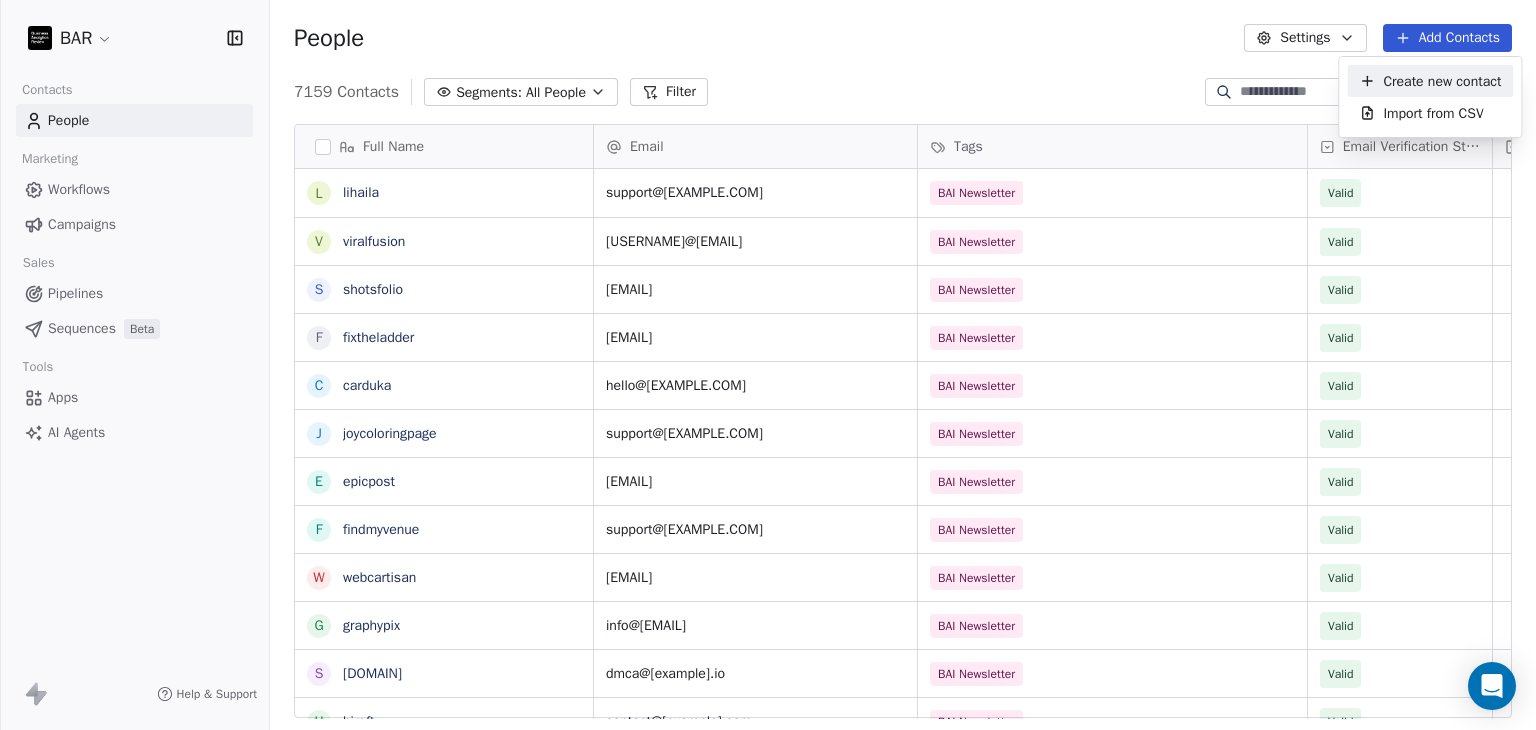 click on "Create new contact" at bounding box center (1442, 81) 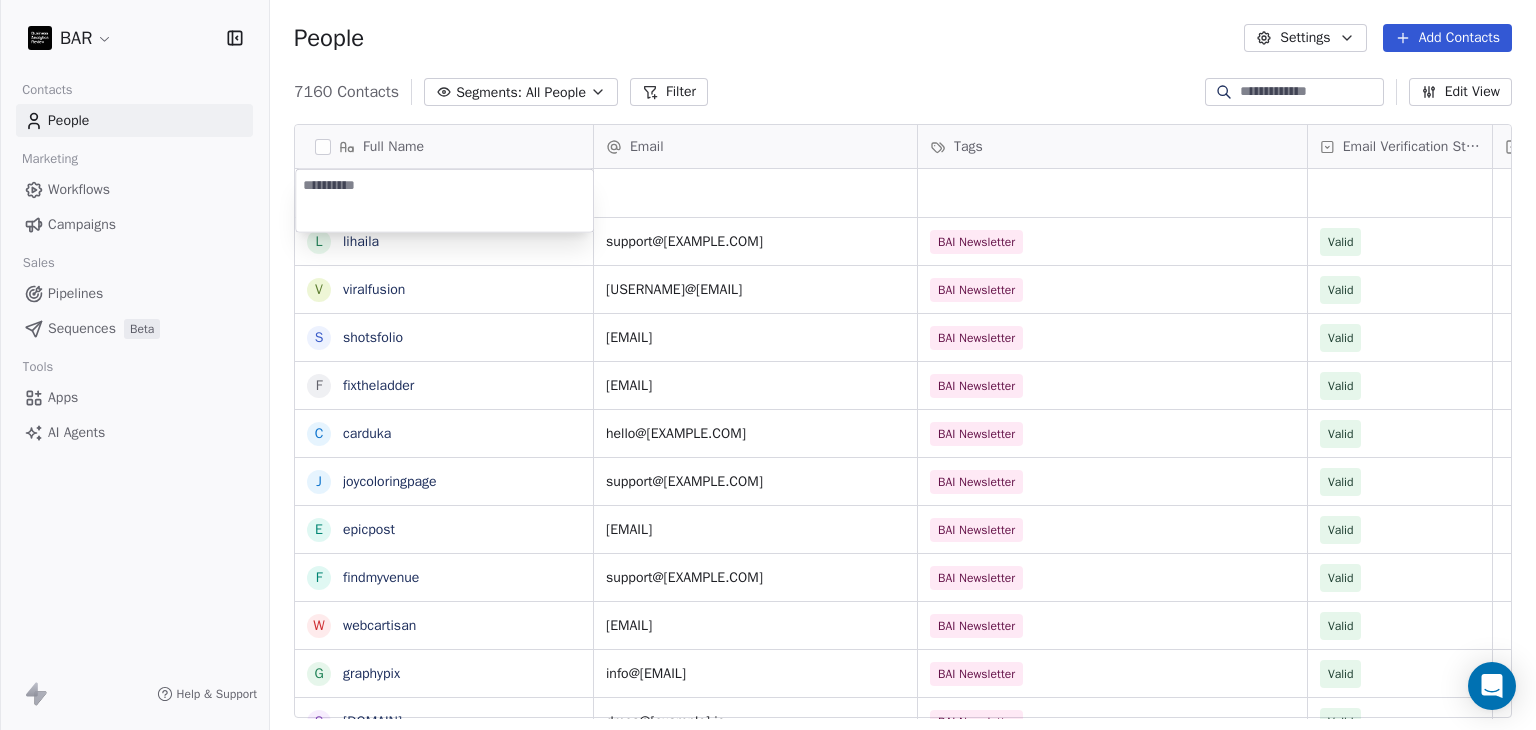 type on "**********" 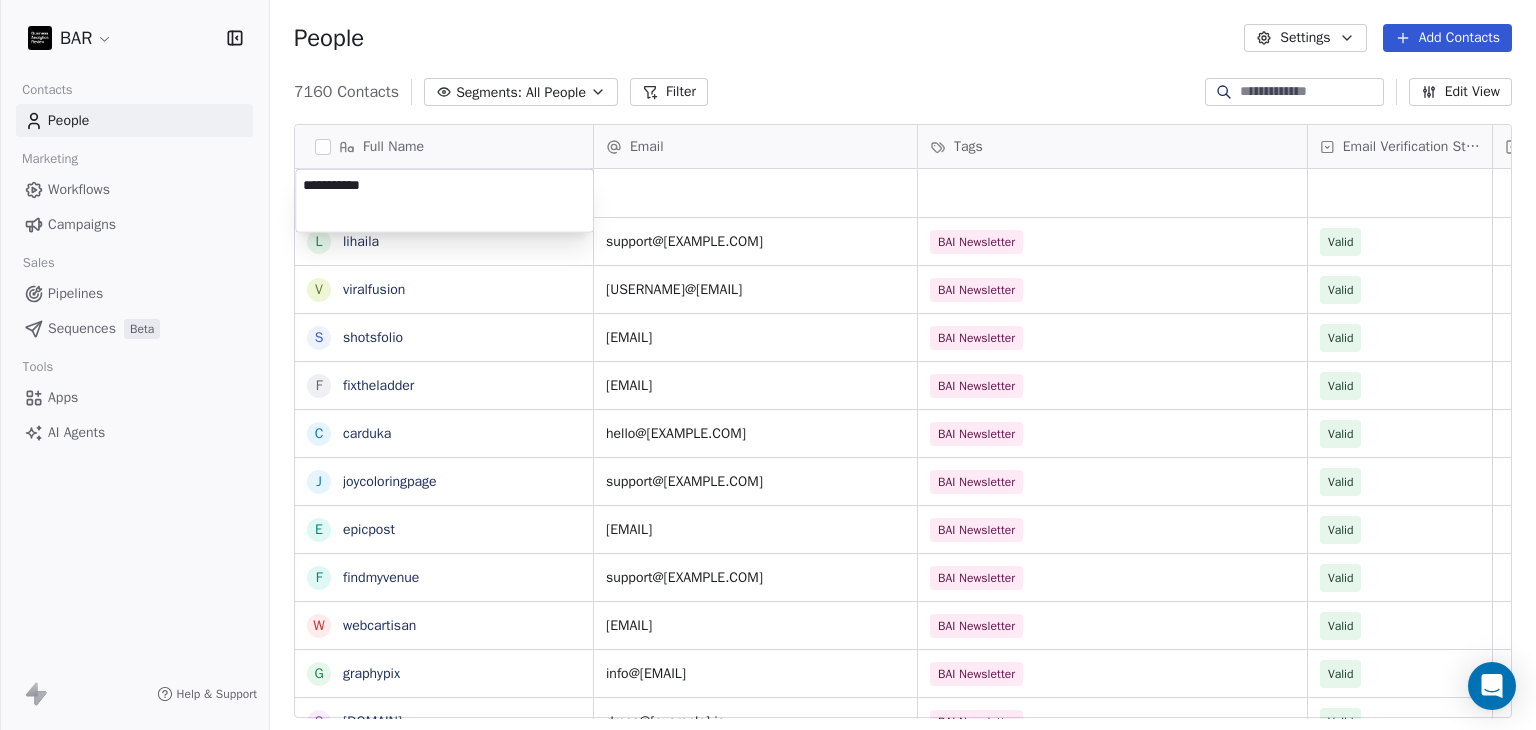 click on "BAR Contacts People Marketing Workflows Campaigns Sales Pipelines Sequences Beta Tools Apps AI Agents Help & Support People Settings Add Contacts 7160 Contacts Segments: All People Filter Edit View Tag Add to Sequence Full Name l [COMPANY] v [COMPANY] s [COMPANY] f [COMPANY] c [COMPANY] j [COMPANY] e [COMPANY] f [COMPANY] w [COMPANY] g [COMPANY] s [COMPANY] h [COMPANY] s [COMPANY] d [COMPANY] o [COMPANY] d [COMPANY] c [COMPANY] s [COMPANY] c [COMPANY] i [COMPANY] a [COMPANY] e [COMPANY] g [COMPANY] f [COMPANY] r [COMPANY] d [COMPANY] m [COMPANY] i [COMPANY] t [COMPANY] q [COMPANY] H HR Team Email Tags Email Verification Status Status [EMAIL] BAI Newsletter Valid [EMAIL] BAI Newsletter Valid [EMAIL] BAI Newsletter Valid [EMAIL] BAI Newsletter Valid [EMAIL] BAI Newsletter Valid [EMAIL] BAI Newsletter Valid [EMAIL] BAI Newsletter Valid [EMAIL] BAI Newsletter Valid [EMAIL] Valid Valid" at bounding box center (768, 365) 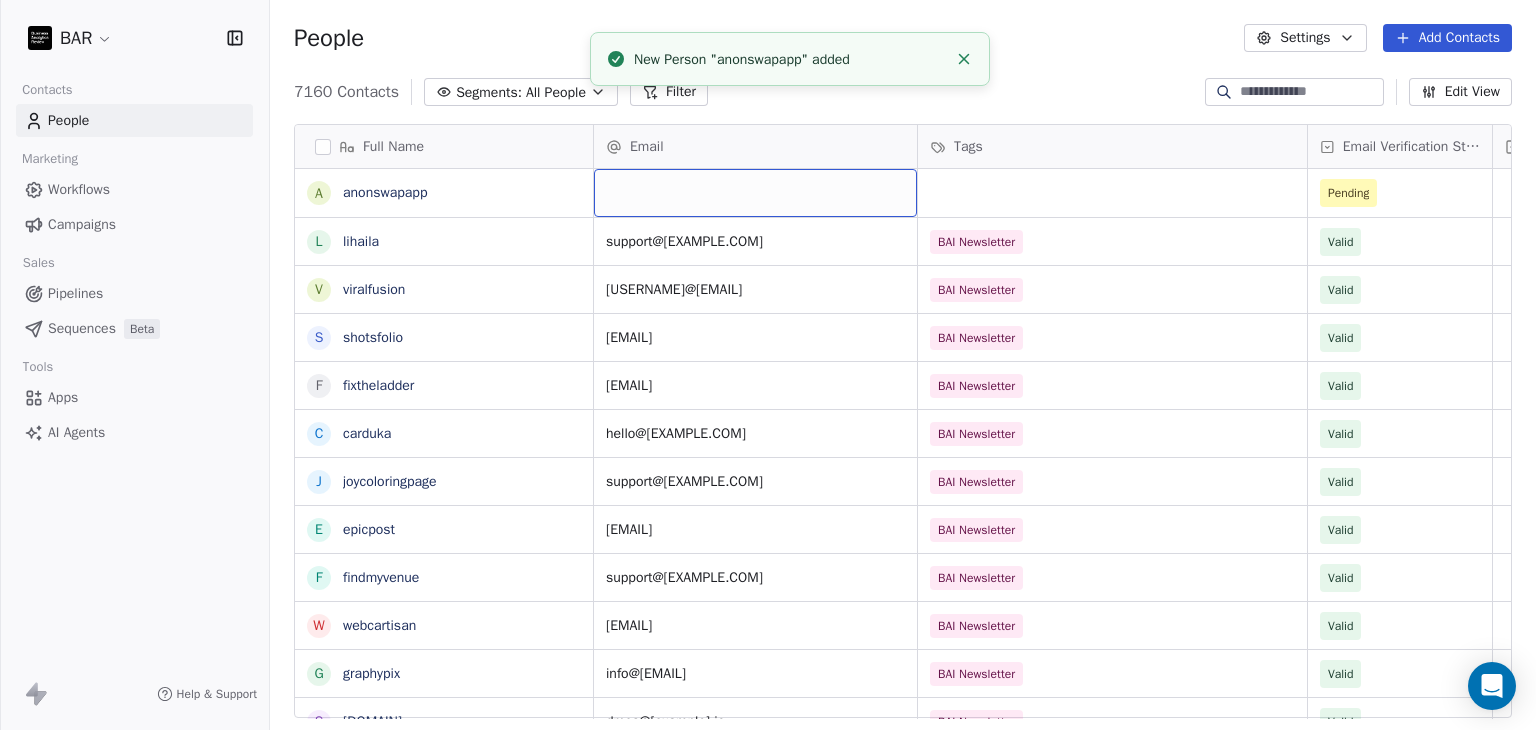click at bounding box center (755, 193) 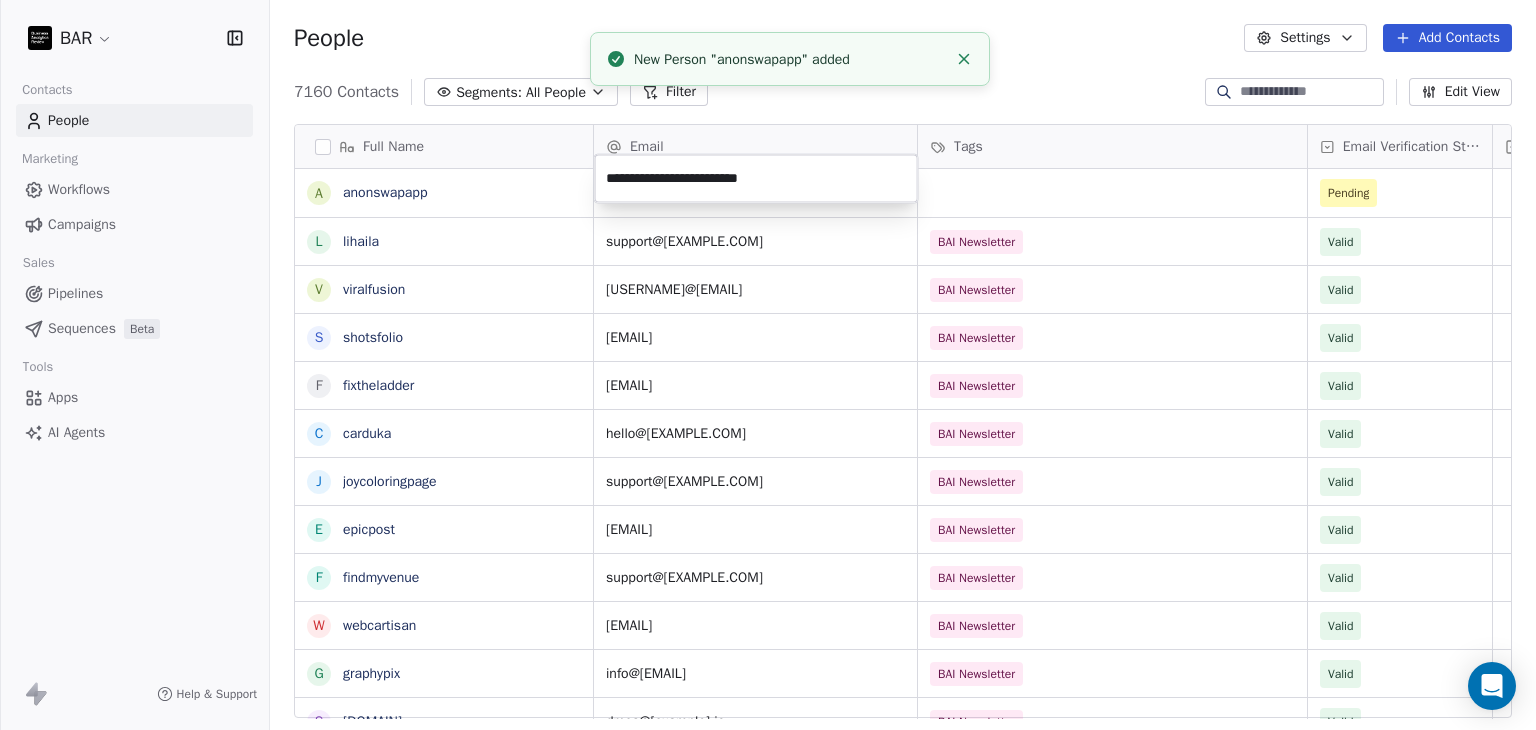 click on "BAR Contacts People Marketing Workflows Campaigns Sales Pipelines Sequences Beta Tools Apps AI Agents Help & Support People Settings  Add Contacts 7160 Contacts Segments: All People Filter  Edit View Tag Add to Sequence Full Name a anonswapapp l lihaila v viralfusion s shotsfolio f fixtheladder c carduka j joycoloringpage e epicpost f findmyvenue w webcartisan g graphypix s shrinkme h hireft s studentaidetector d deto o optivue d deckt c characteralarm s stitchflow c cognida i intellectia a appvelocity e easyscribe g glypmagic f faces r roukey d david m memno i infinidesk t trygleam q quiltformac H HR Team Email Tags Email Verification Status Status Pending support@[example].com BAI Newsletter Valid luis@[example].io BAI Newsletter Valid support@[example].com BAI Newsletter Valid admin@[example].com BAI Newsletter Valid hello@[example].com BAI Newsletter Valid support@[example].com BAI Newsletter Valid support@[example].io BAI Newsletter Valid support@[example].com BAI Newsletter Valid Valid Valid" at bounding box center (768, 365) 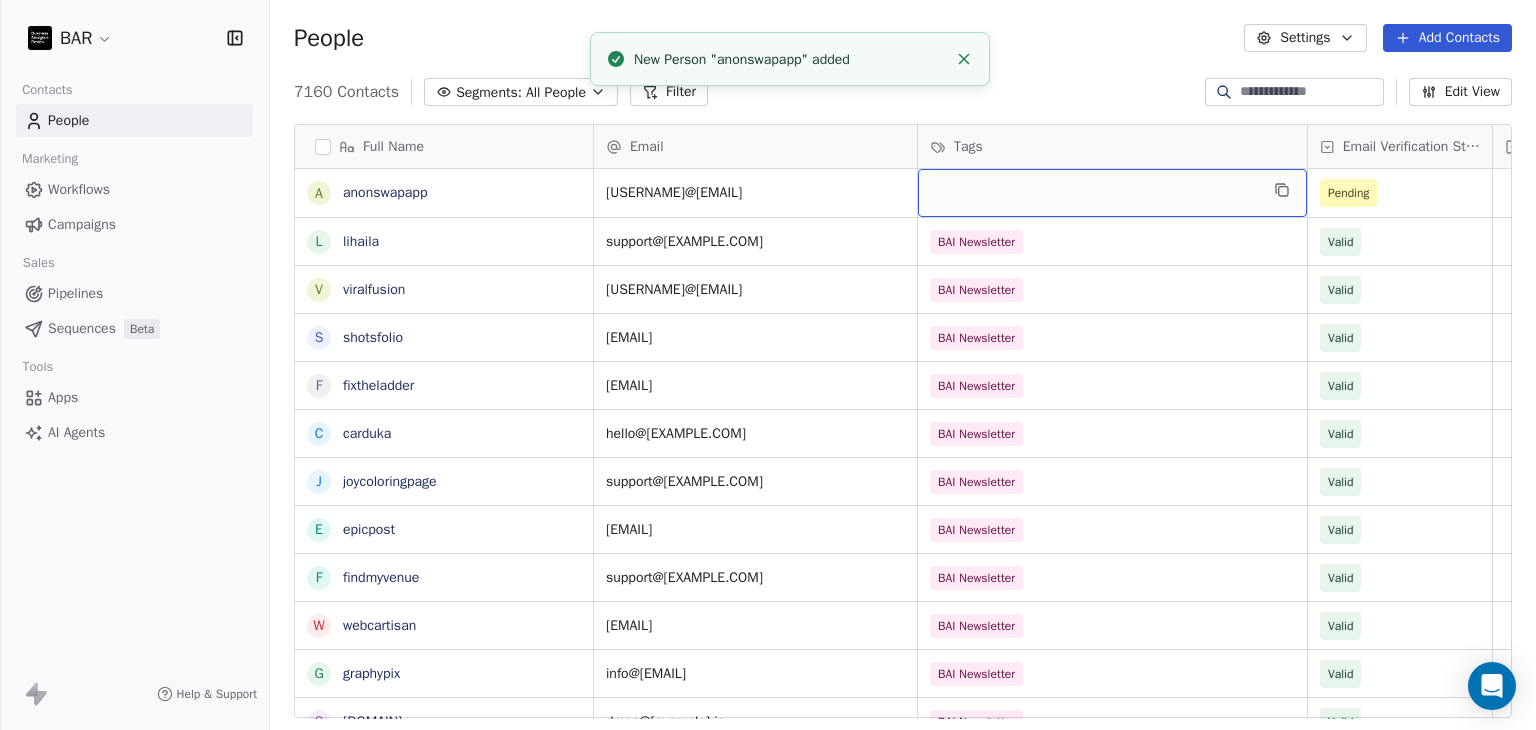 click at bounding box center [1112, 193] 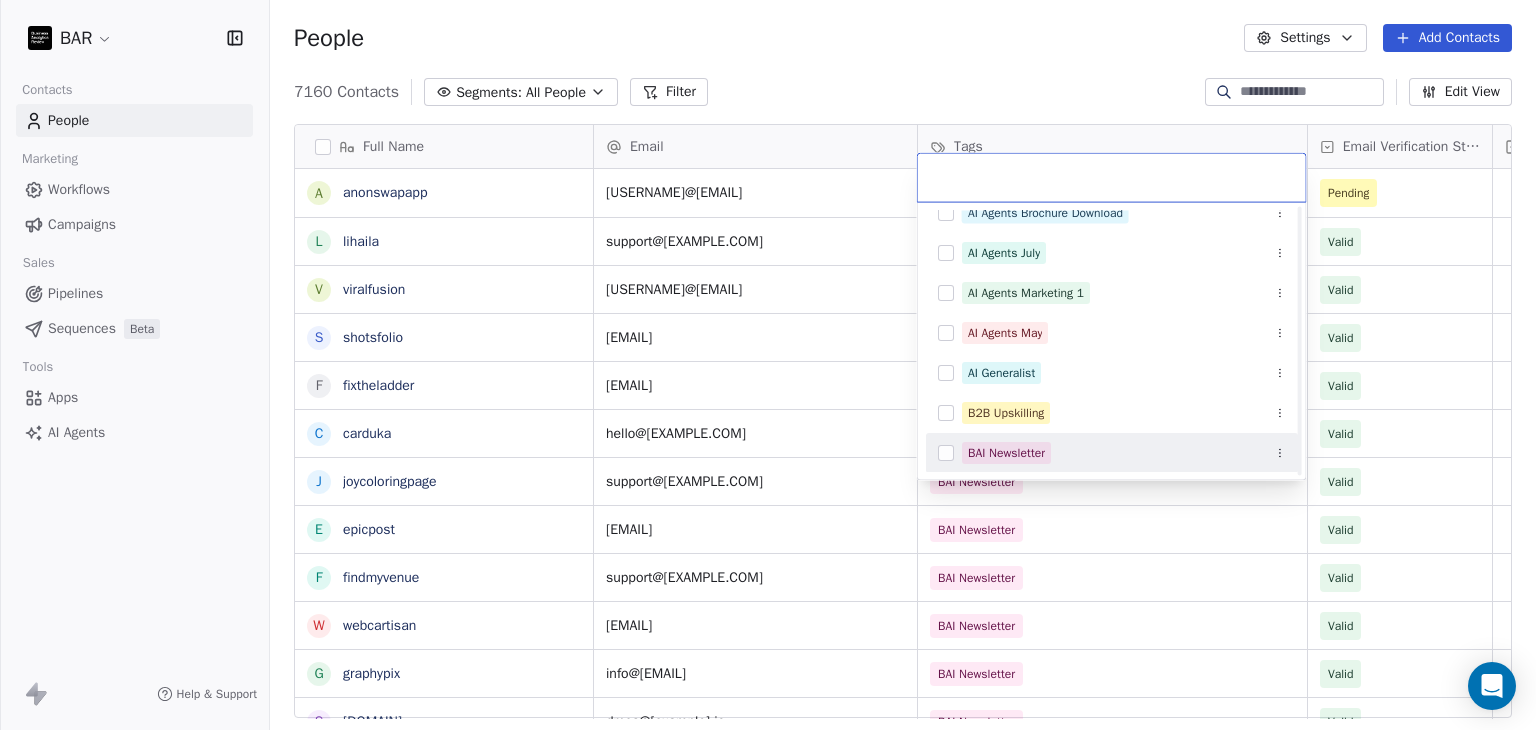scroll, scrollTop: 138, scrollLeft: 0, axis: vertical 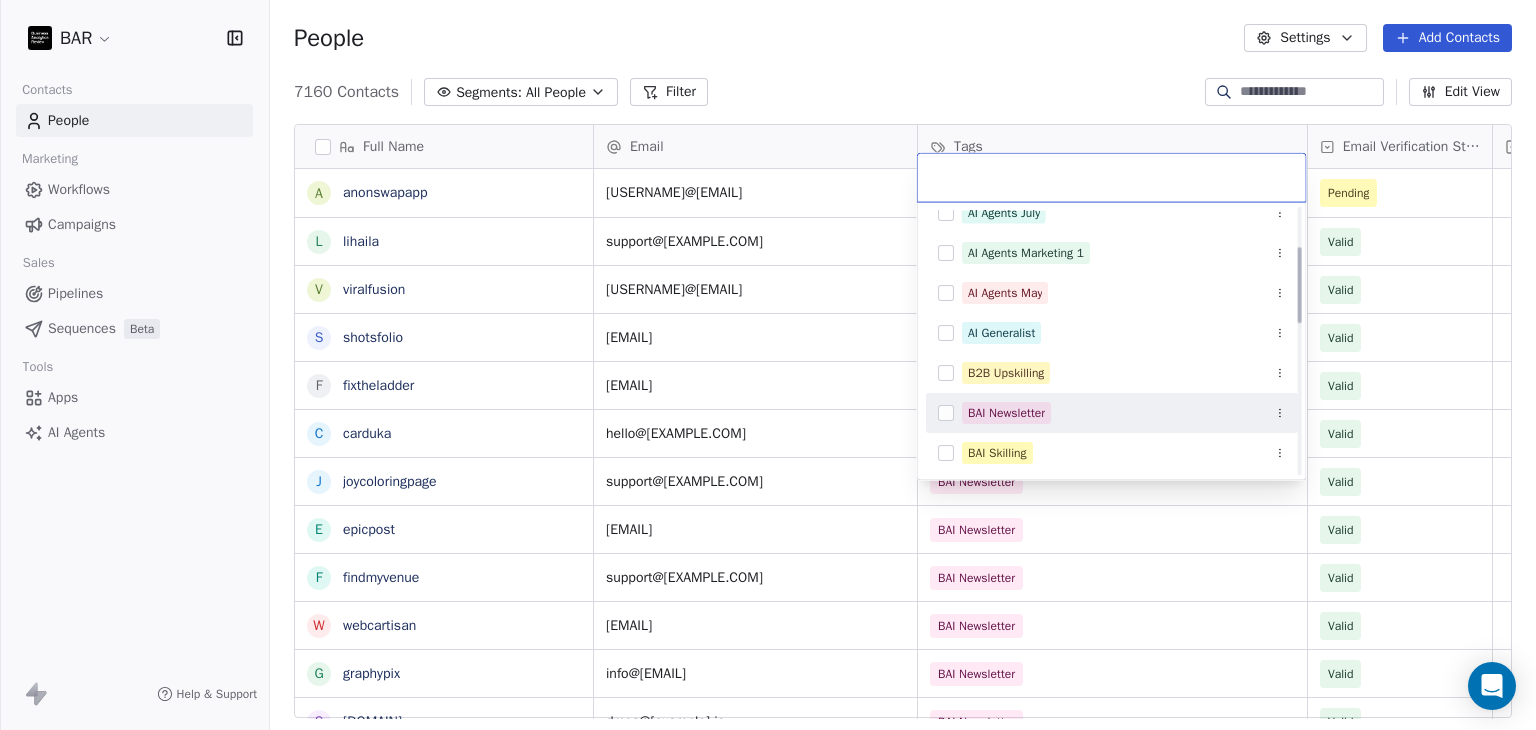 click on "BAI Newsletter" at bounding box center [1006, 413] 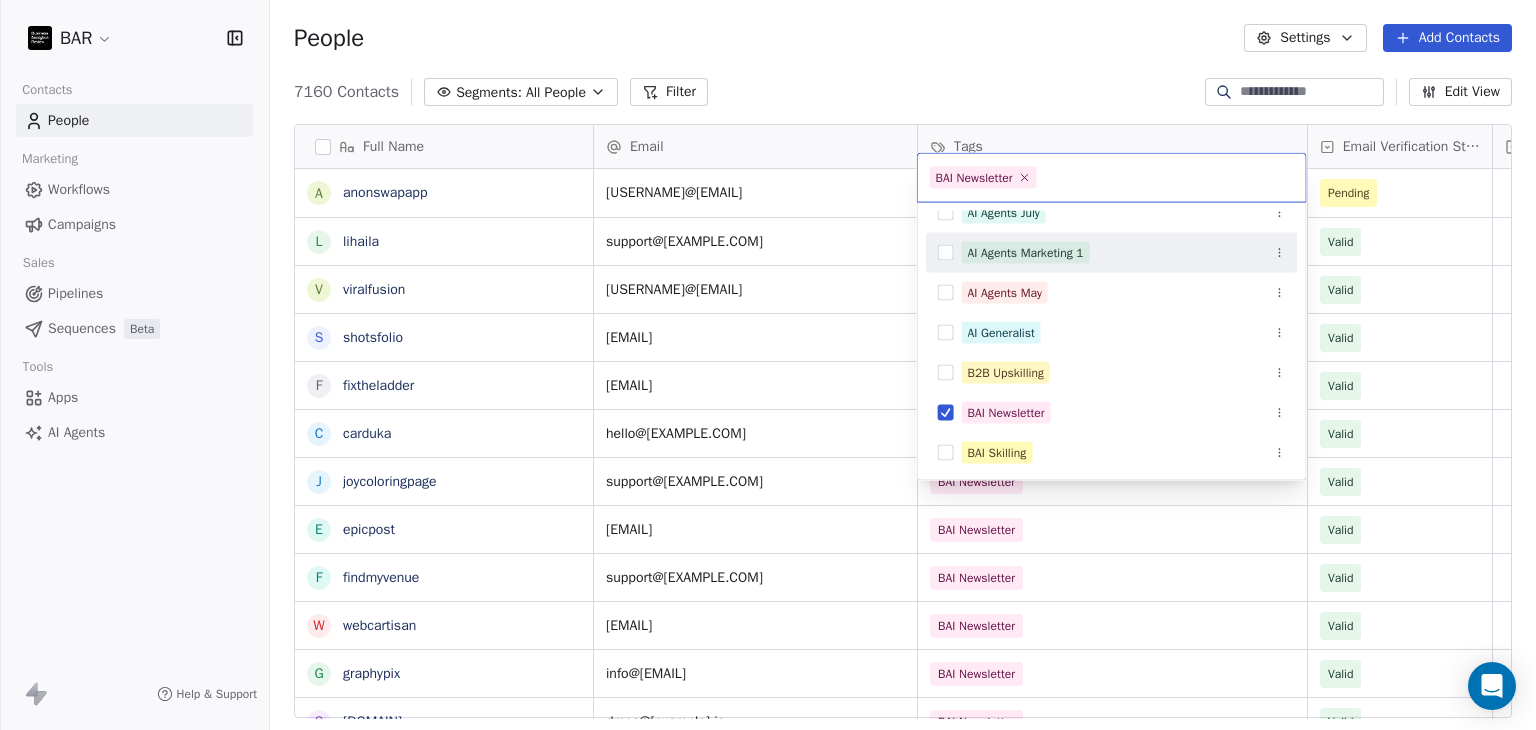 click on "BAR Contacts People Marketing Workflows Campaigns Sales Pipelines Sequences Beta Tools Apps AI Agents Help & Support People Settings Add Contacts 7160 Contacts Segments: All People Filter Edit View Tag Add to Sequence Full Name [NAME] [NAME] [NAME] [NAME] [NAME] [NAME] [NAME] [NAME] [NAME] [NAME] [NAME] [NAME] [NAME] [NAME] [NAME] [NAME] [NAME] [NAME] [NAME] [NAME] [NAME] Email Tags Email Verification Status Status [EMAIL] Pending [EMAIL] BAI Newsletter Valid [EMAIL] BAI Newsletter Valid [EMAIL] BAI Newsletter Valid [EMAIL] BAI Newsletter Valid [EMAIL] BAI Newsletter Valid [EMAIL] BAI Newsletter Valid [EMAIL] BAI Newsletter Valid [EMAIL] BAI Newsletter Valid" at bounding box center [768, 365] 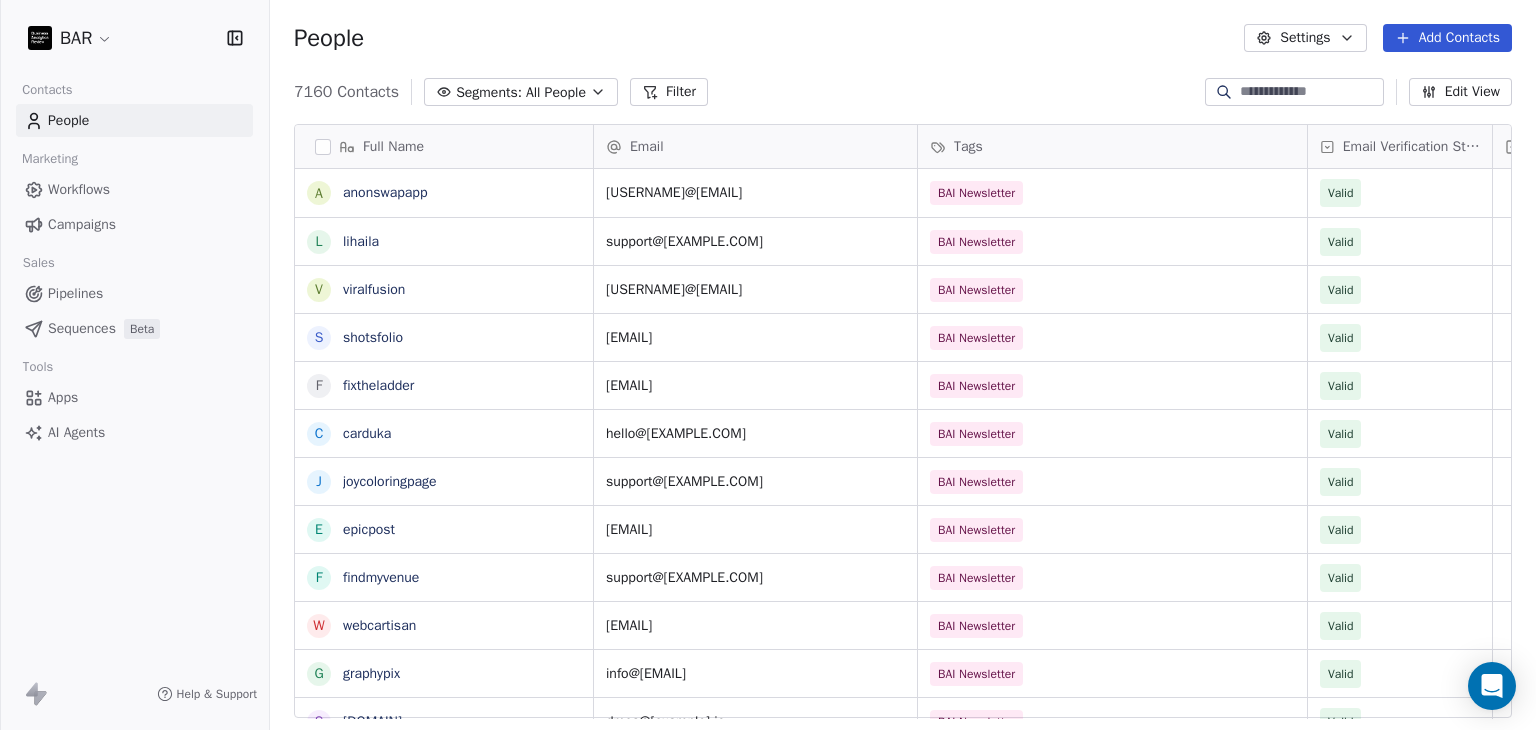 click on "Add Contacts" at bounding box center (1447, 38) 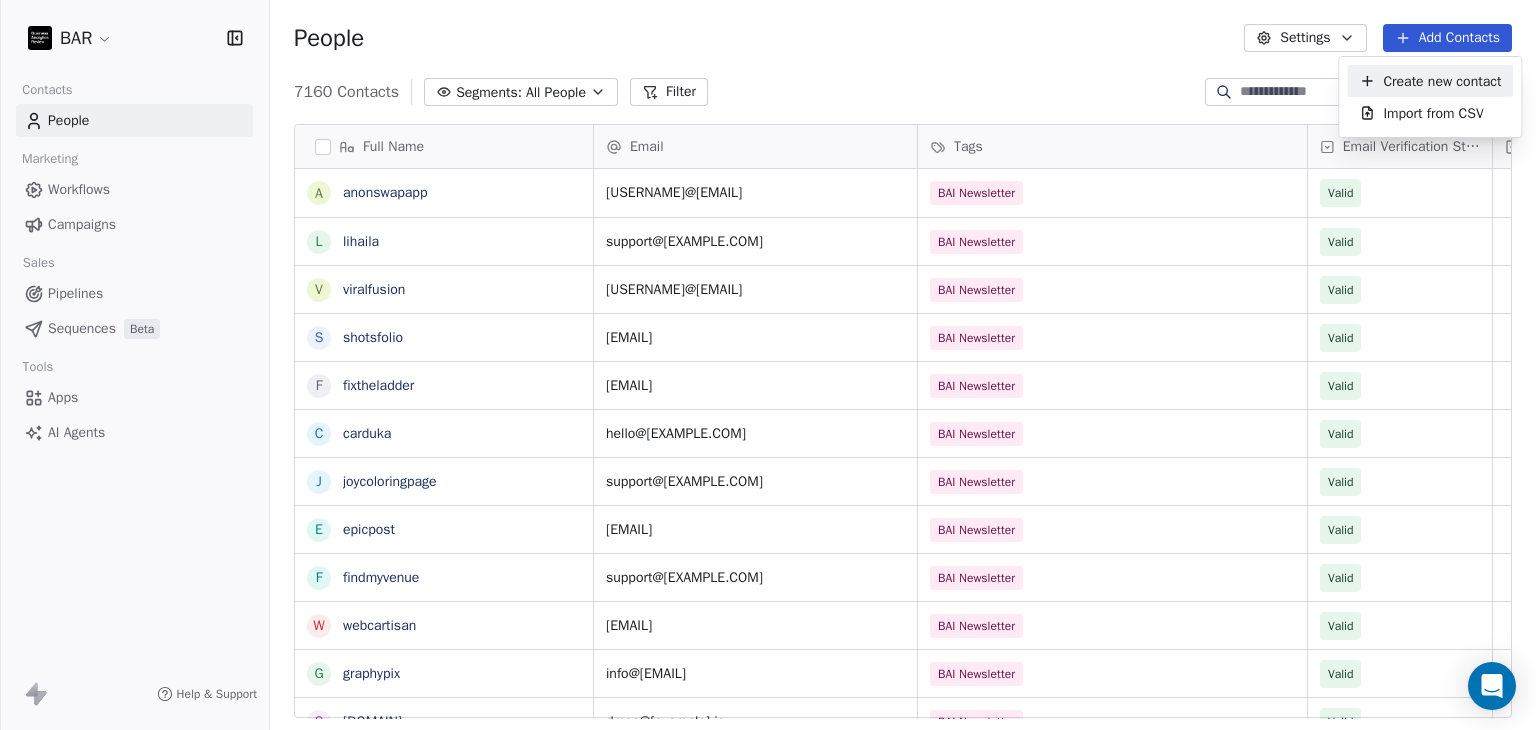 click on "Create new contact" at bounding box center [1430, 81] 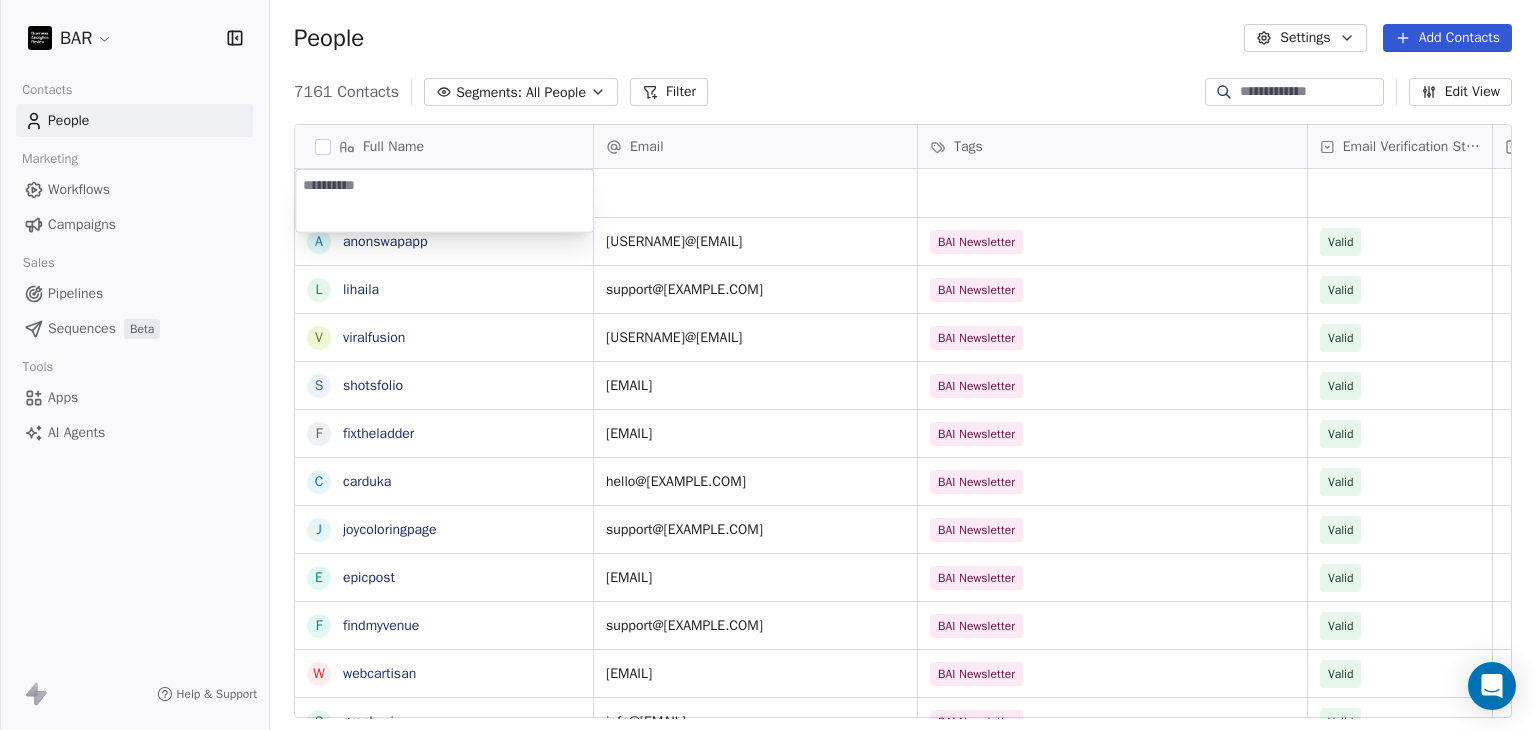 type on "**********" 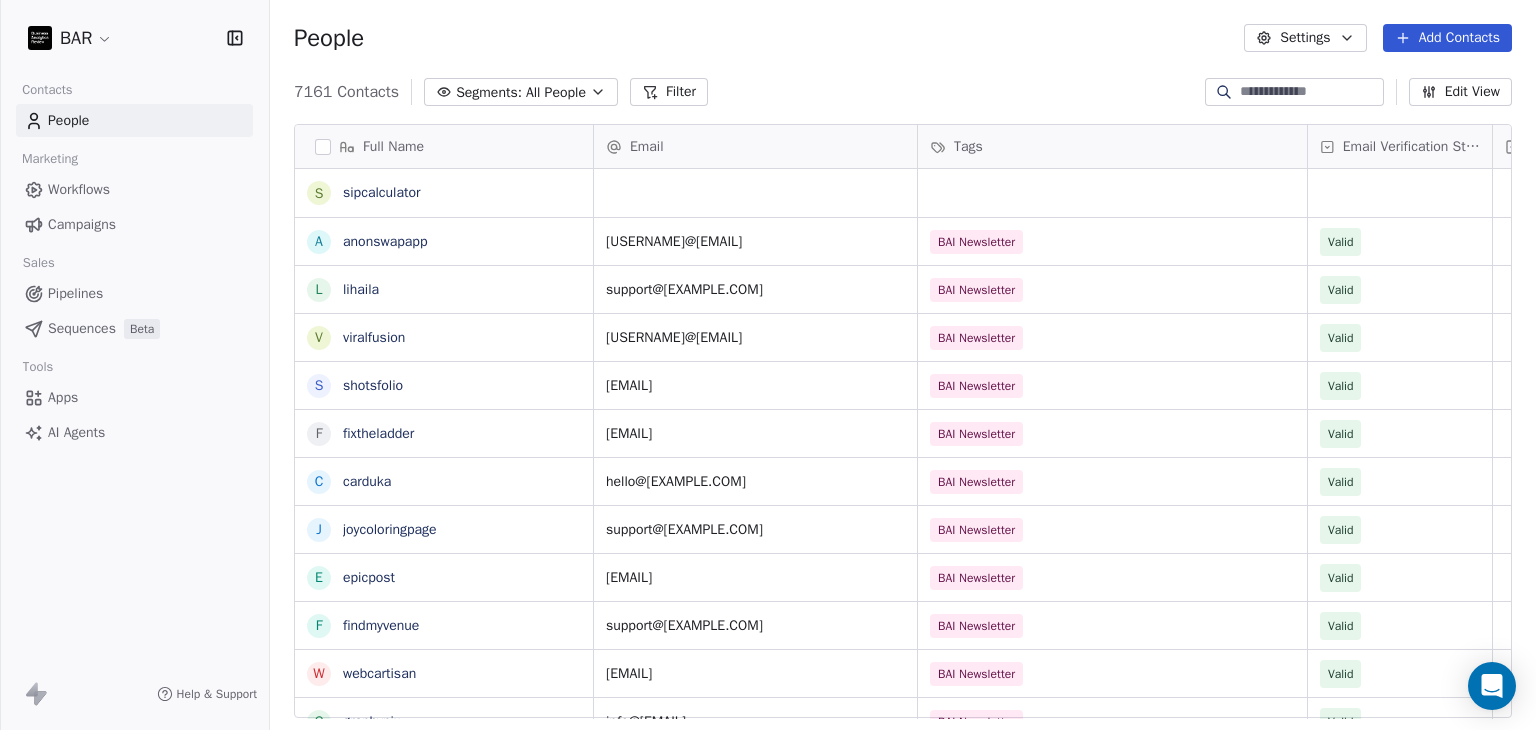 click on "BAR Contacts People Marketing Workflows Campaigns Sales Pipelines Sequences Beta Tools Apps AI Agents Help & Support People Settings Add Contacts 7161 Contacts Segments: All People Filter Edit View Tag Add to Sequence Full Name s sipcalculator a anonswapapp l lihaila v viralfusion s shotsfolio f fixtheladder c carduka j joycoloringpage e epicpost f findmyvenue w webcartisan g graphypix s shrinkme h hireft s studentaidetector d deto o optivue d deckt c characteralarm s stitchflow c cognida i intellectia a appvelocity e easyscribe g glypmagic f faces r roukey d david m memno i infinidesk t trygleam q quiltformac Email Tags Email Verification Status Status anonswapapp@[EMAIL] BAI Newsletter Valid support@[EMAIL] BAI Newsletter Valid luis@[EMAIL] BAI Newsletter Valid support@[EMAIL] BAI Newsletter Valid admin@[EMAIL] BAI Newsletter Valid hello@[EMAIL] BAI Newsletter Valid support@[EMAIL] BAI Newsletter Valid support@[EMAIL] BAI Newsletter Valid Valid Valid" at bounding box center (768, 365) 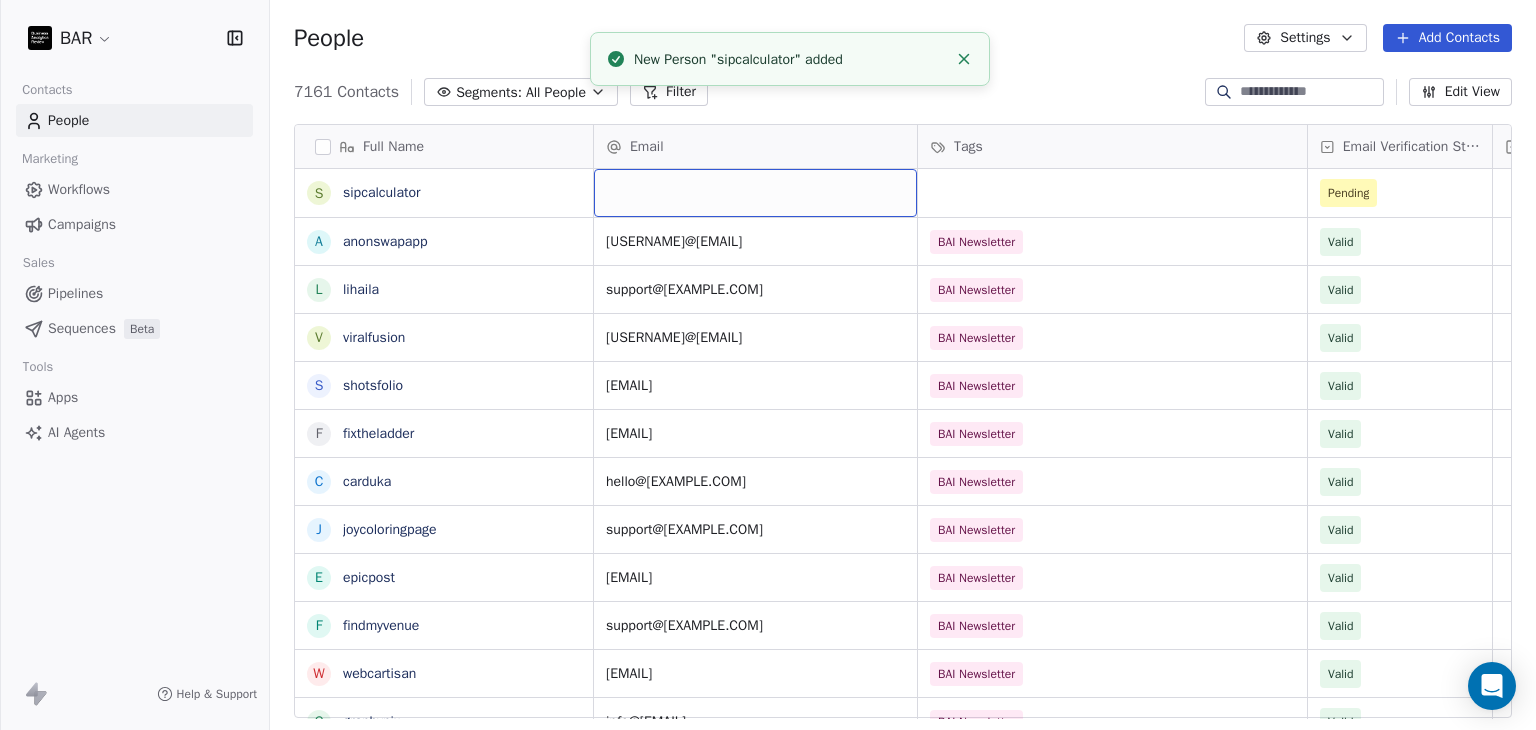 click at bounding box center [755, 193] 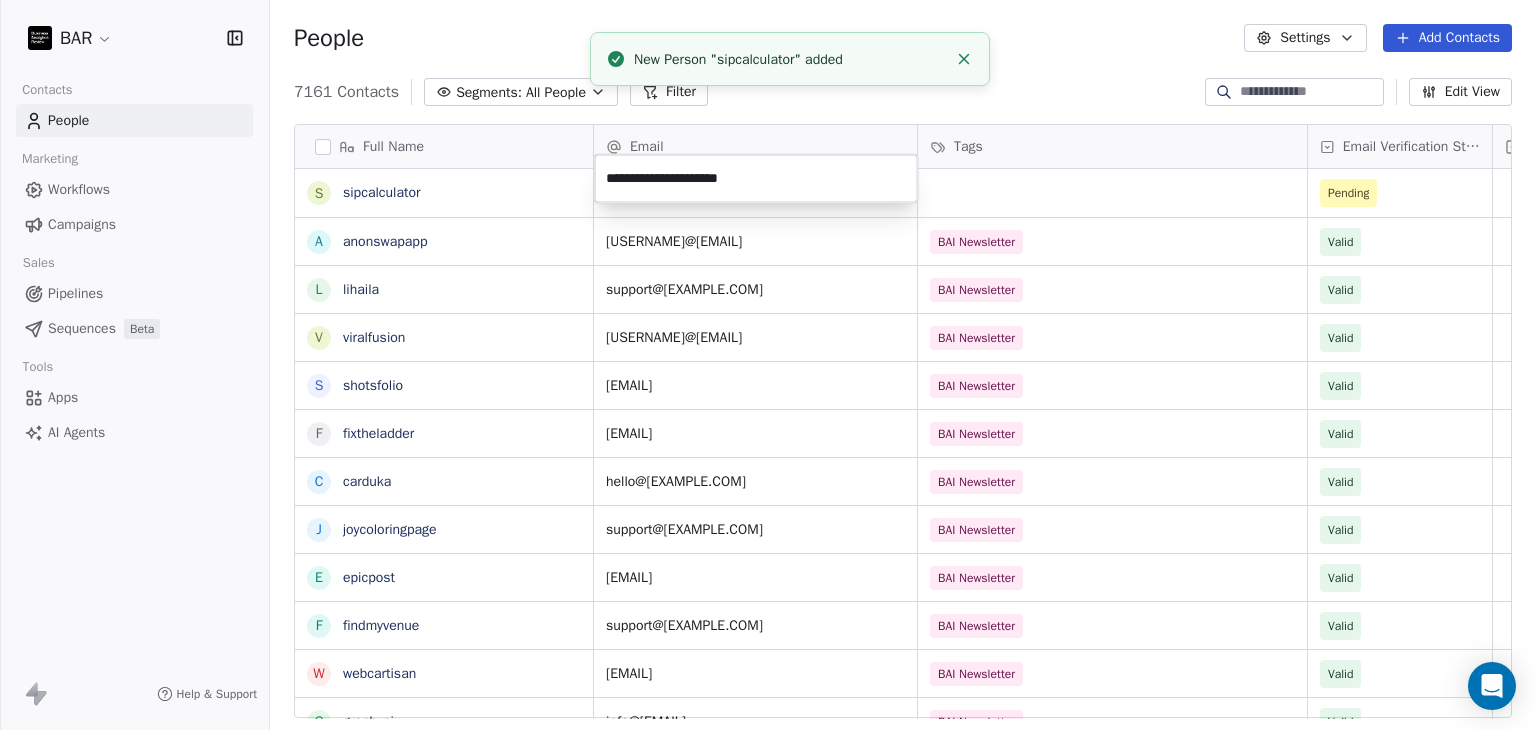 type on "**********" 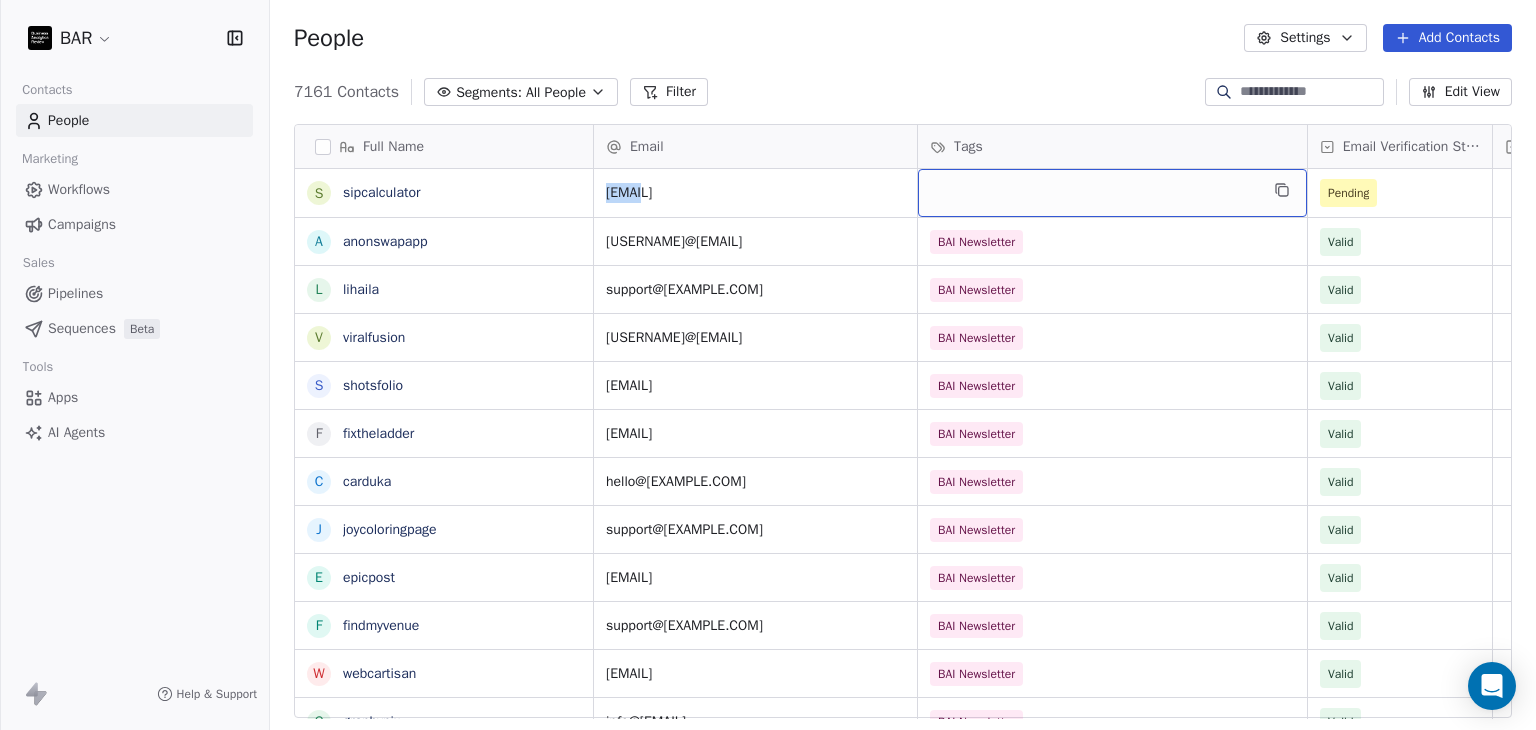 click at bounding box center [1112, 193] 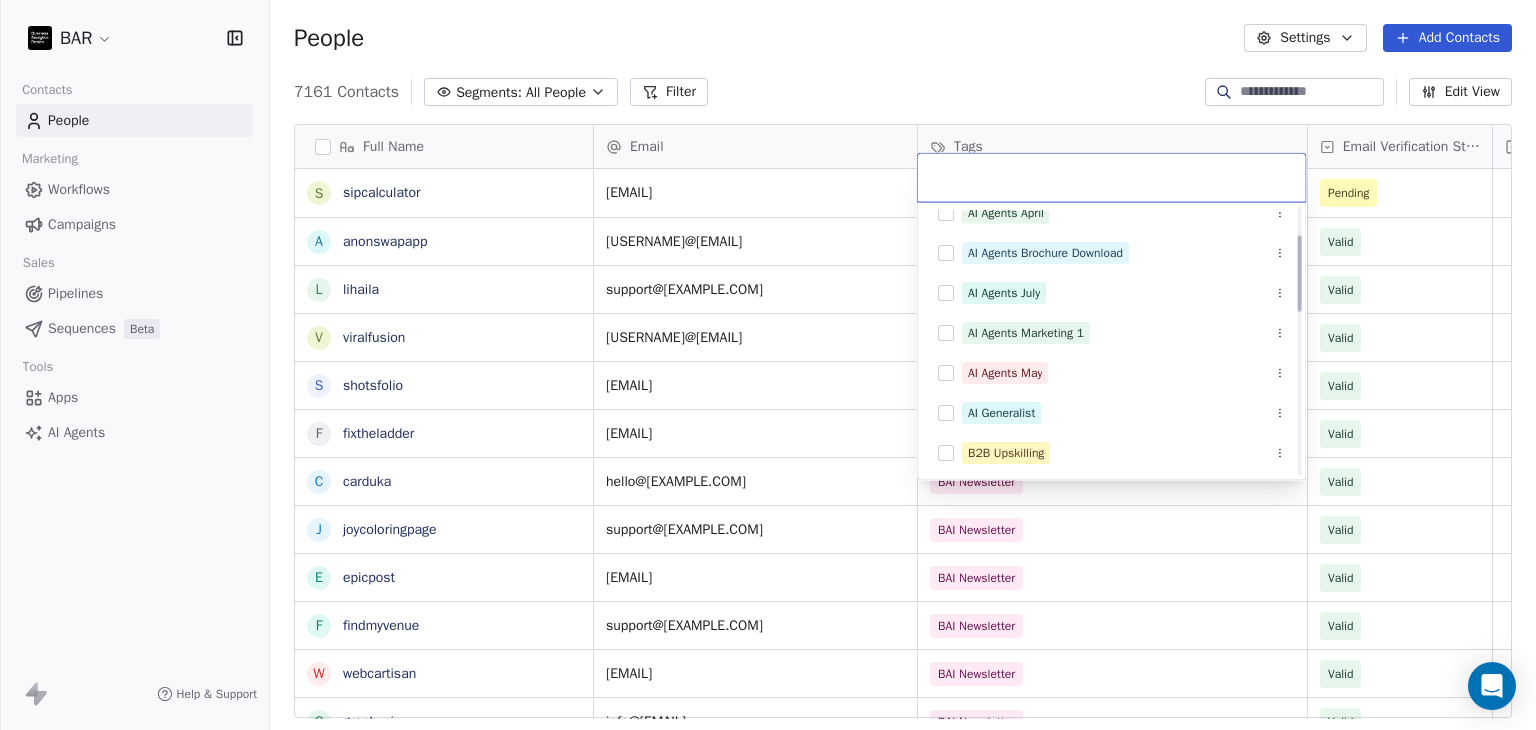 scroll, scrollTop: 98, scrollLeft: 0, axis: vertical 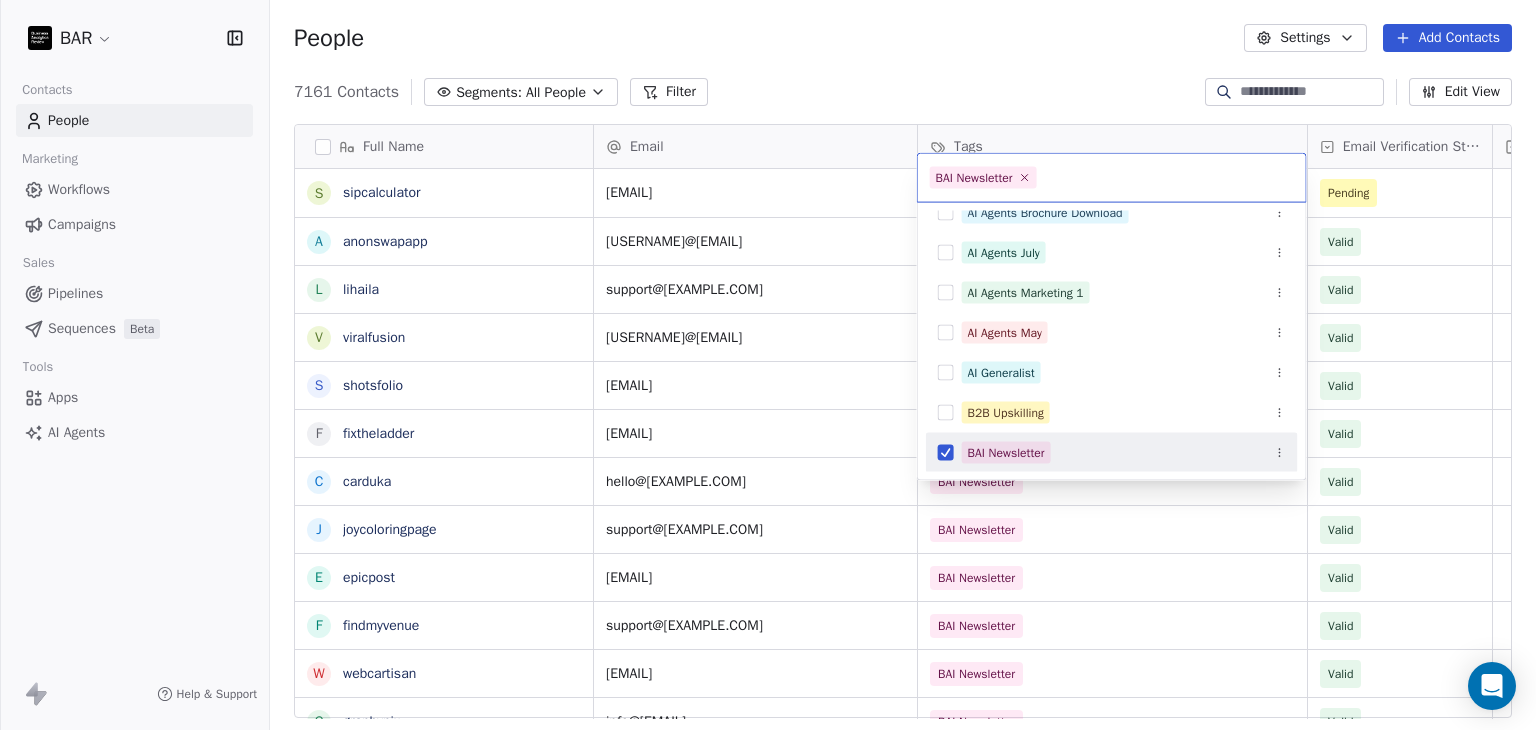 click on "BAR Contacts People Marketing Workflows Campaigns Sales Pipelines Sequences Beta Tools Apps AI Agents Help & Support People Settings  Add Contacts 7161 Contacts Segments: All People Filter  Edit View Tag Add to Sequence Full Name s sipcalculator a anonswapapp l lihaila v viralfusion s shotsfolio f fixtheladder c carduka j joycoloringpage e epicpost f findmyvenue w webcartisan g graphypix s shrinkme h hireft s studentaidetector d deto o optivue d deckt c characteralarm s stitchflow c cognida i intellectia a appvelocity e easyscribe g glypmagic f faces r roukey d david m memno i infinidesk t trygleam q quiltformac Email Tags Email Verification Status Status hello@[example].io Pending anonswapapp@[example].com BAI Newsletter Valid support@[example].com BAI Newsletter Valid luis@[example].io BAI Newsletter Valid support@[example].com BAI Newsletter Valid admin@[example].com BAI Newsletter Valid hello@[example].com BAI Newsletter Valid support@[example].com BAI Newsletter Valid support@[example].io" at bounding box center (768, 365) 